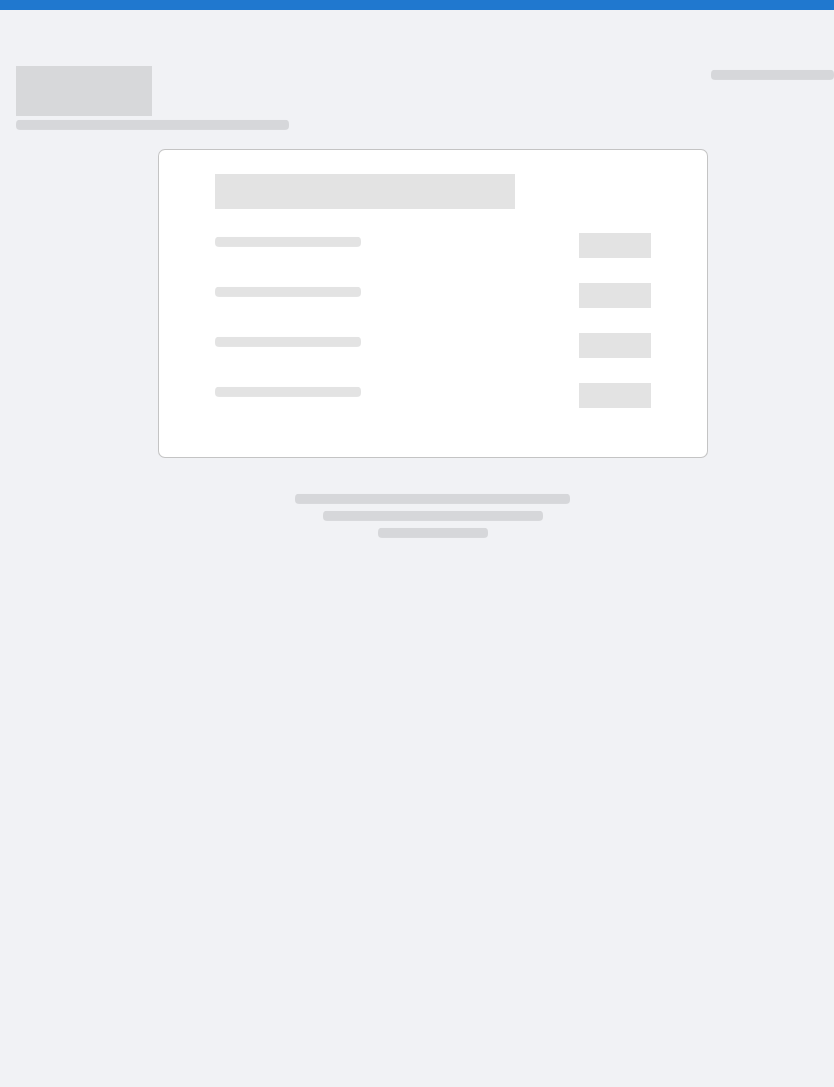 scroll, scrollTop: 0, scrollLeft: 0, axis: both 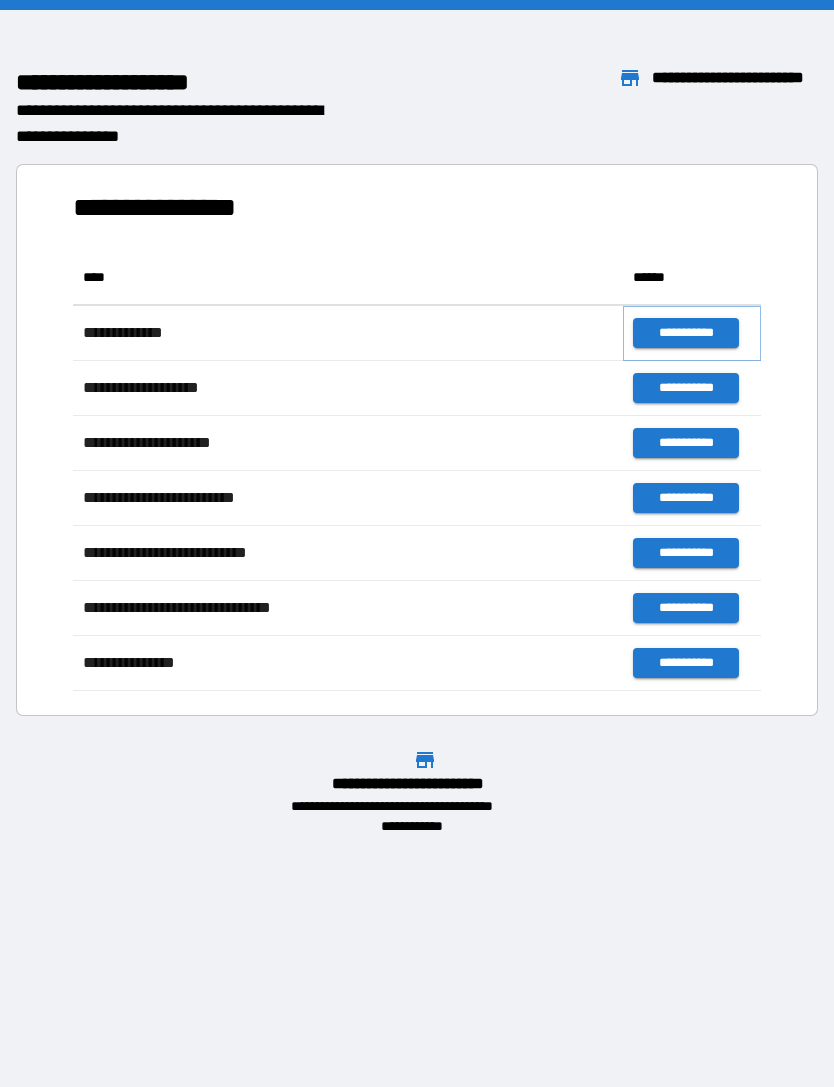 click on "**********" at bounding box center (685, 333) 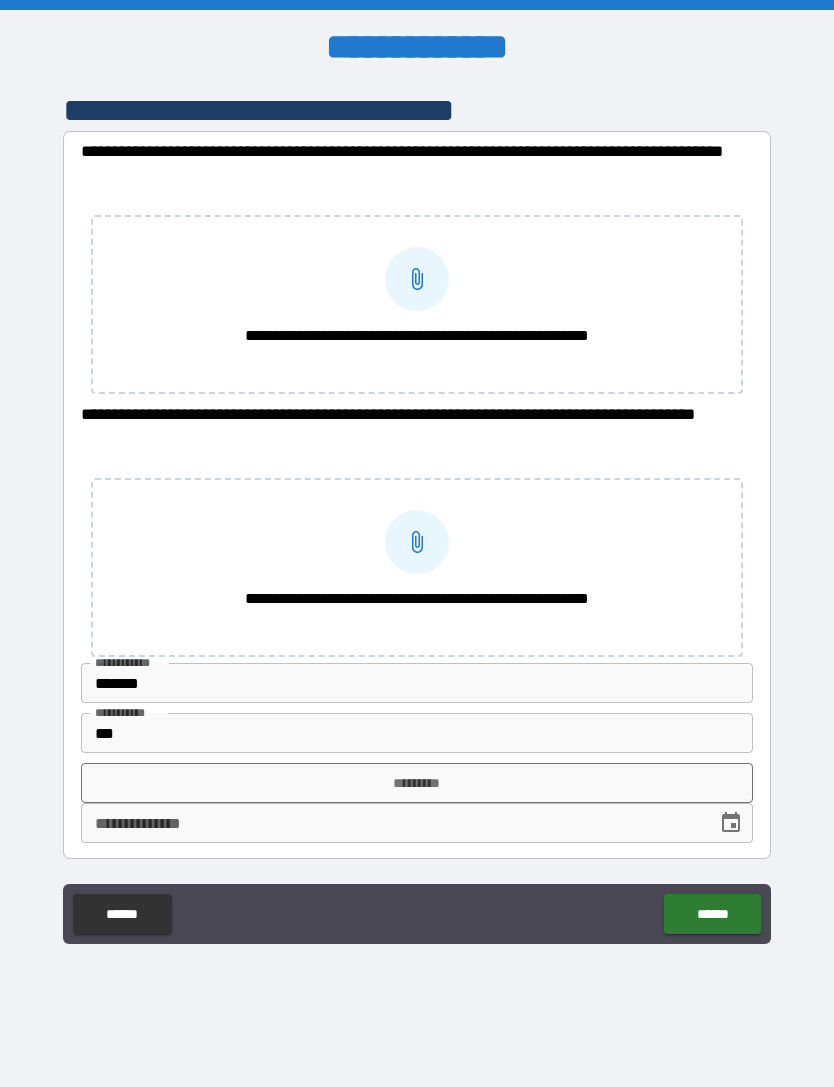 click 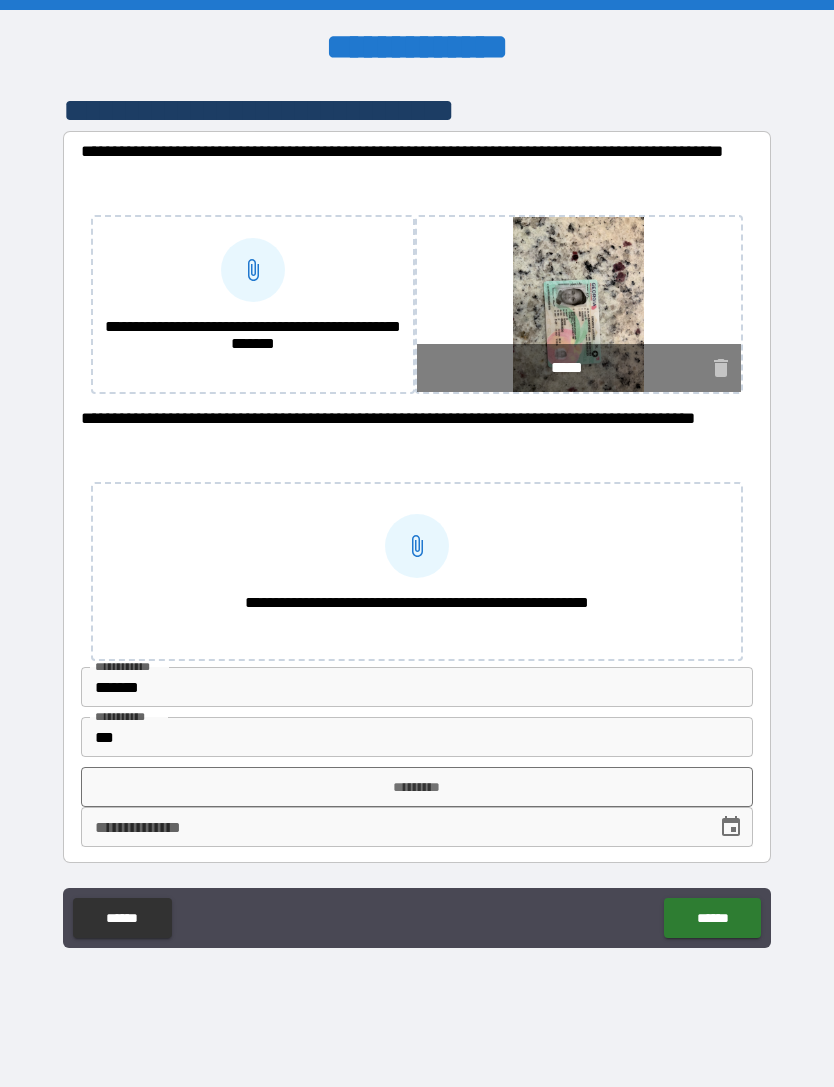 click 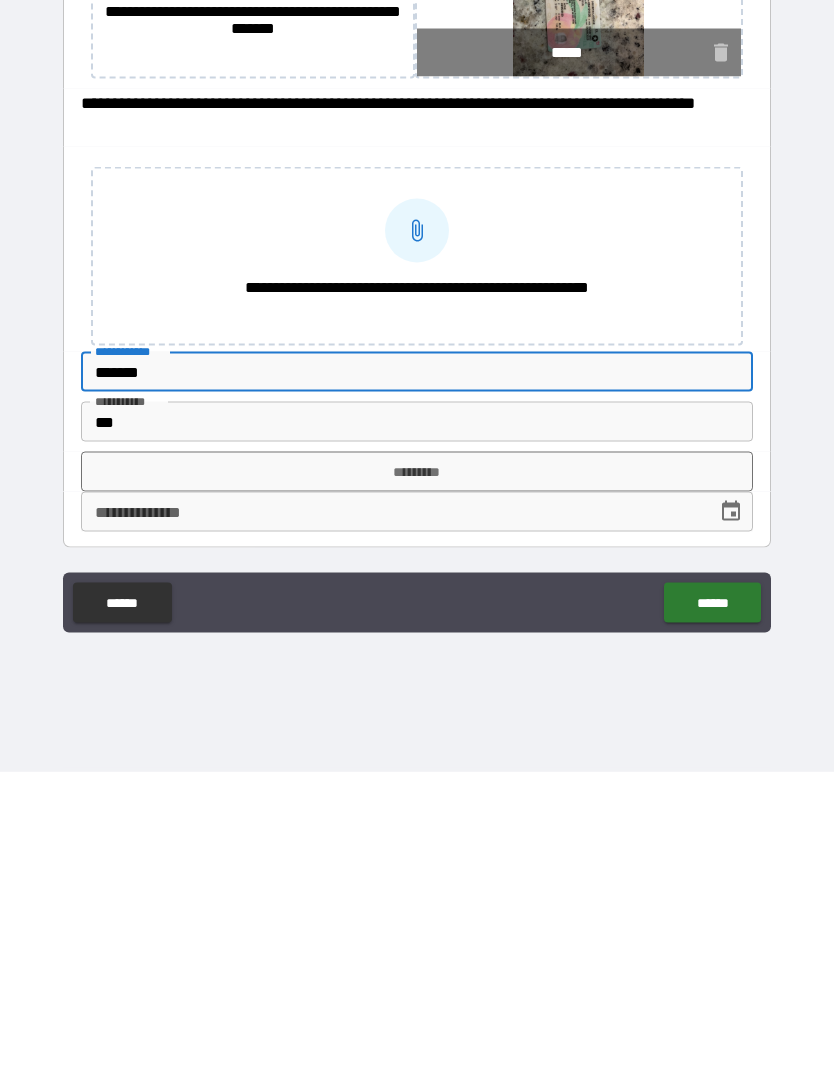click on "*********" at bounding box center (417, 787) 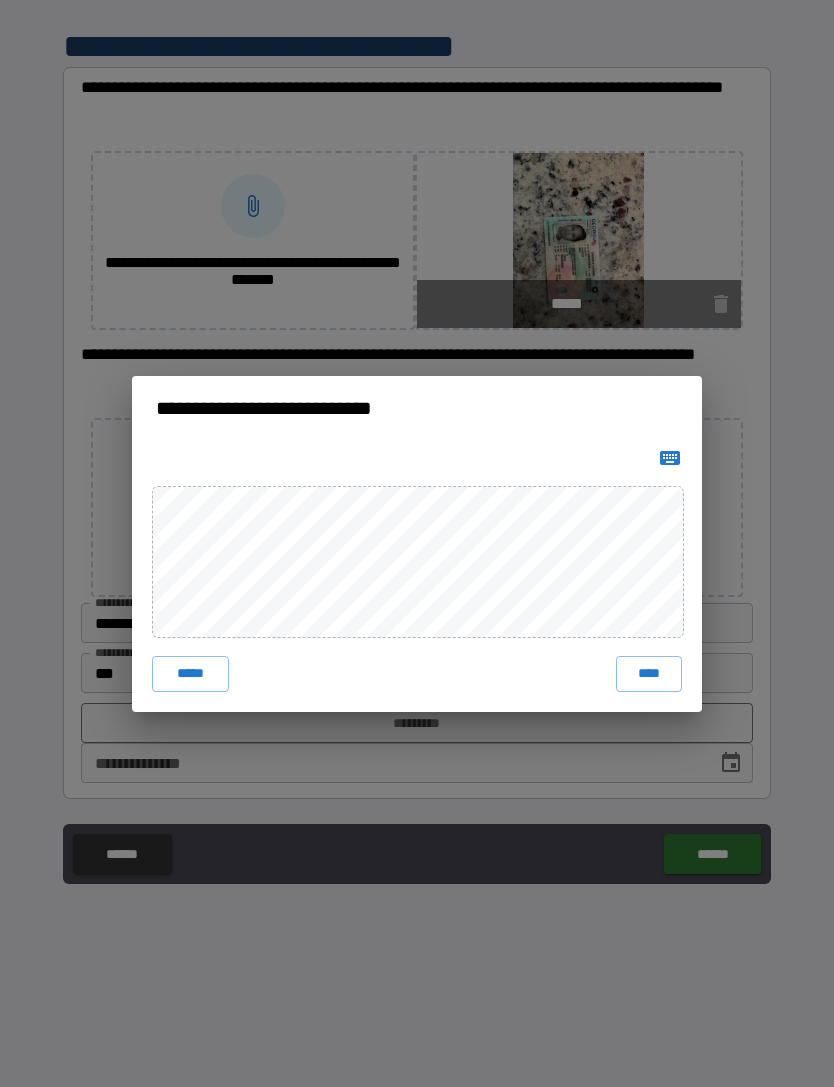 click on "****" at bounding box center (649, 674) 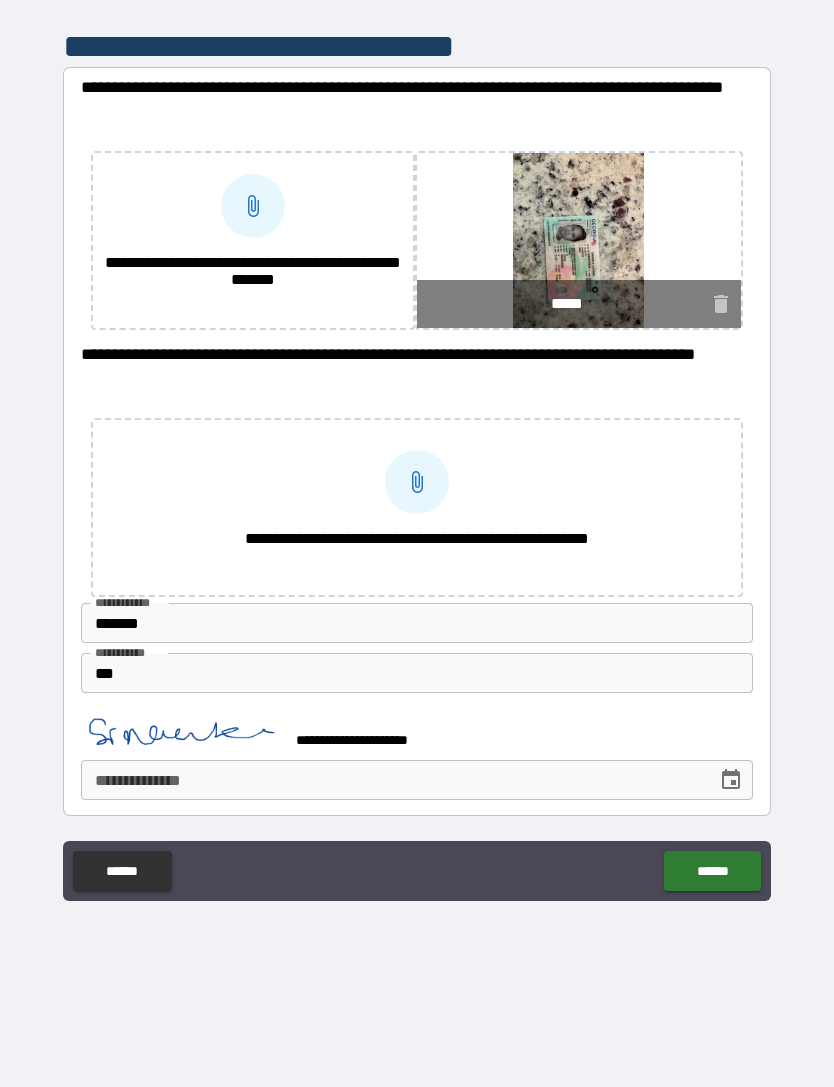 click on "**********" at bounding box center (392, 780) 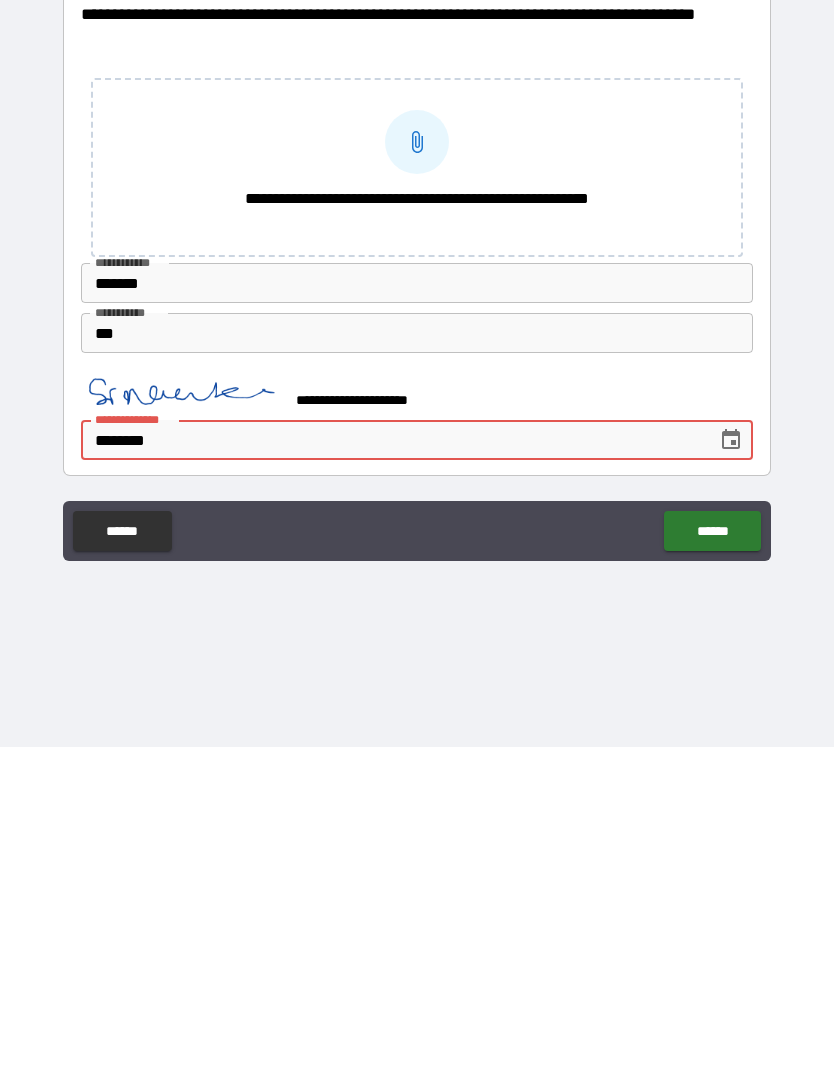 type on "********" 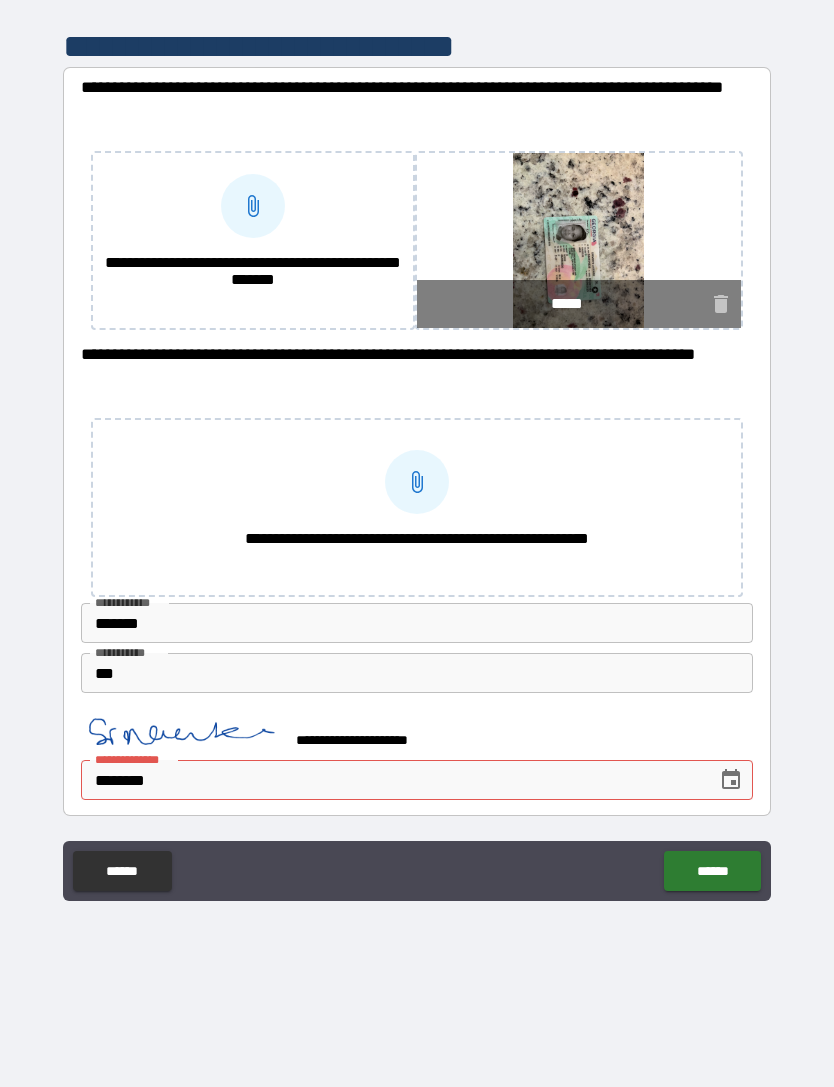 click on "**********" at bounding box center [417, 482] 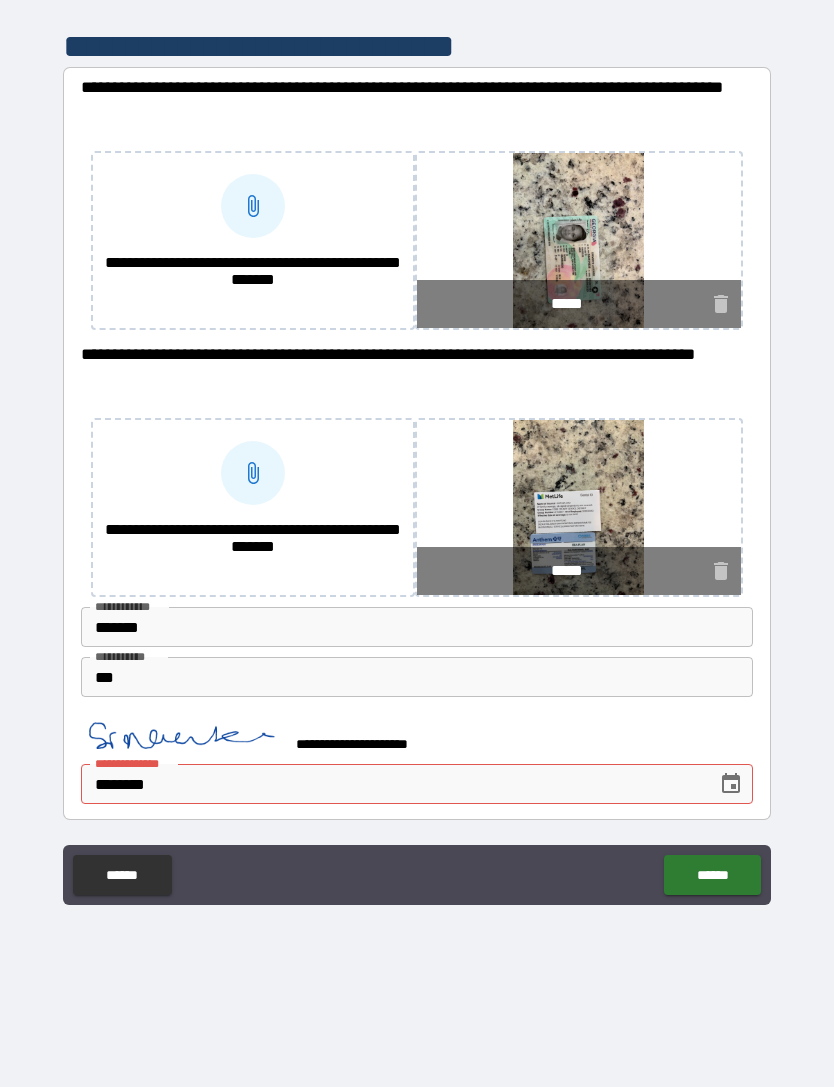 click on "******" at bounding box center (712, 875) 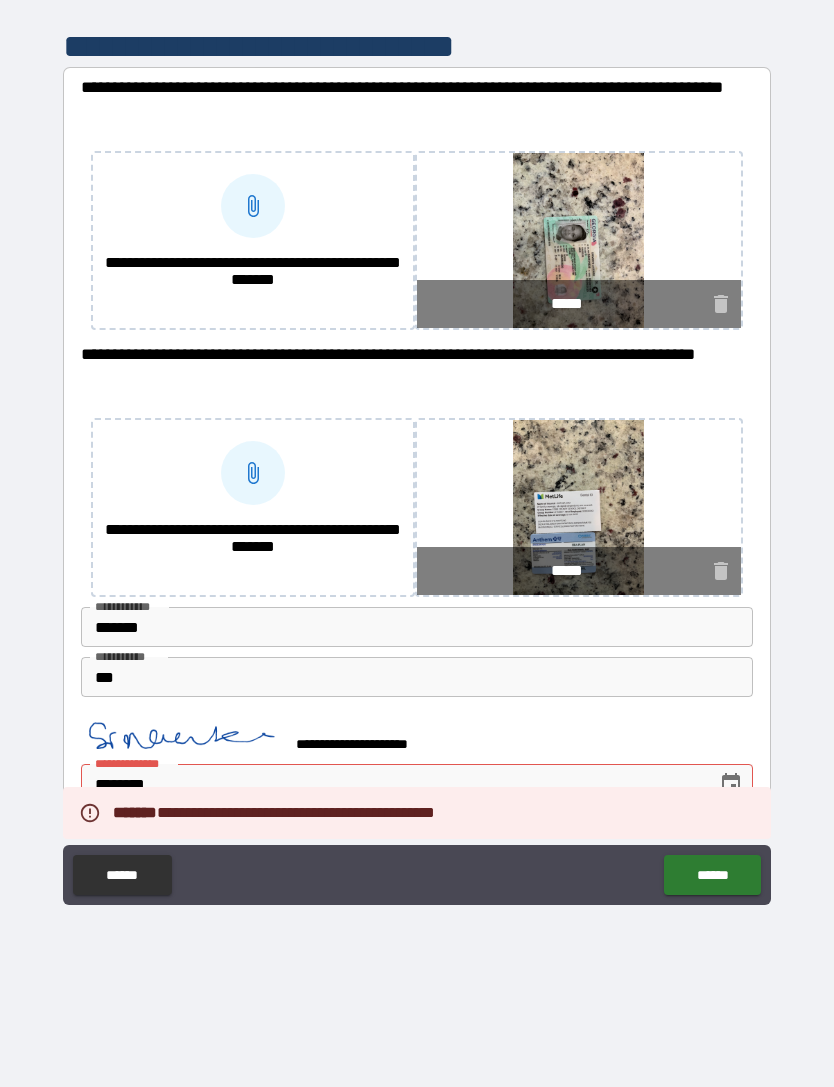 click on "******" at bounding box center [712, 875] 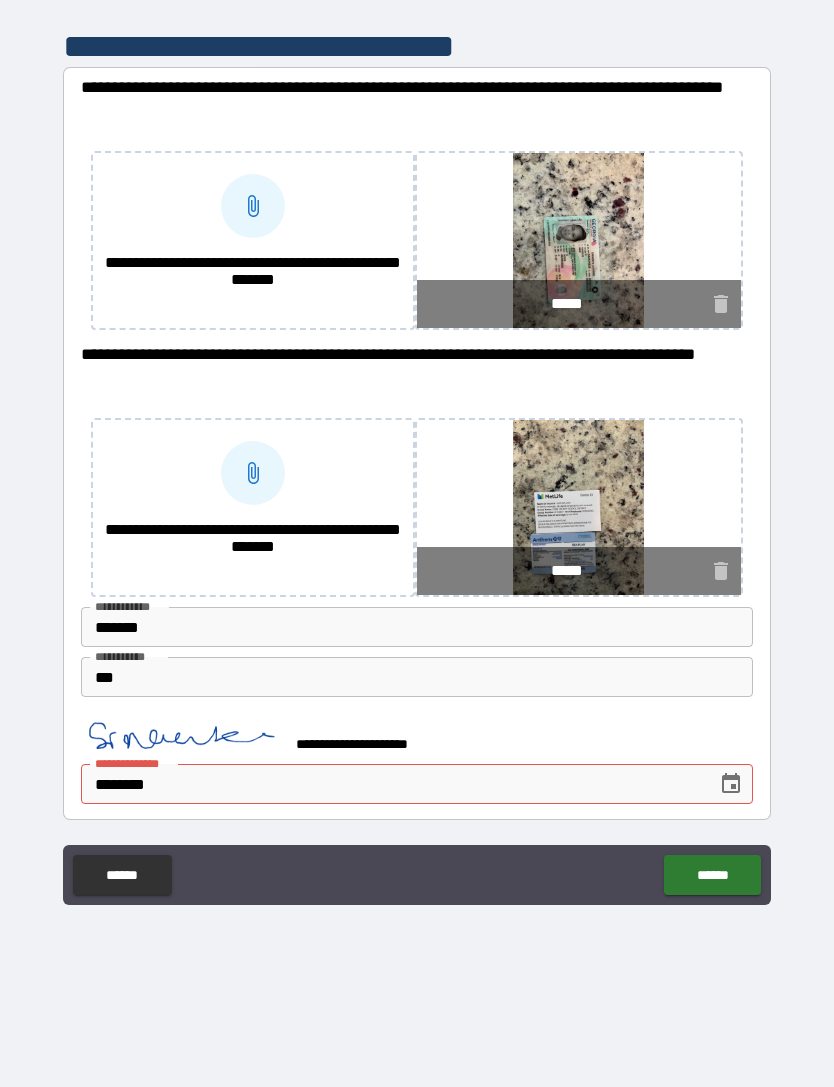 click 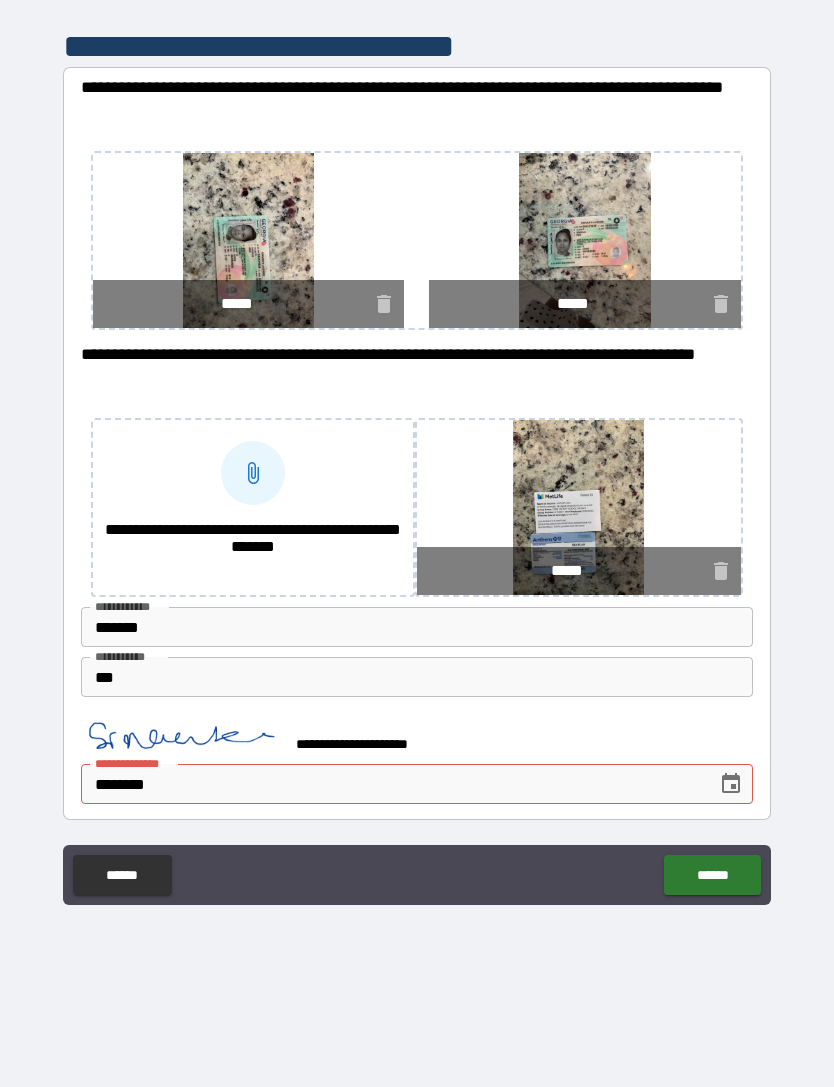 click 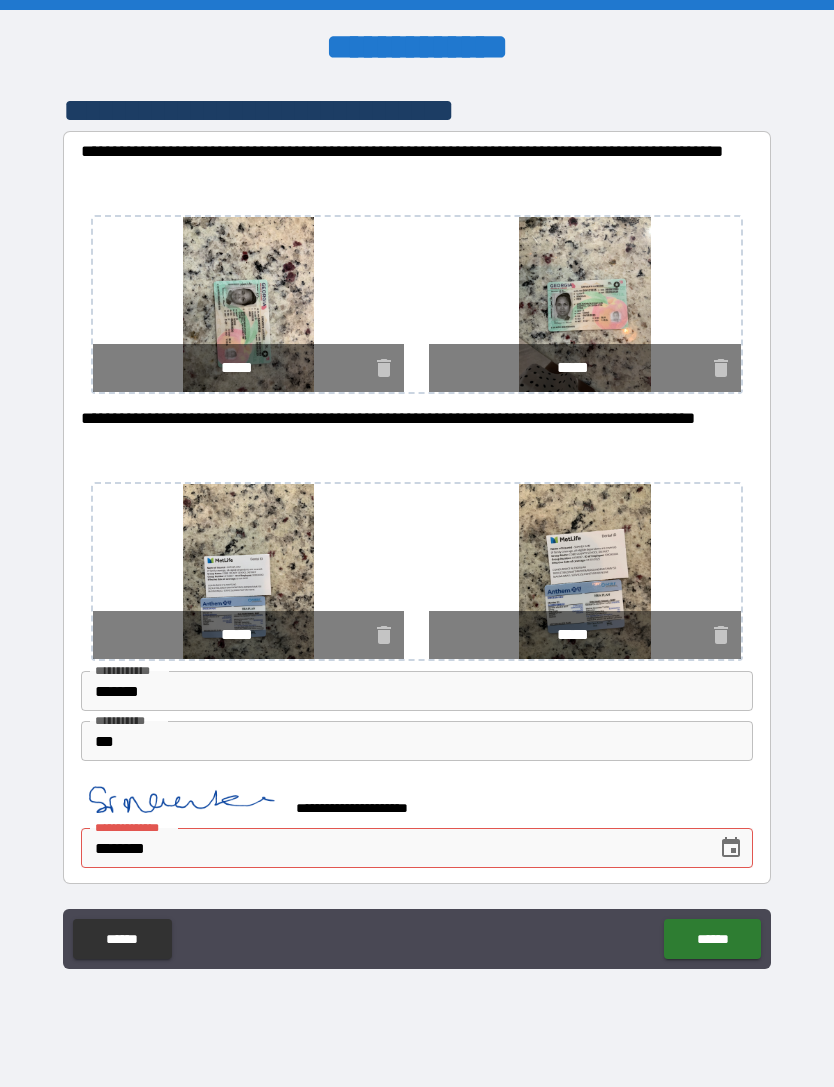 scroll, scrollTop: 64, scrollLeft: 0, axis: vertical 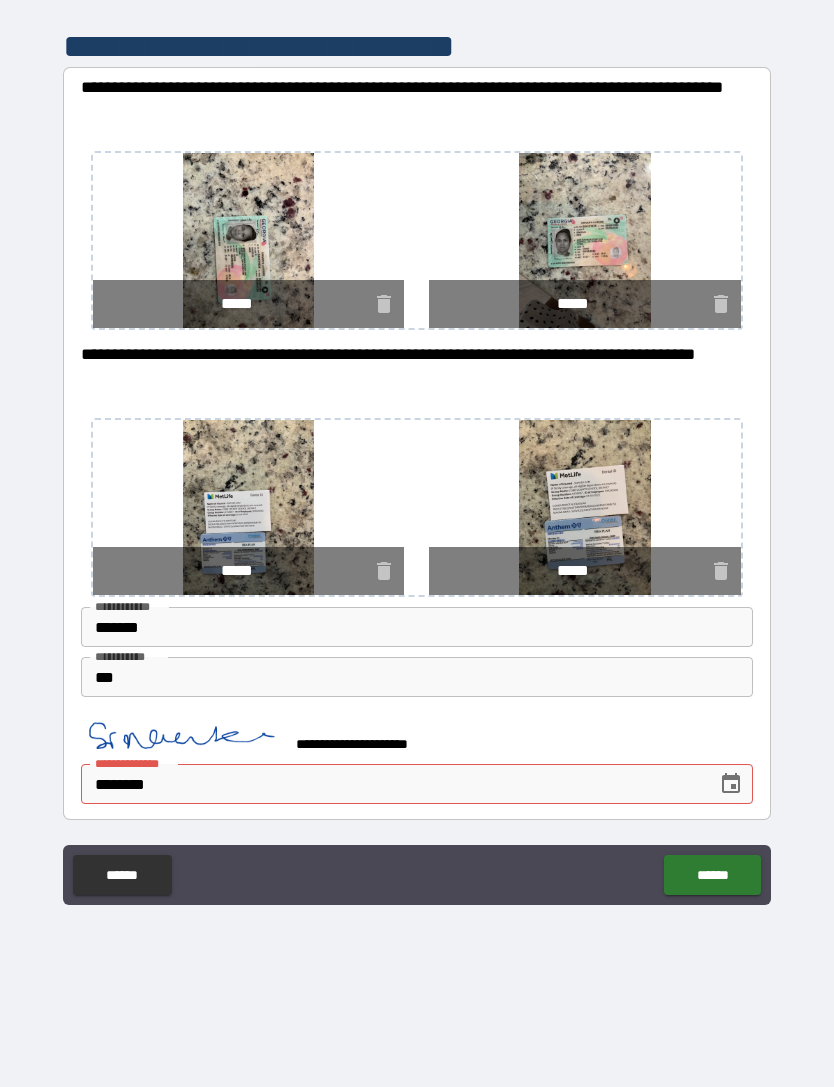 click on "******" at bounding box center [712, 875] 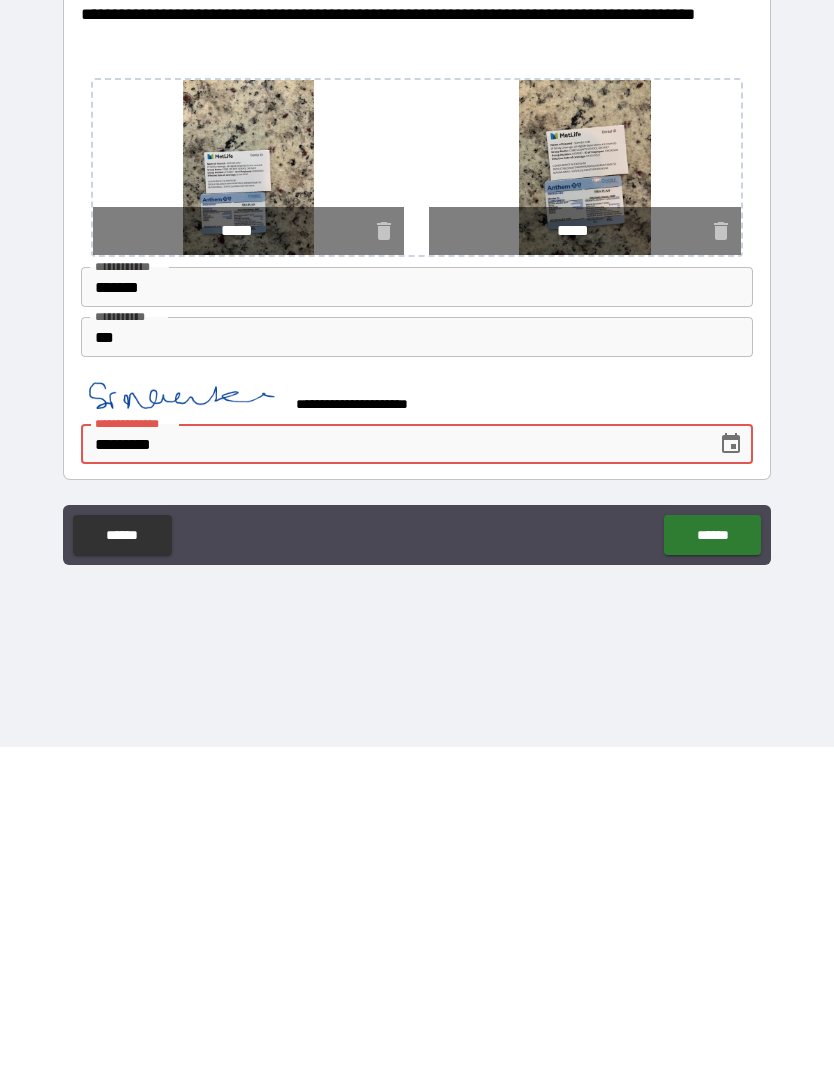 type on "**********" 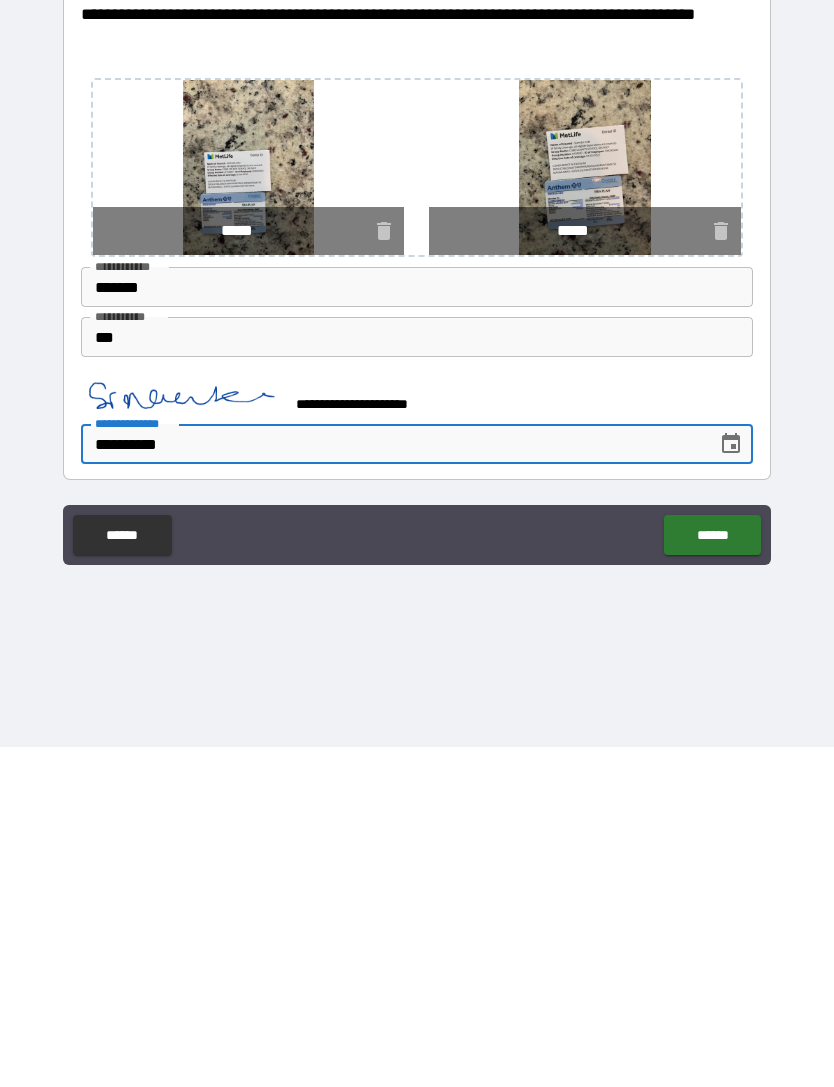 click on "******" at bounding box center (712, 875) 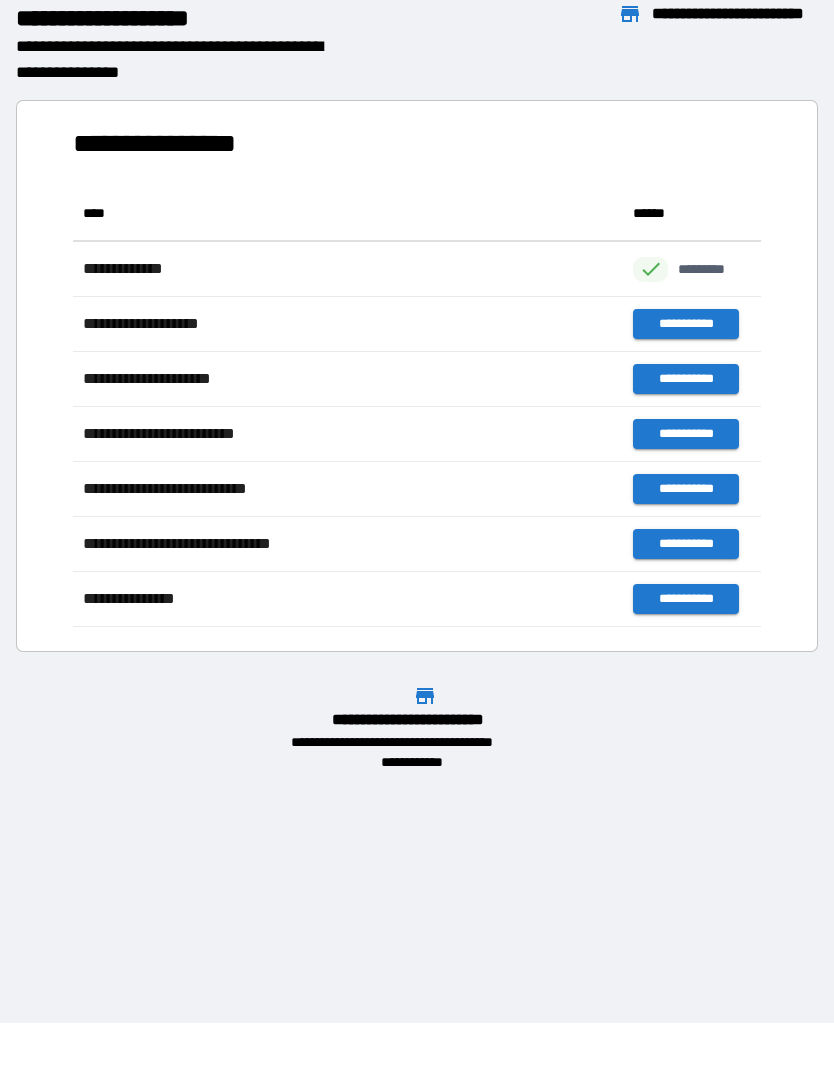 scroll, scrollTop: 1, scrollLeft: 1, axis: both 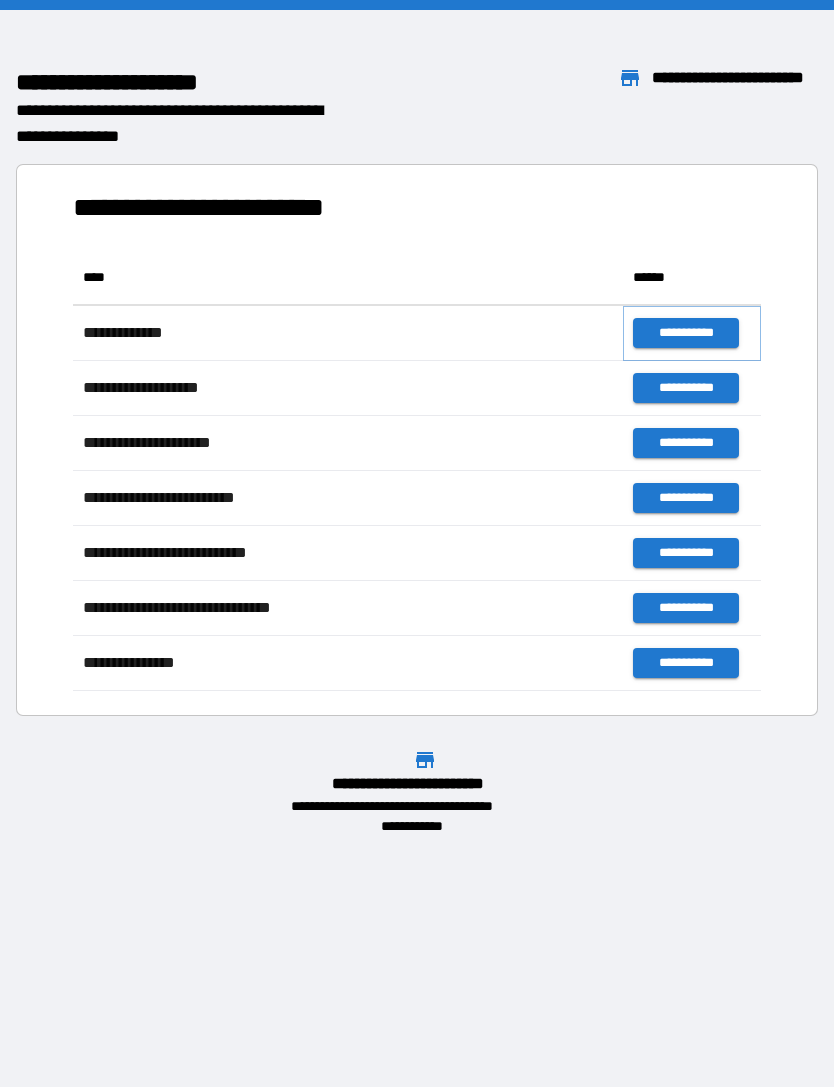 click on "**********" at bounding box center (685, 333) 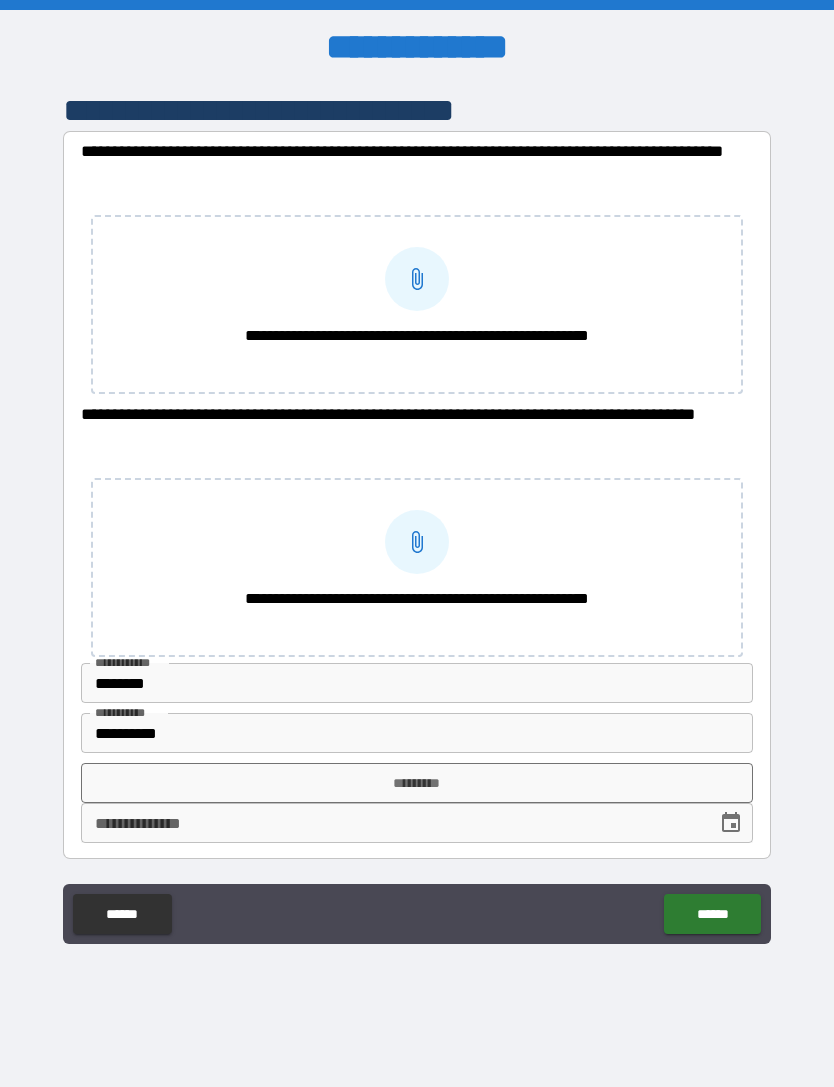 click 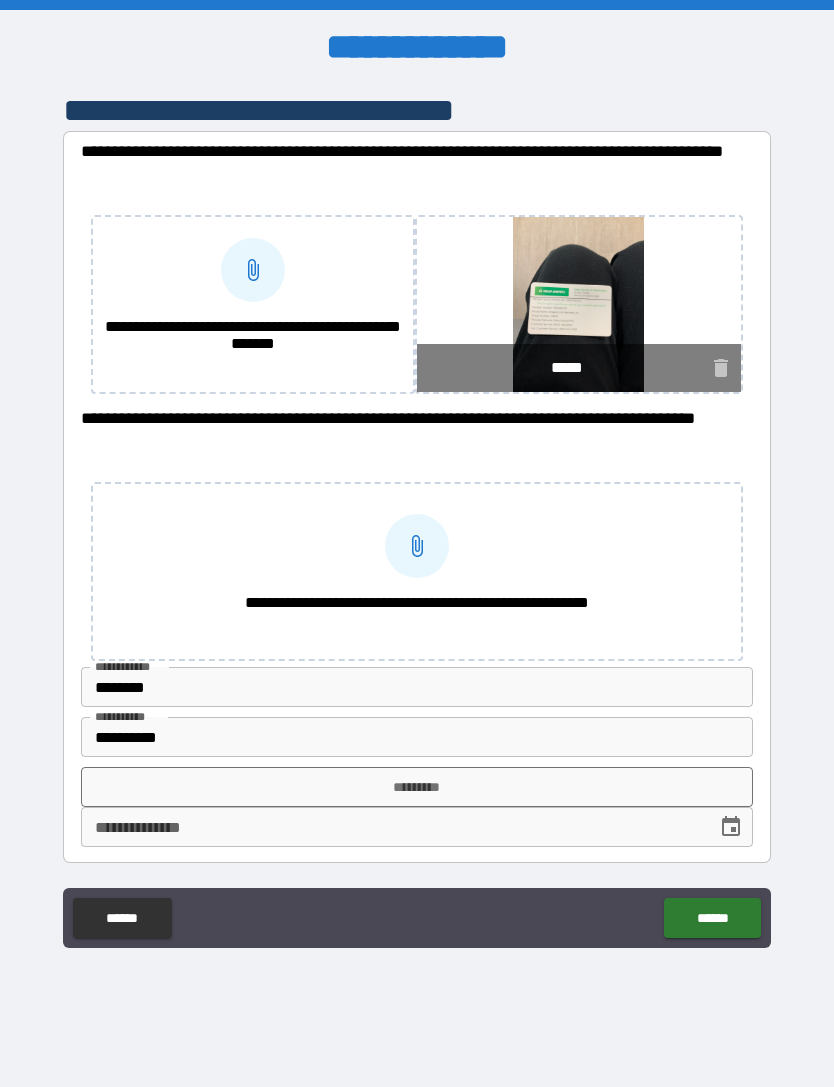 click on "**********" at bounding box center [417, 546] 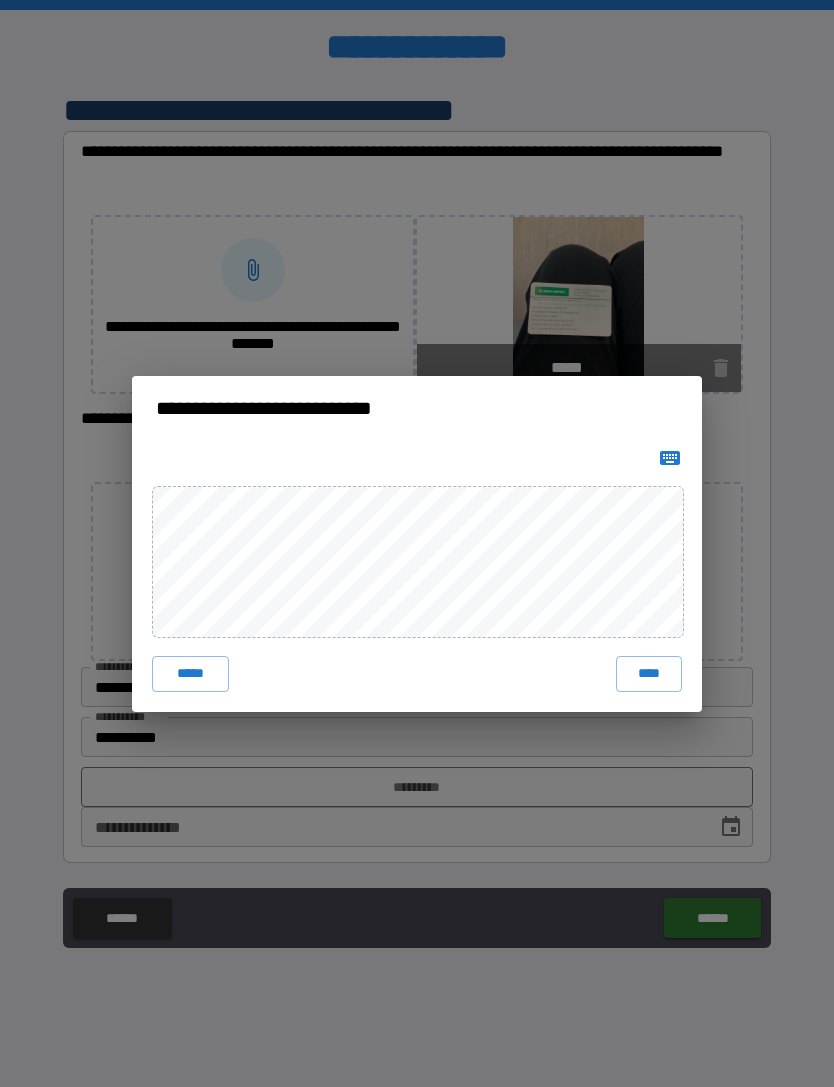 click on "****" at bounding box center (649, 674) 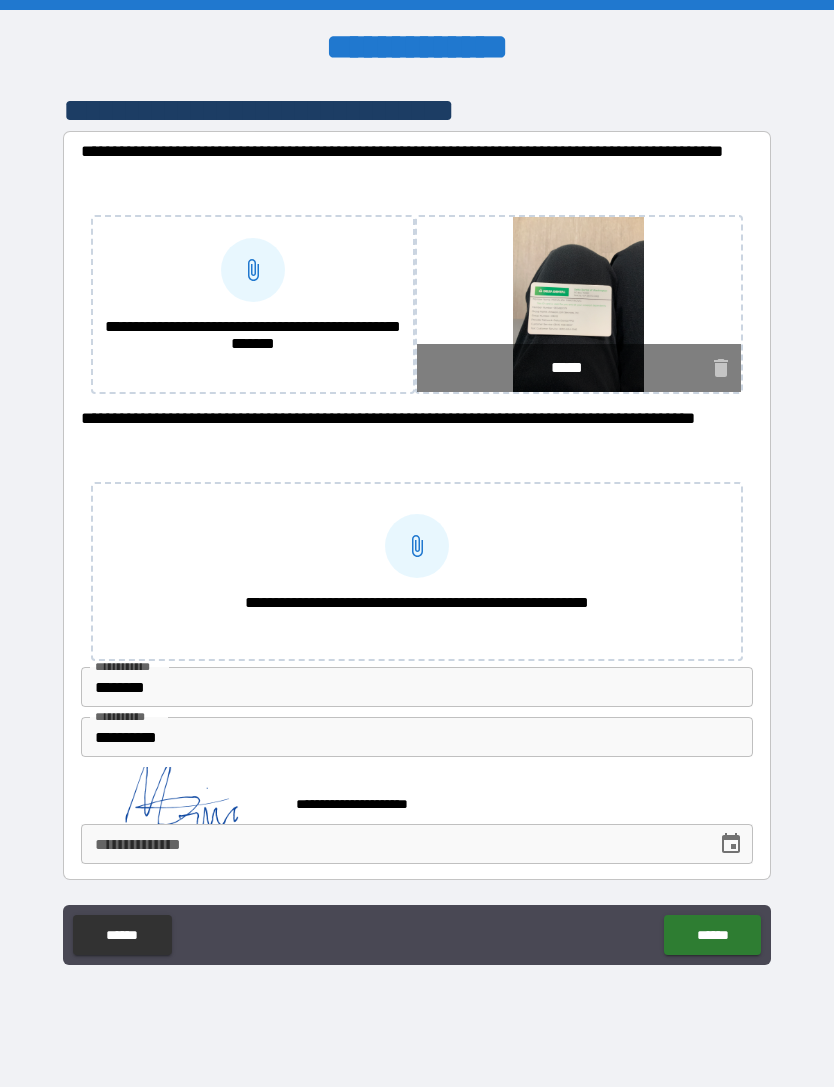 click on "******" at bounding box center (712, 935) 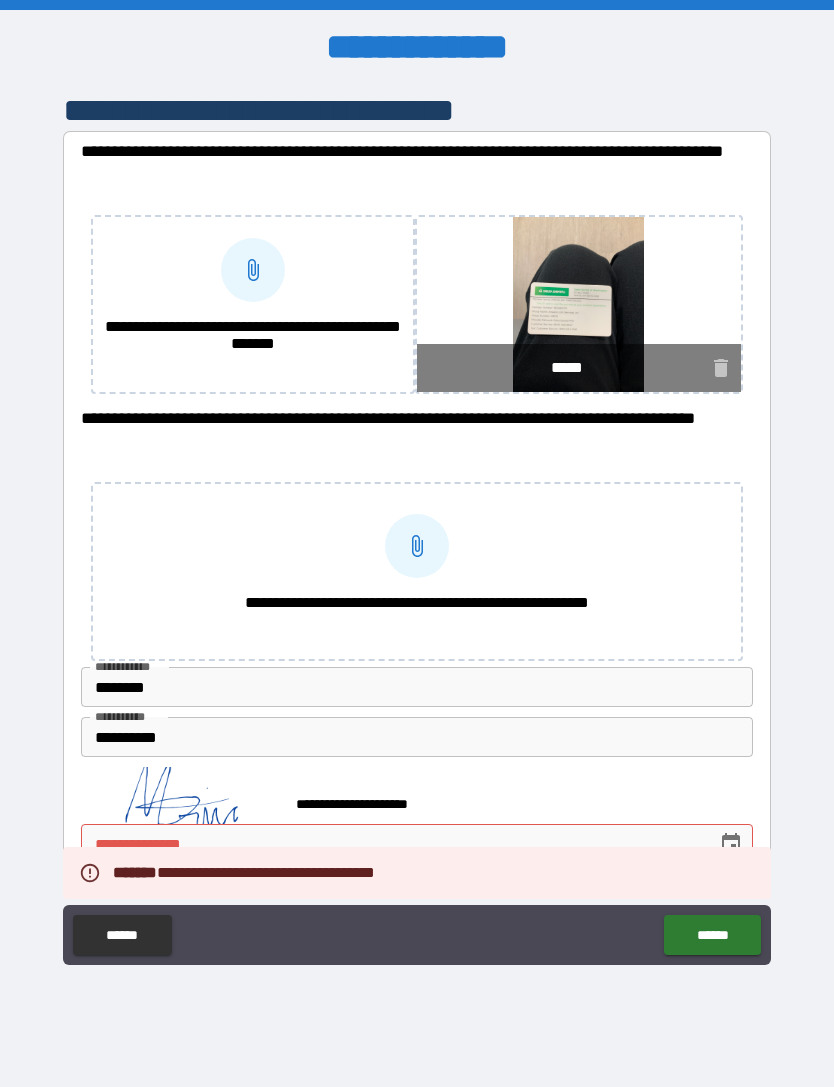 click 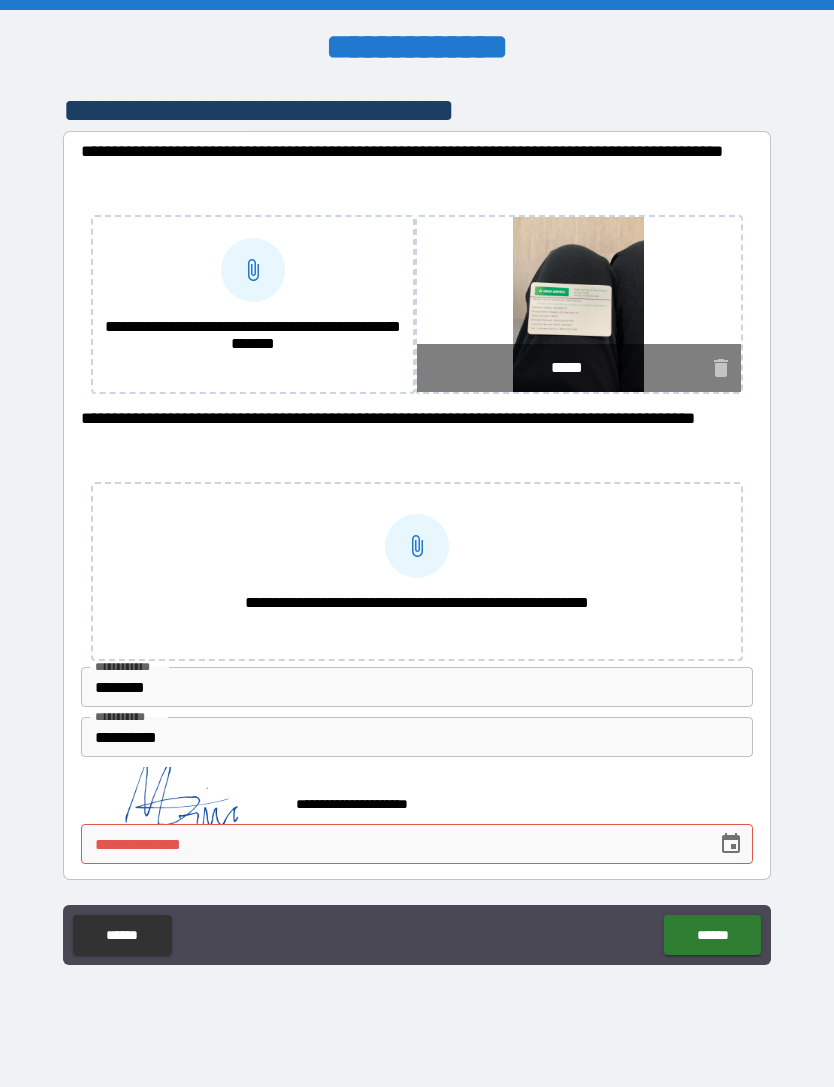 click 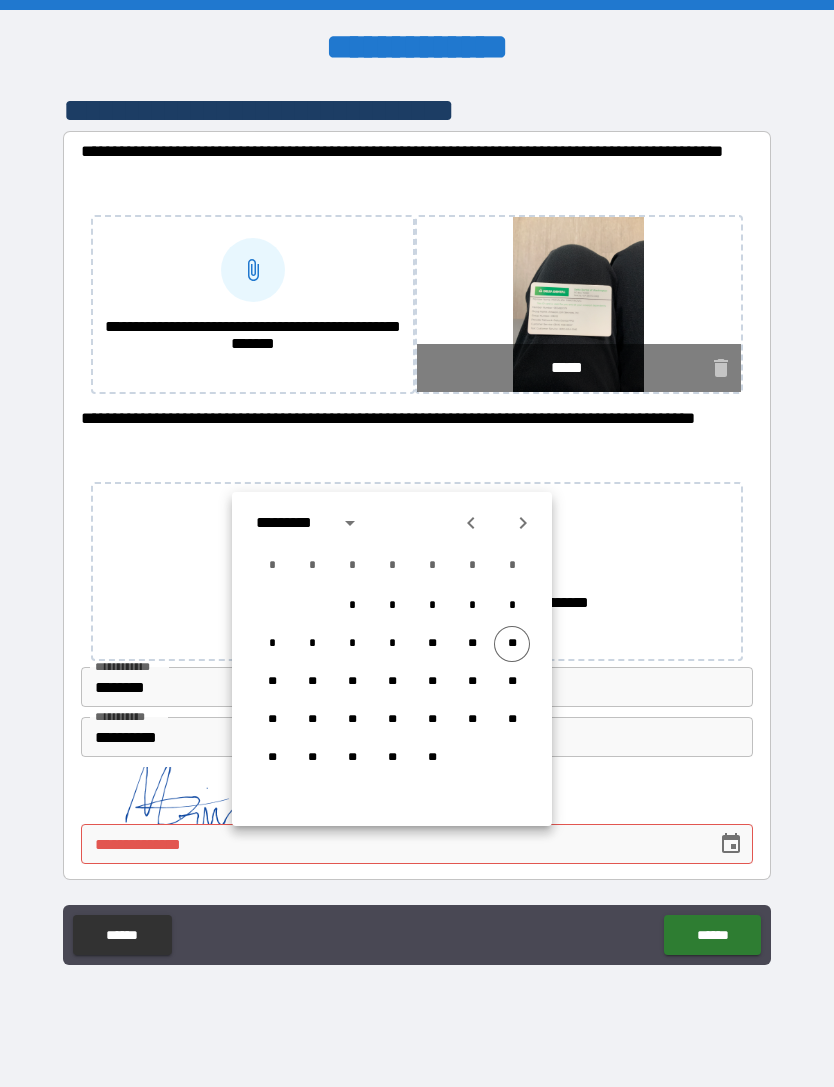 click on "**" at bounding box center (512, 644) 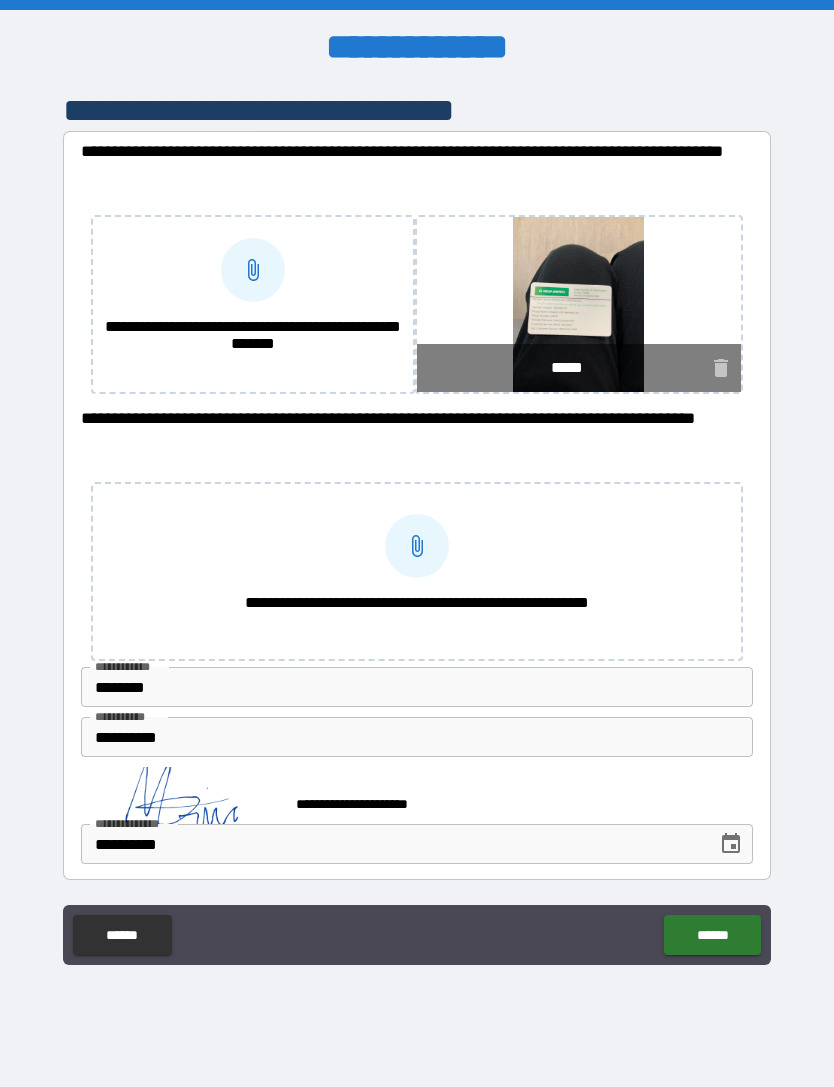 type on "**********" 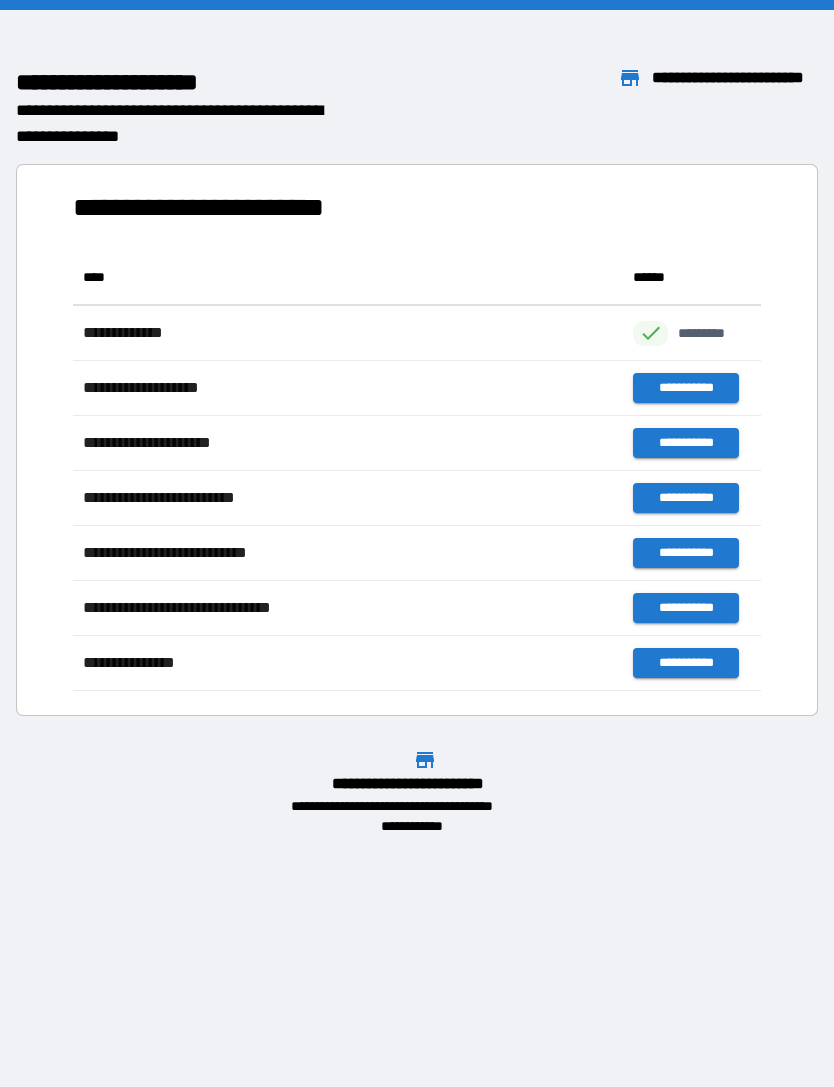 scroll, scrollTop: 441, scrollLeft: 688, axis: both 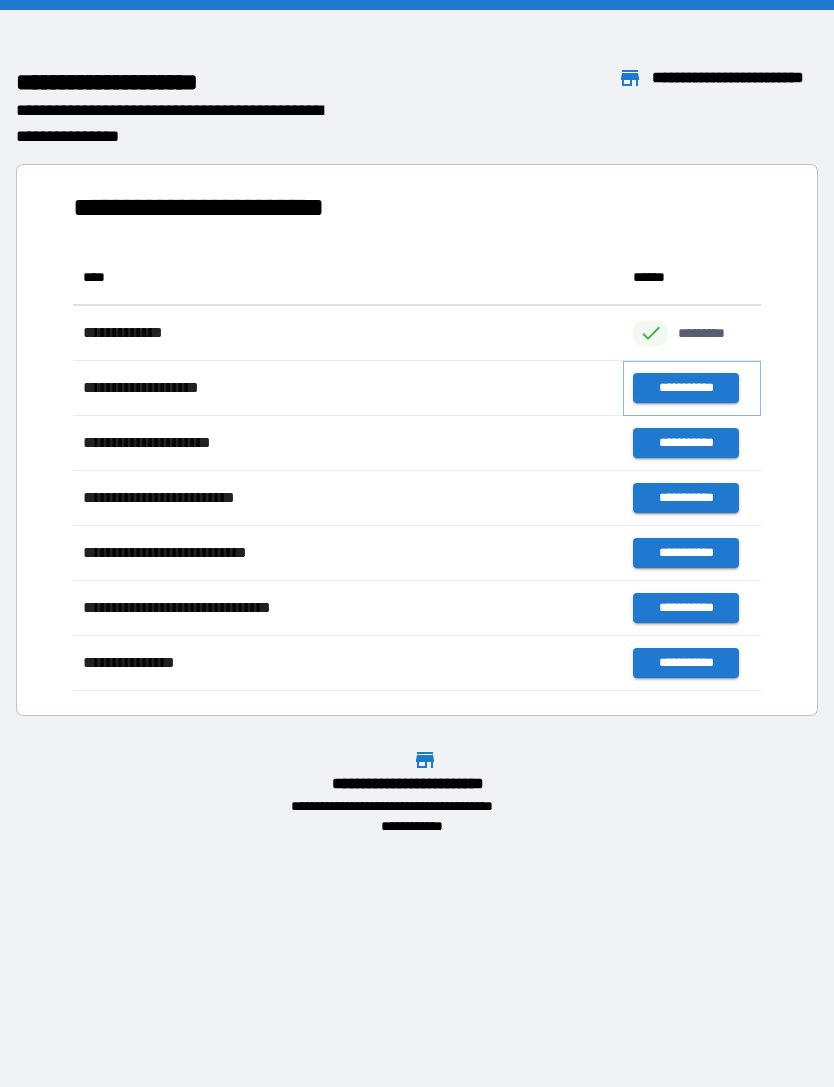 click on "**********" at bounding box center (685, 388) 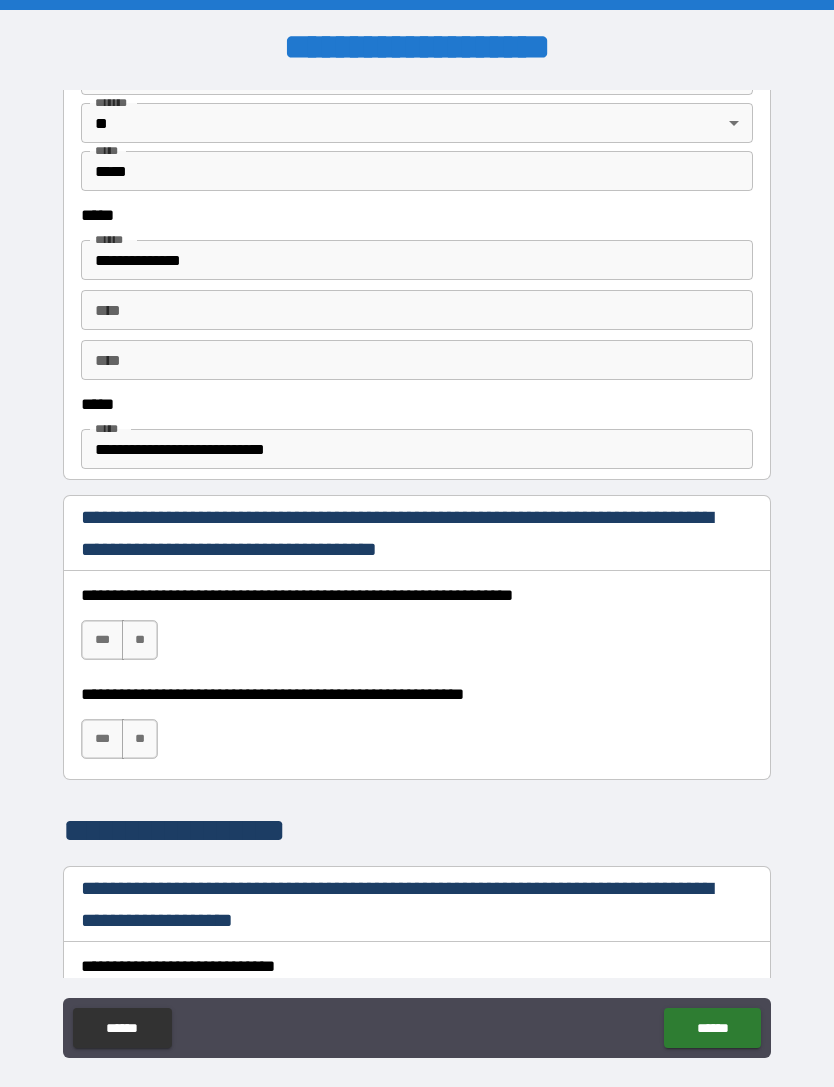 scroll, scrollTop: 964, scrollLeft: 0, axis: vertical 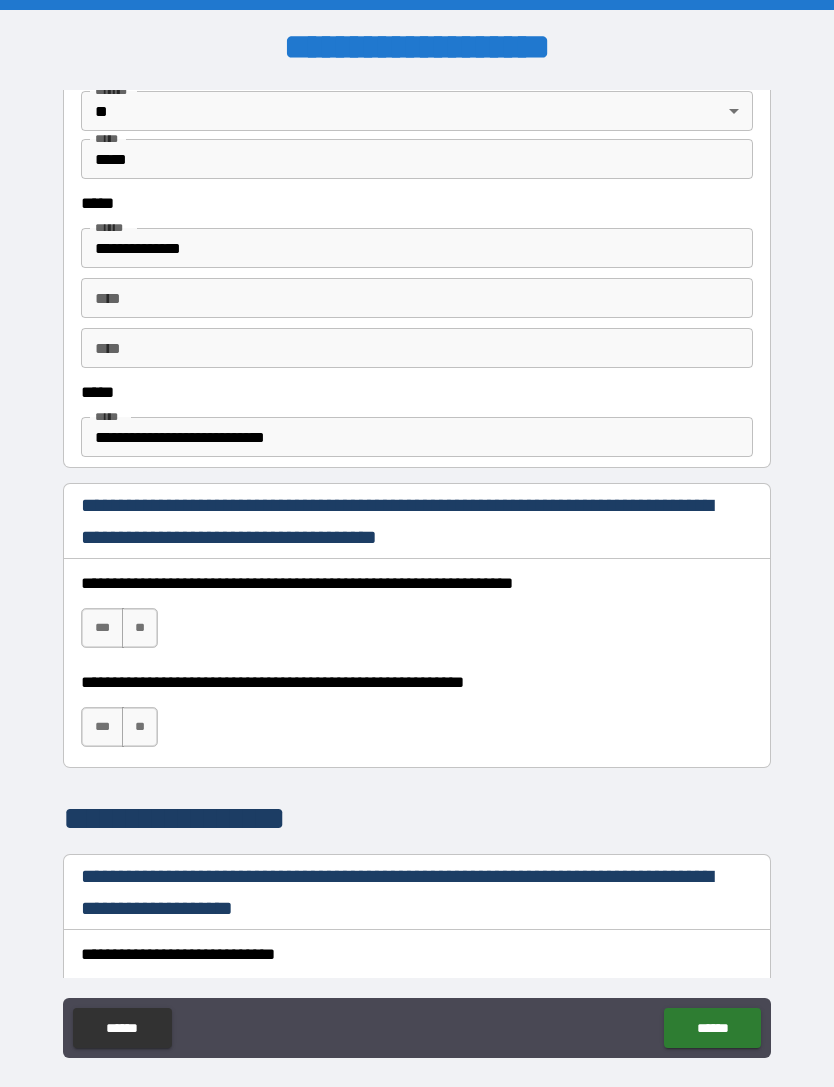 click on "***" at bounding box center (102, 628) 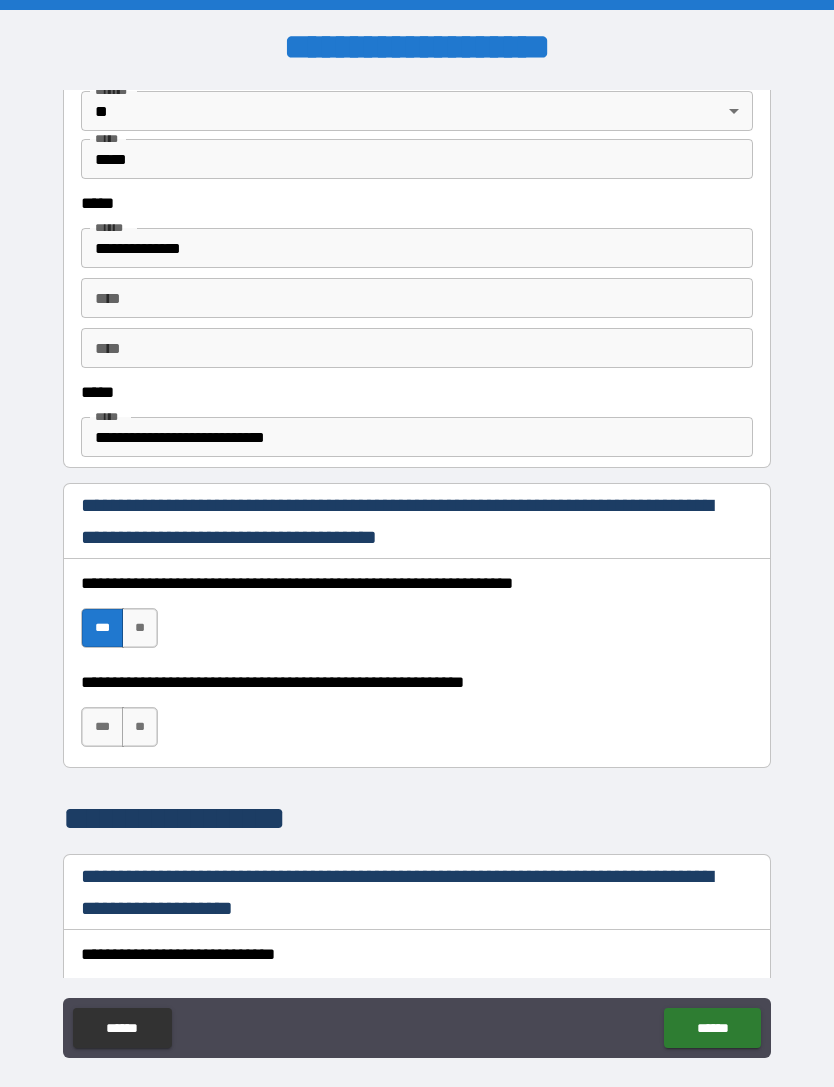 click on "***" at bounding box center [102, 727] 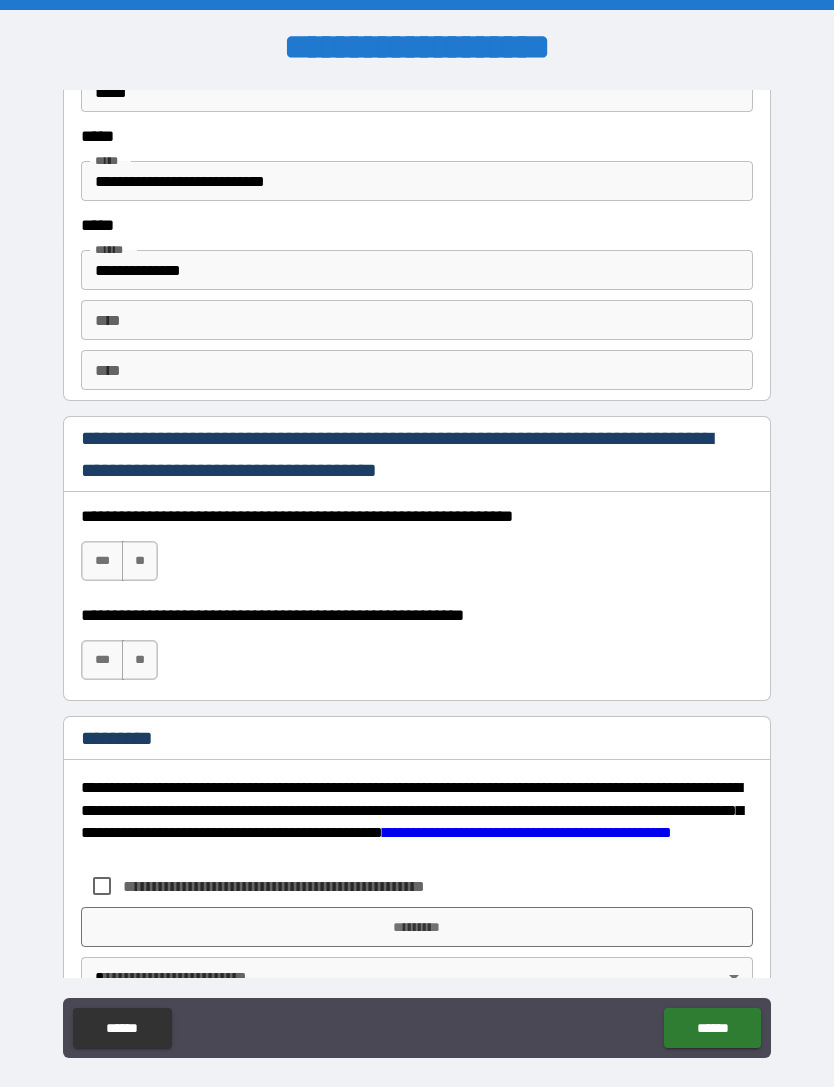 scroll, scrollTop: 2667, scrollLeft: 0, axis: vertical 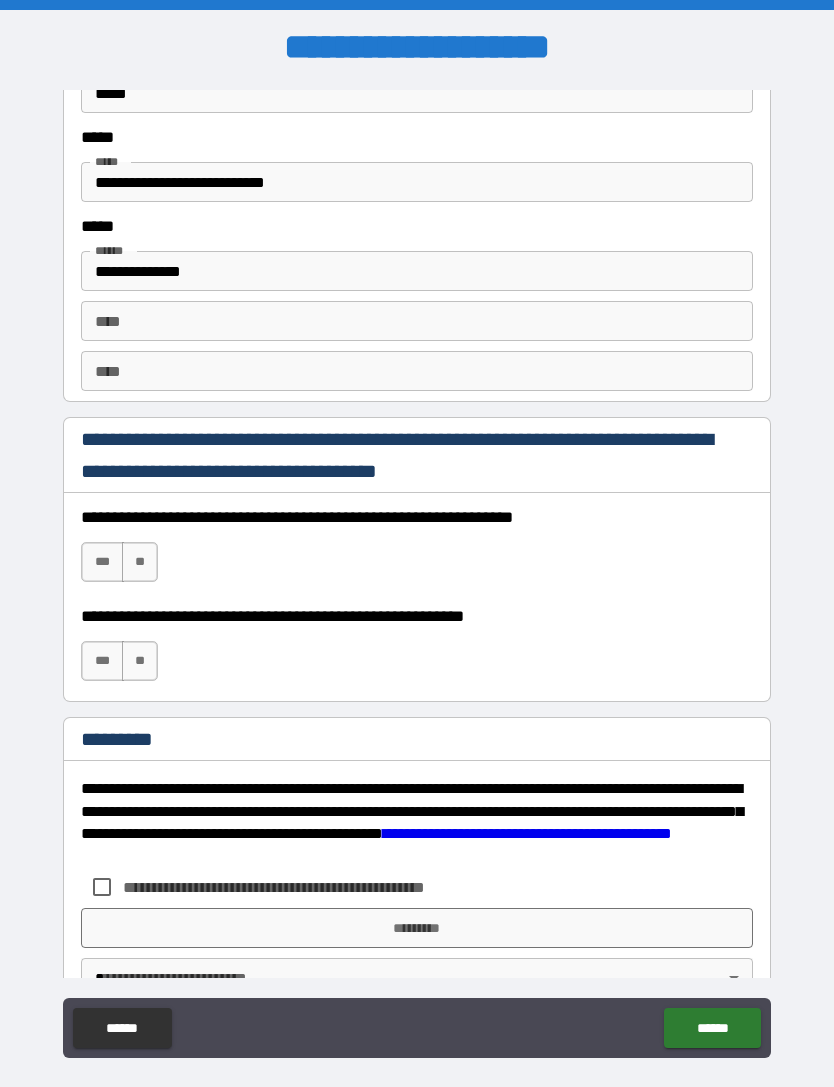 click on "***" at bounding box center (102, 562) 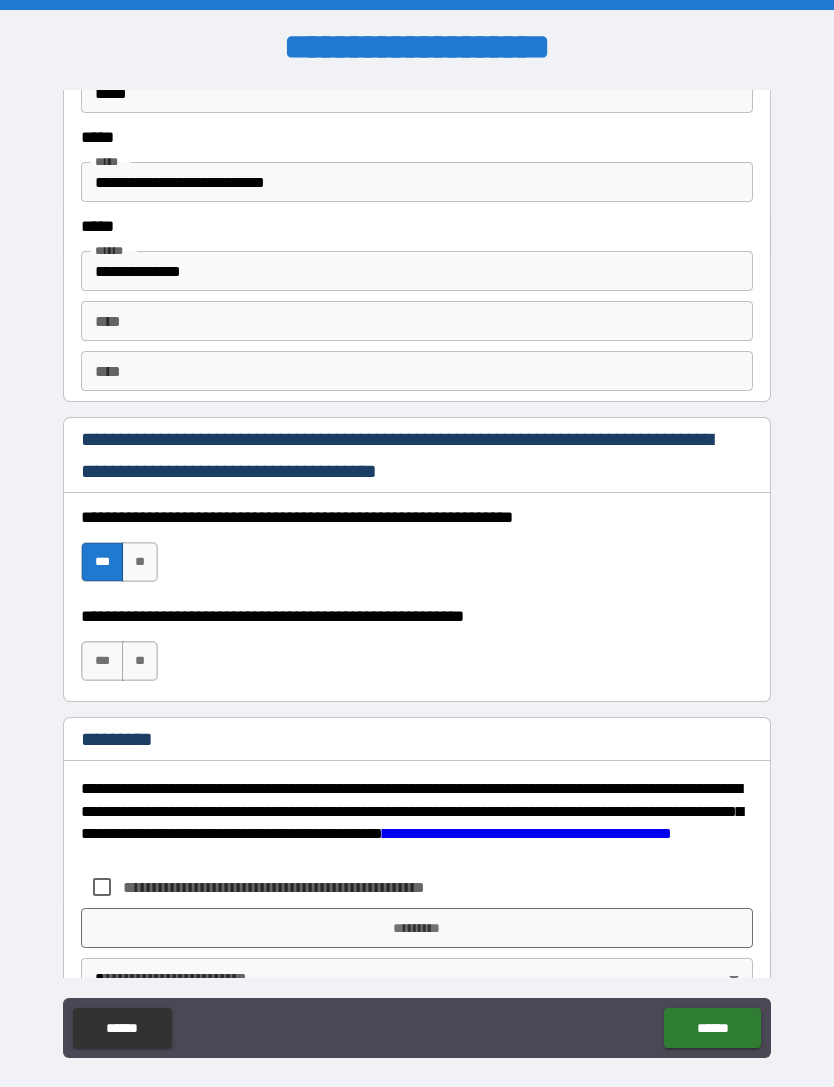 click on "***" at bounding box center [102, 661] 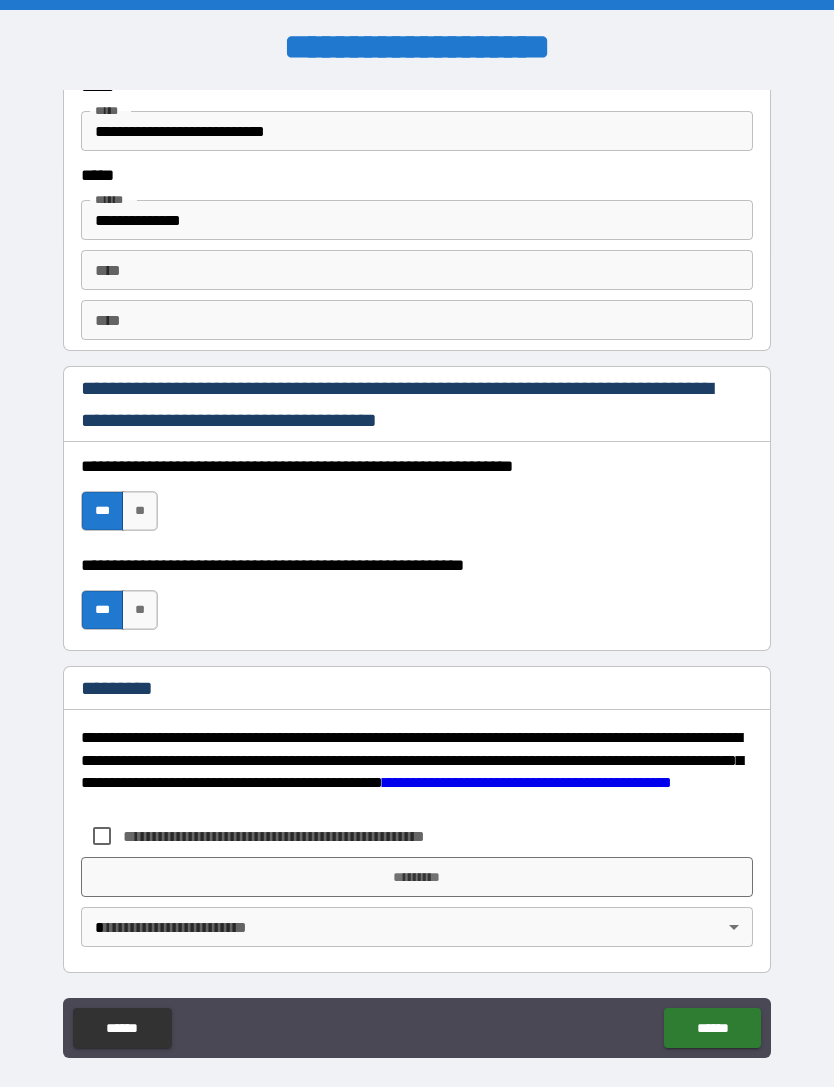 scroll, scrollTop: 2718, scrollLeft: 0, axis: vertical 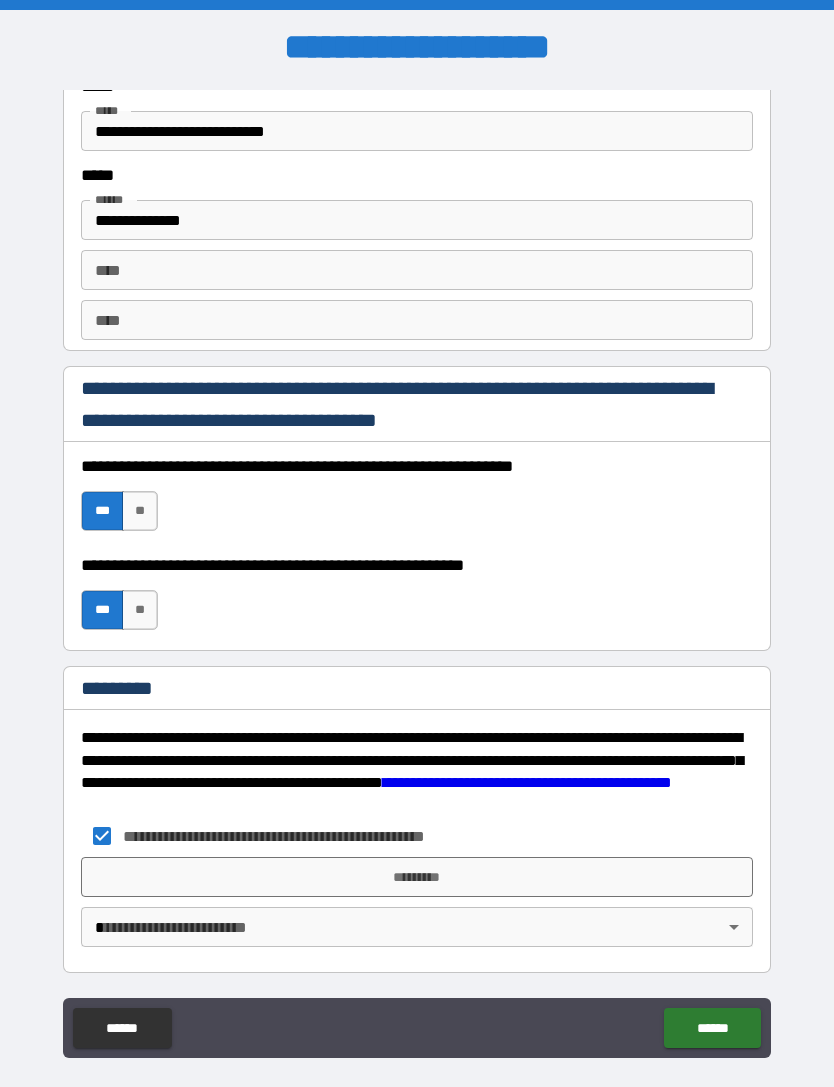 click on "*********" at bounding box center [417, 877] 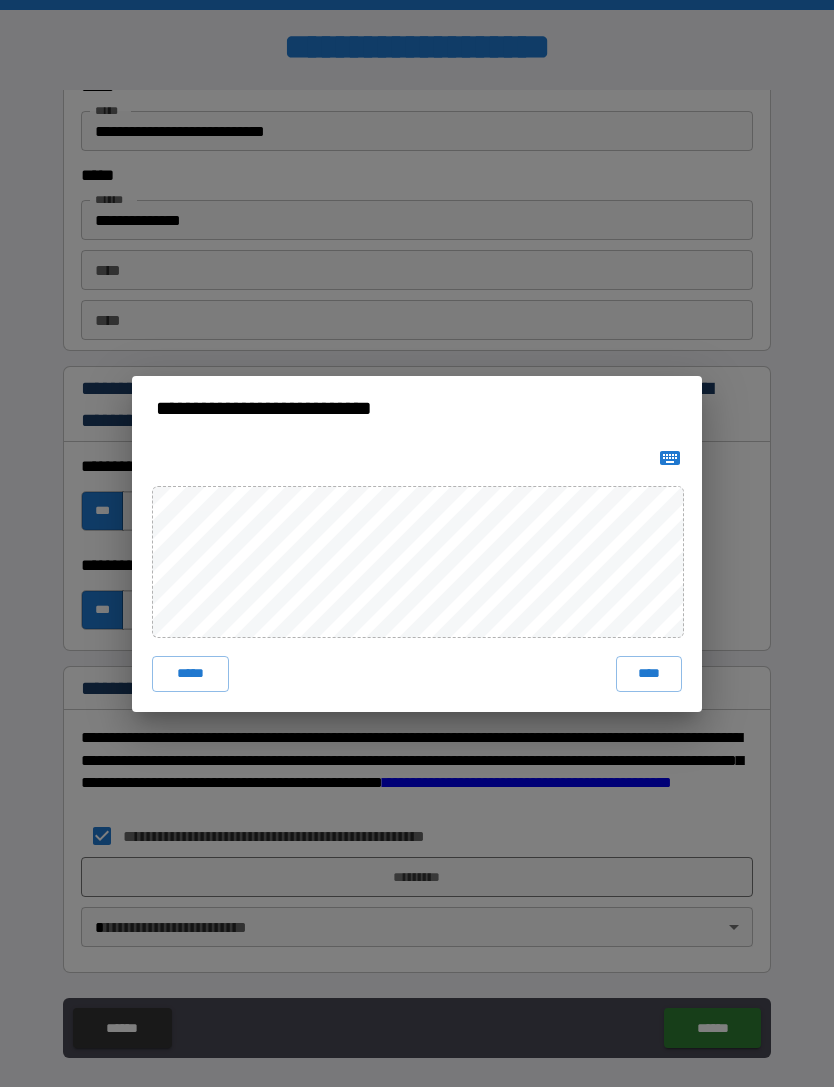 click on "****" at bounding box center (649, 674) 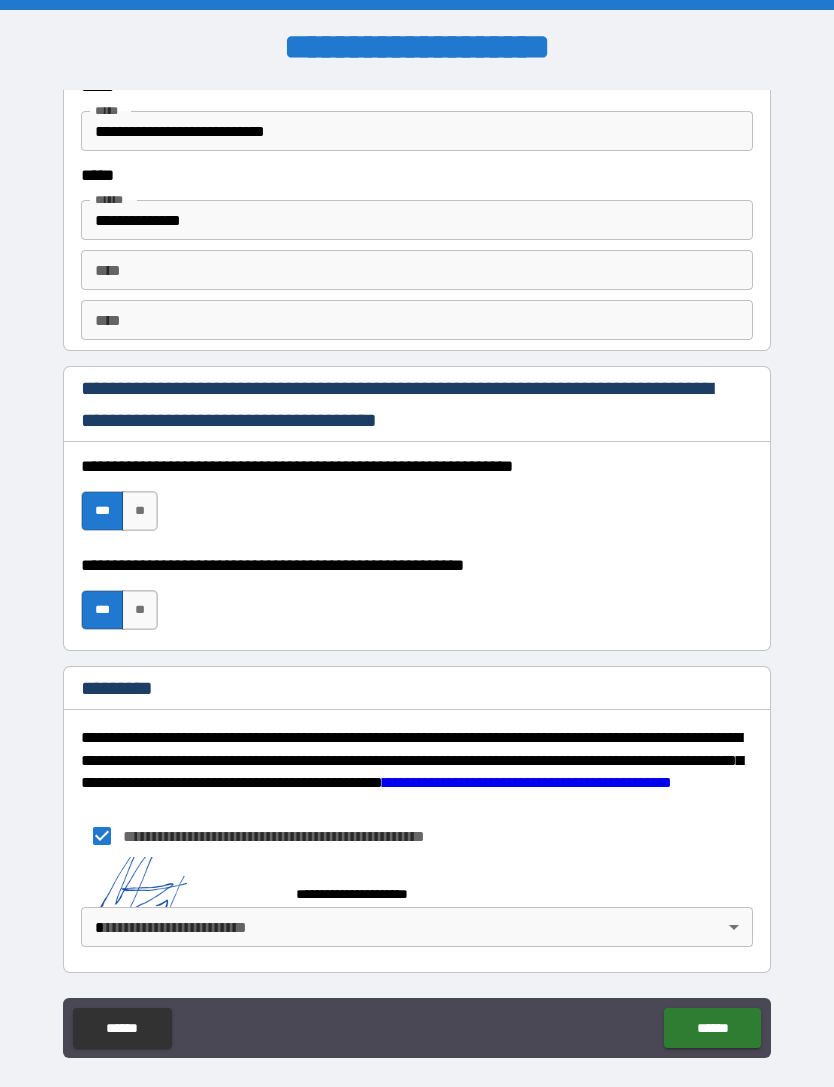 scroll, scrollTop: 2708, scrollLeft: 0, axis: vertical 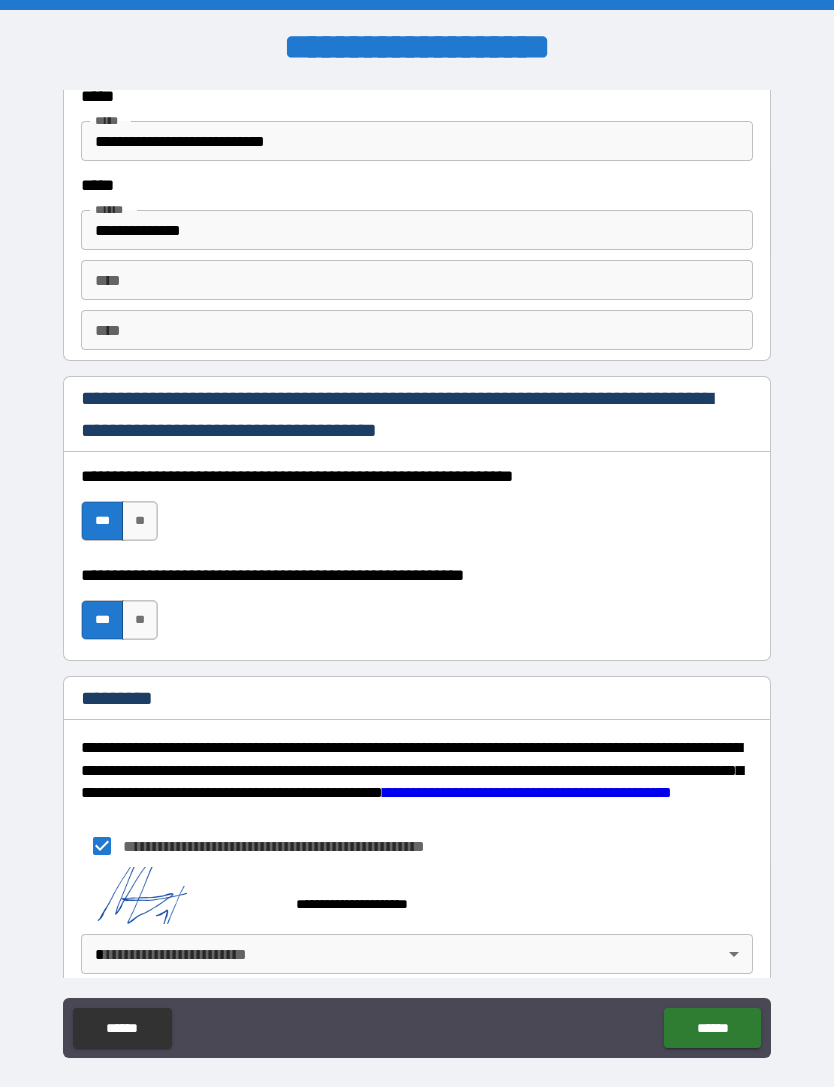 click on "******" at bounding box center [712, 1028] 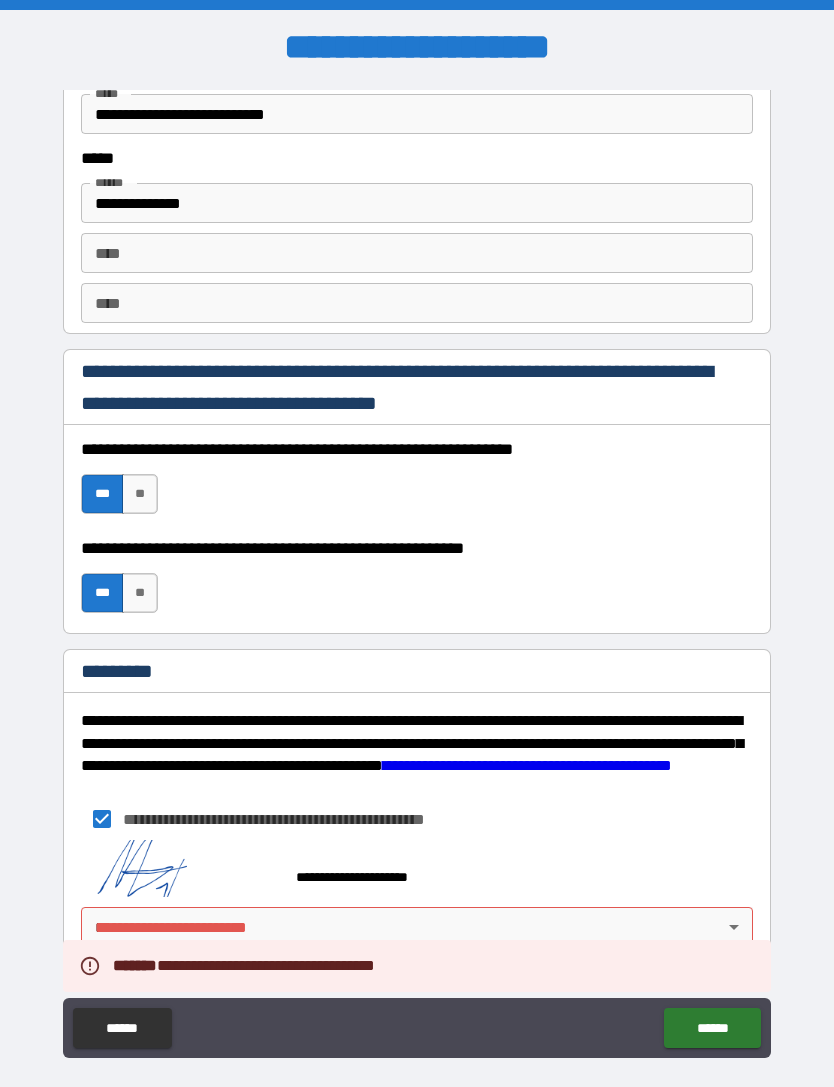 scroll, scrollTop: 2735, scrollLeft: 0, axis: vertical 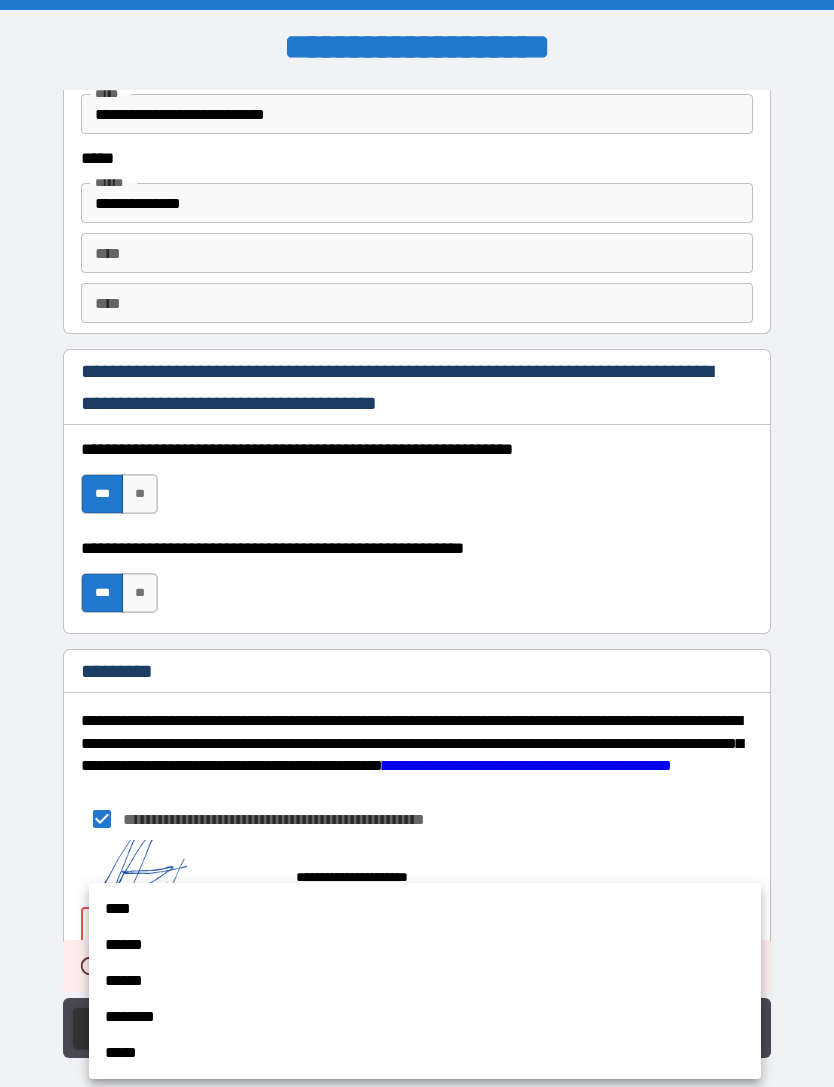 click on "****" at bounding box center [425, 909] 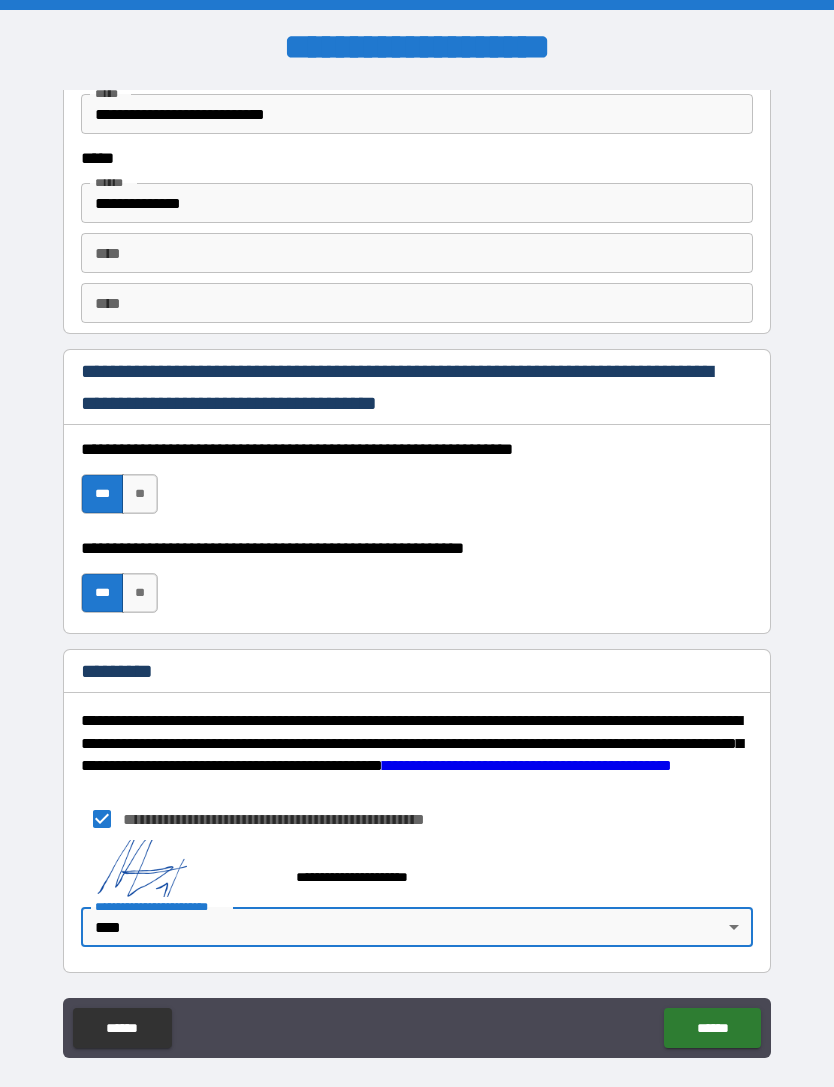 click on "******" at bounding box center [712, 1028] 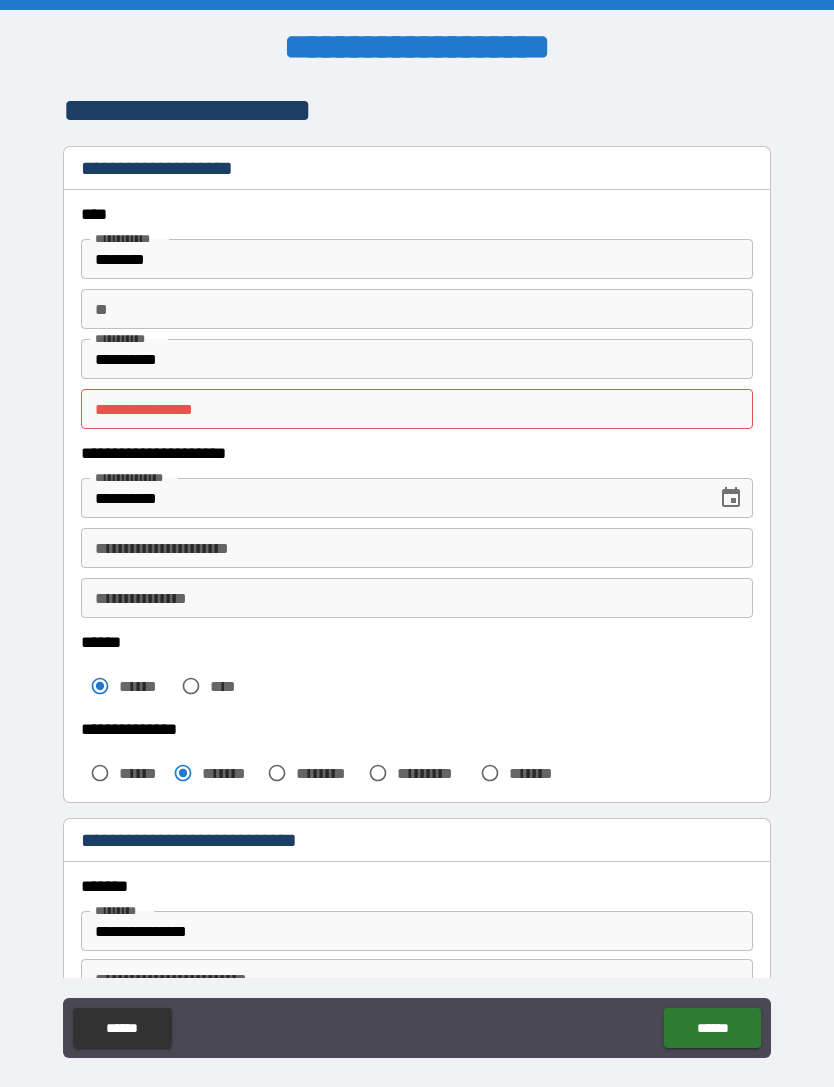 scroll, scrollTop: 0, scrollLeft: 0, axis: both 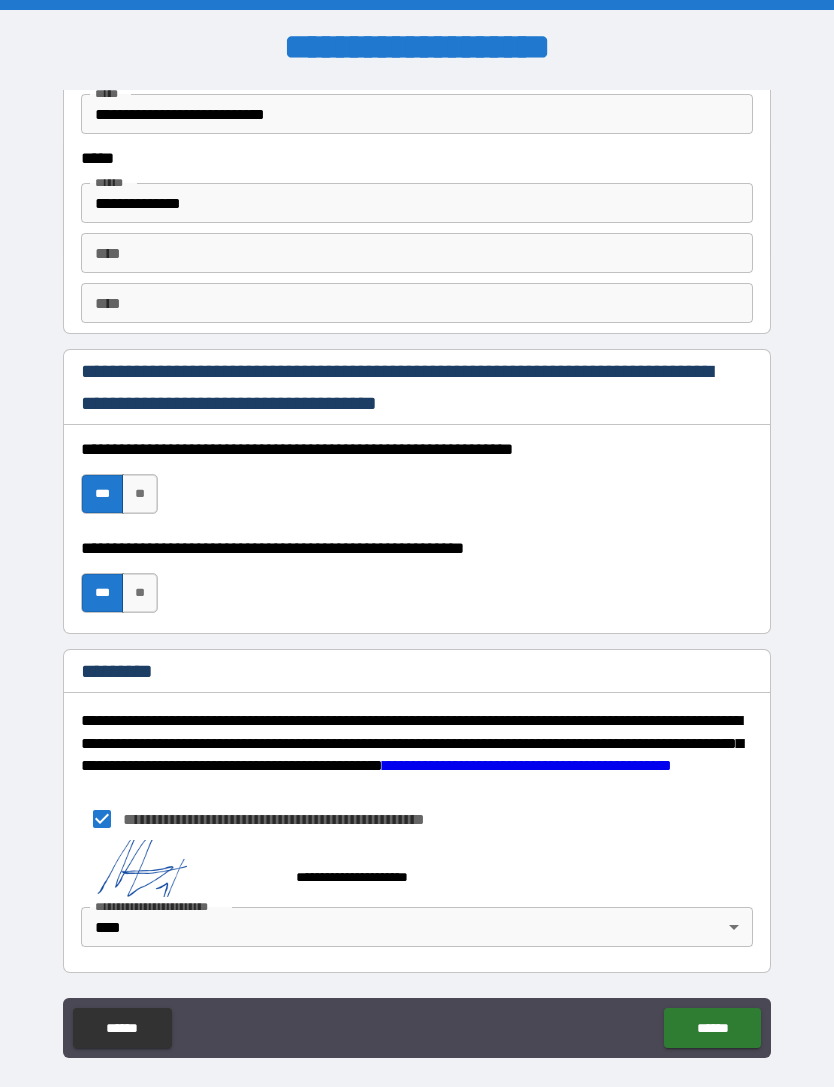 type on "****" 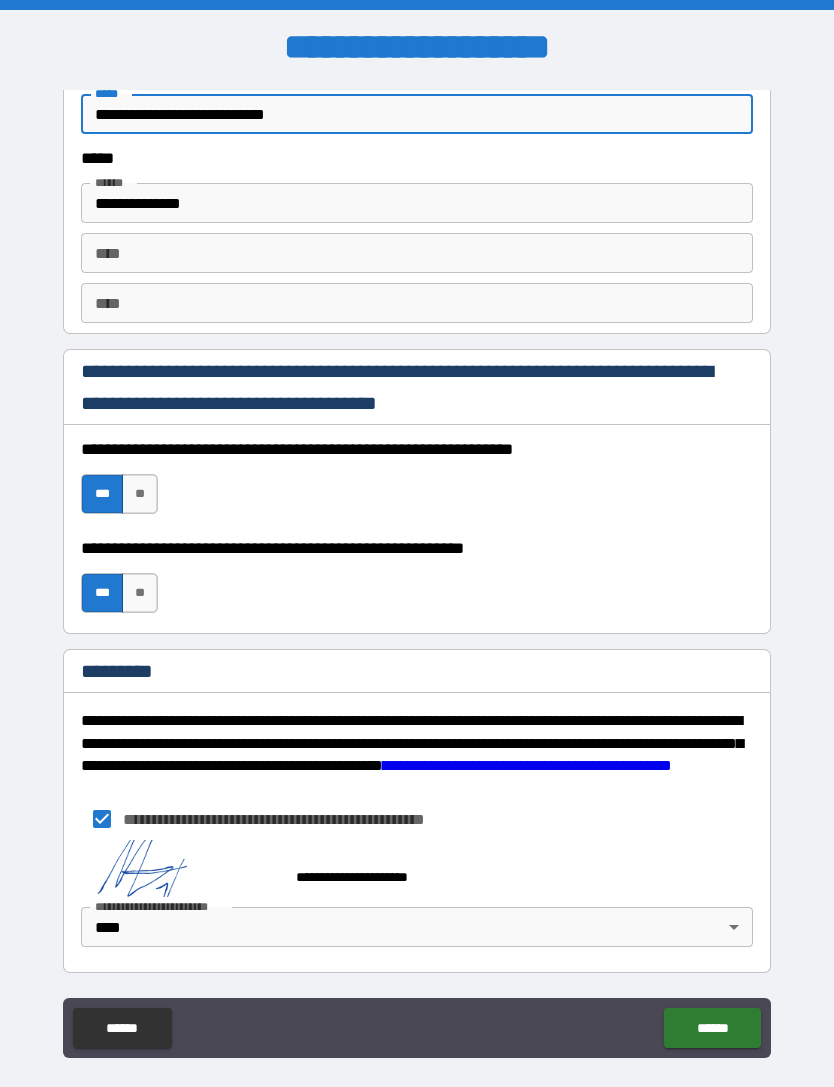 scroll, scrollTop: 2735, scrollLeft: 0, axis: vertical 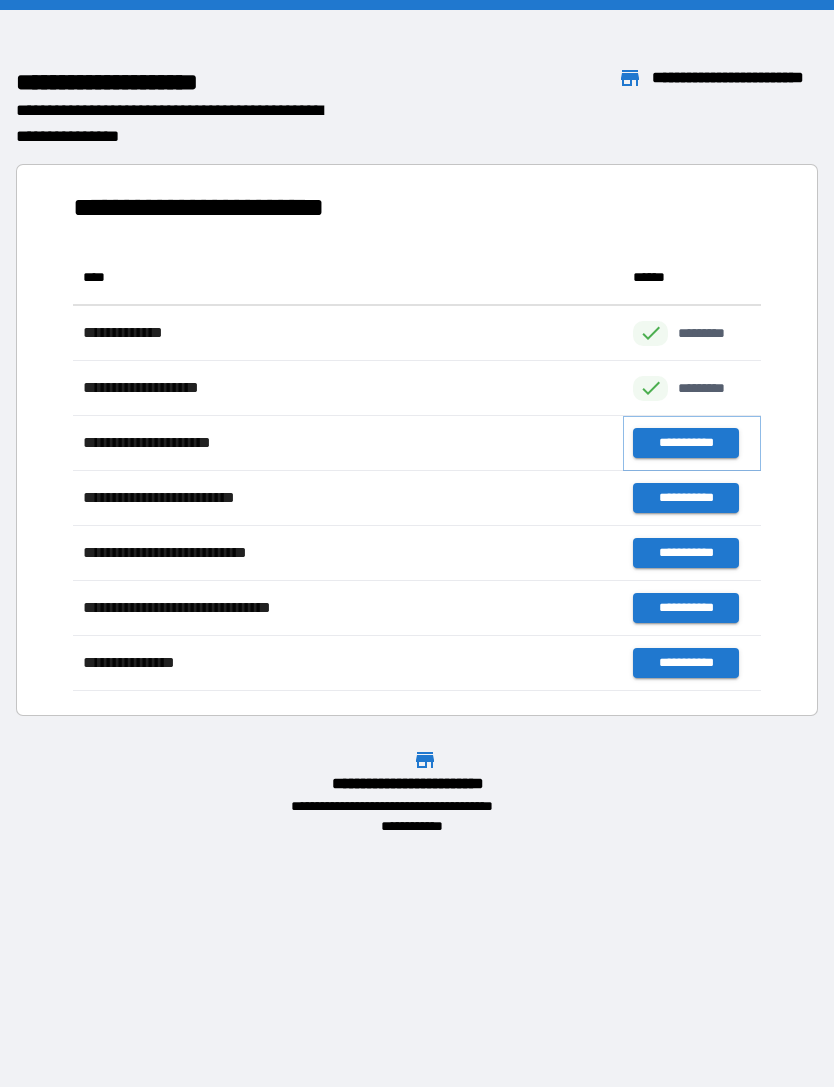 click on "**********" at bounding box center [685, 443] 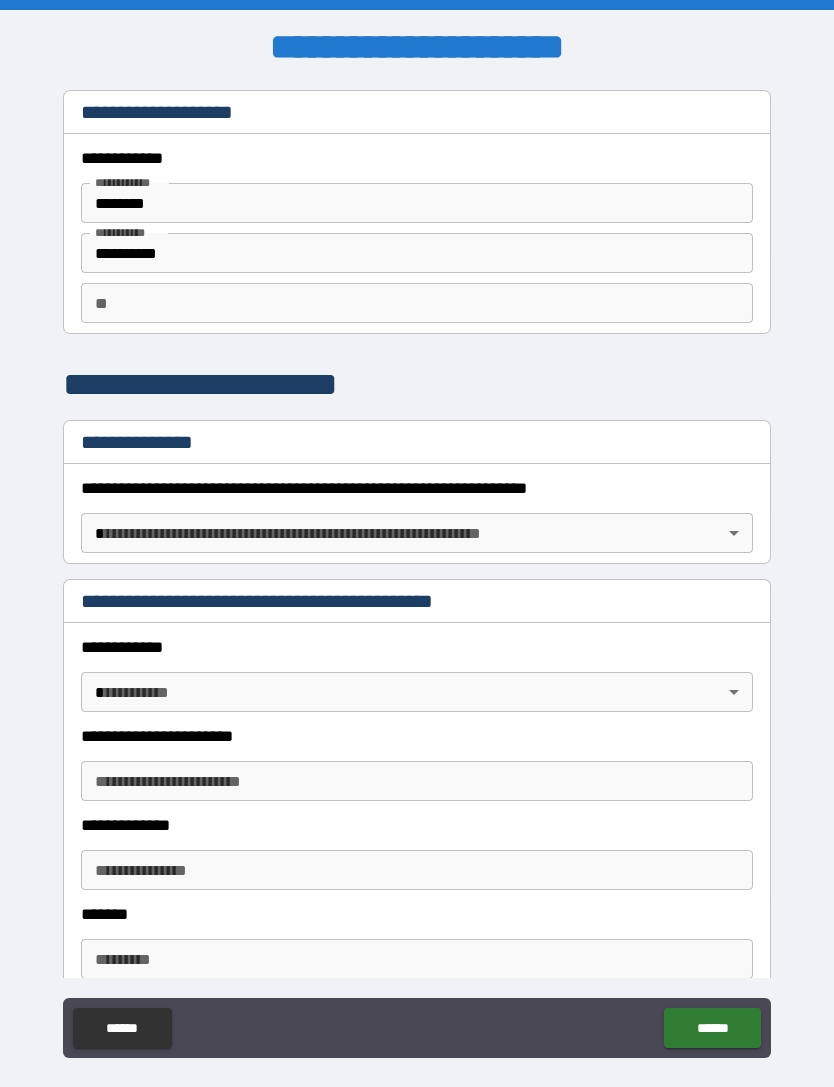 click on "**********" at bounding box center (417, 575) 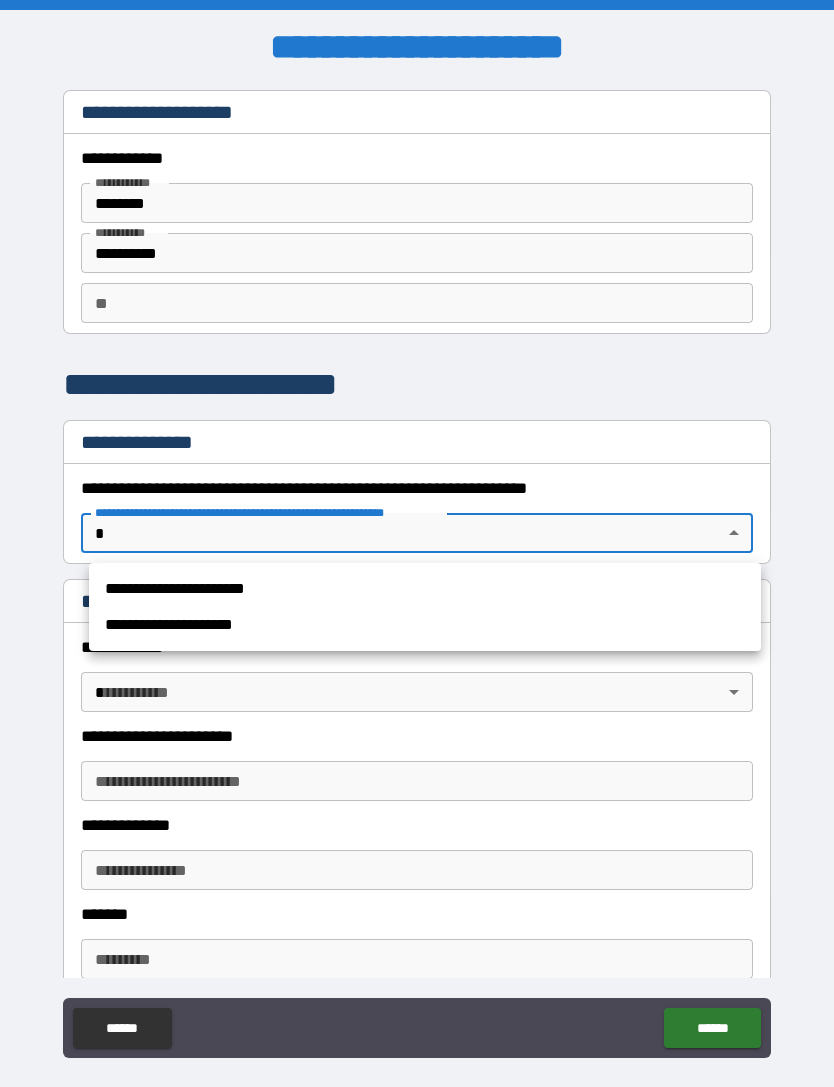 click on "**********" at bounding box center [425, 589] 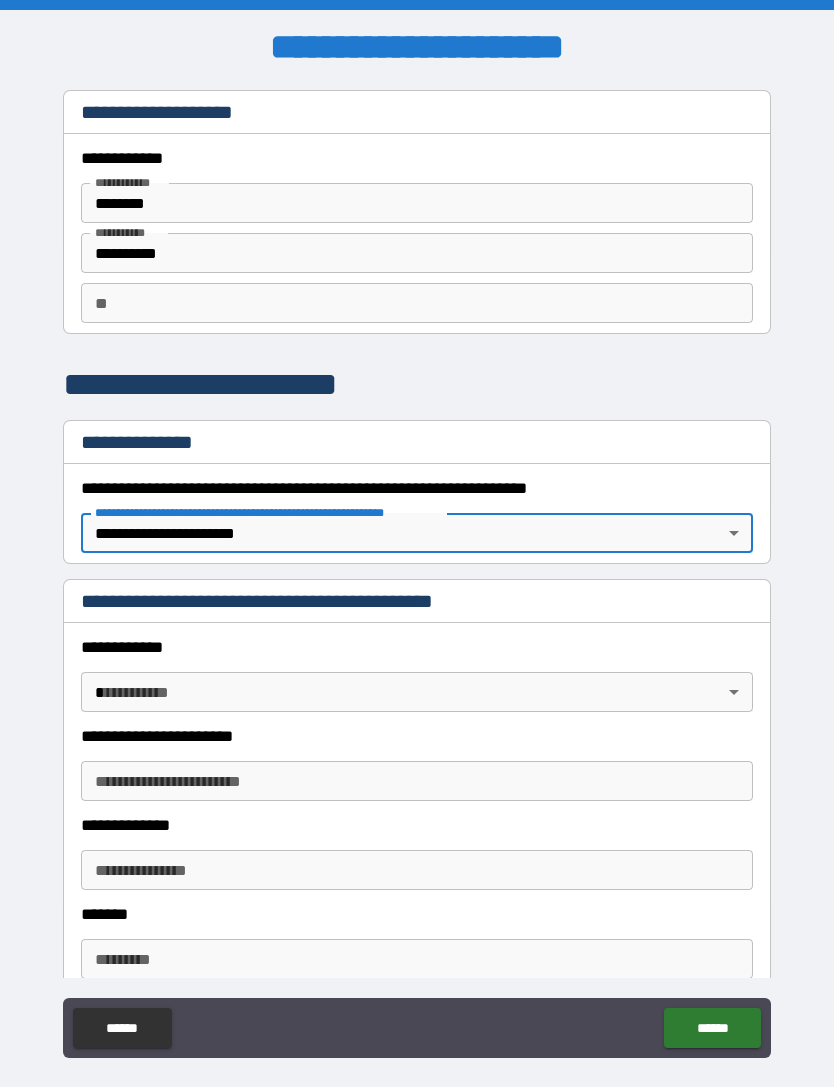 click on "**********" at bounding box center [417, 575] 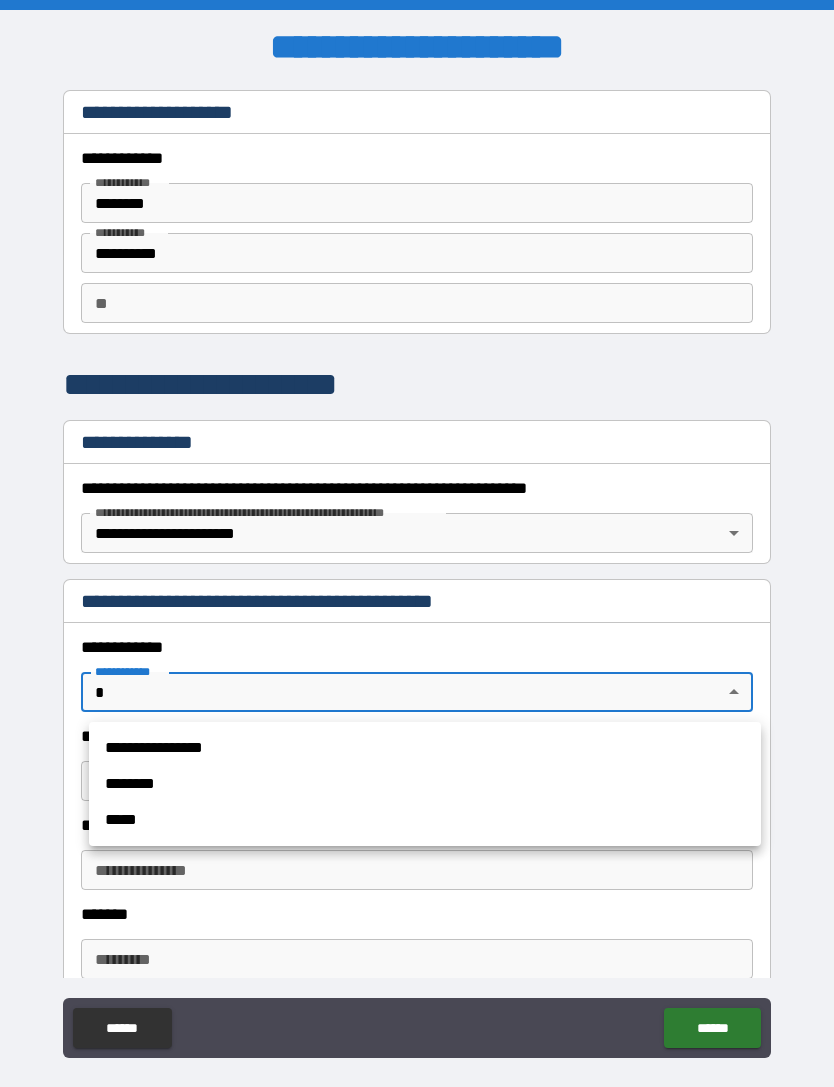 click on "**********" at bounding box center [425, 748] 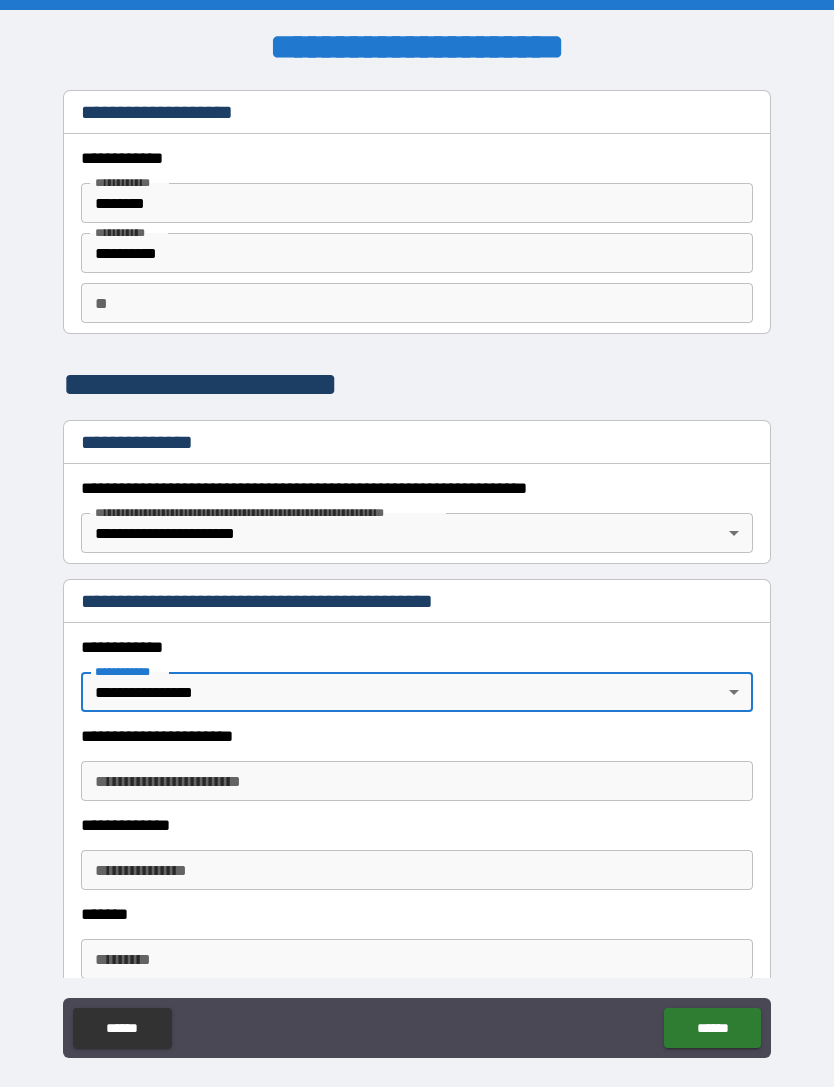type on "*" 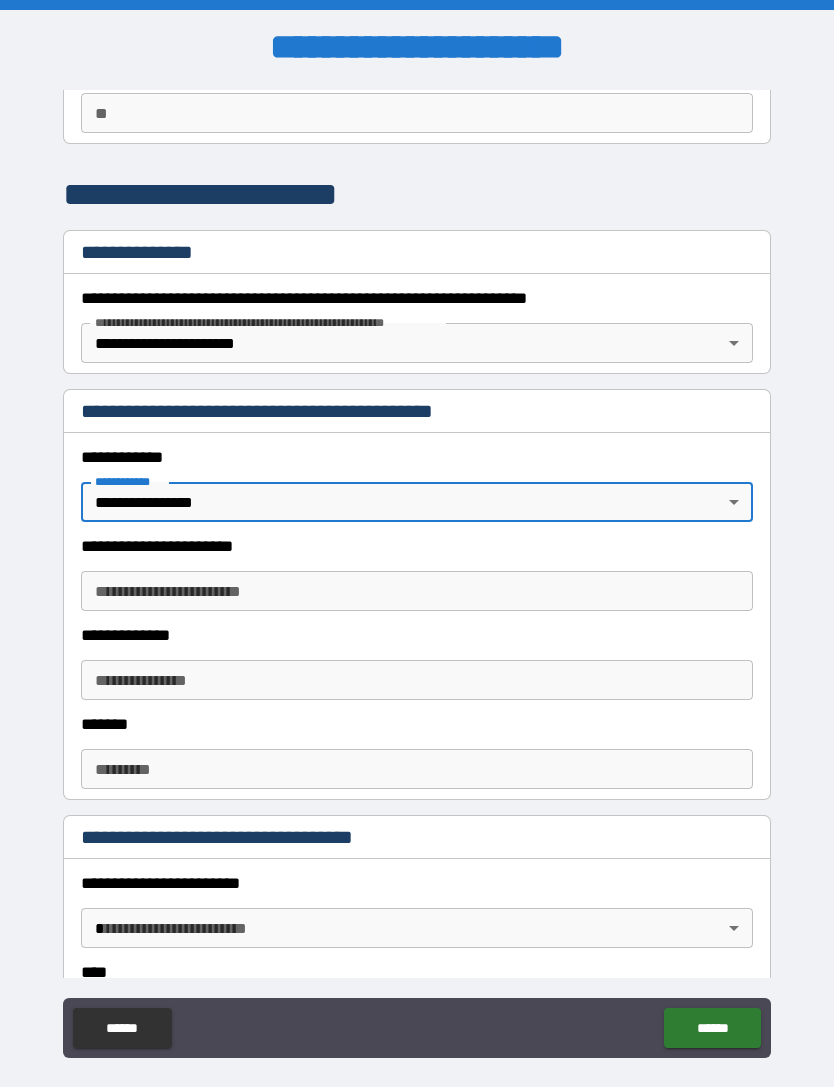 scroll, scrollTop: 192, scrollLeft: 0, axis: vertical 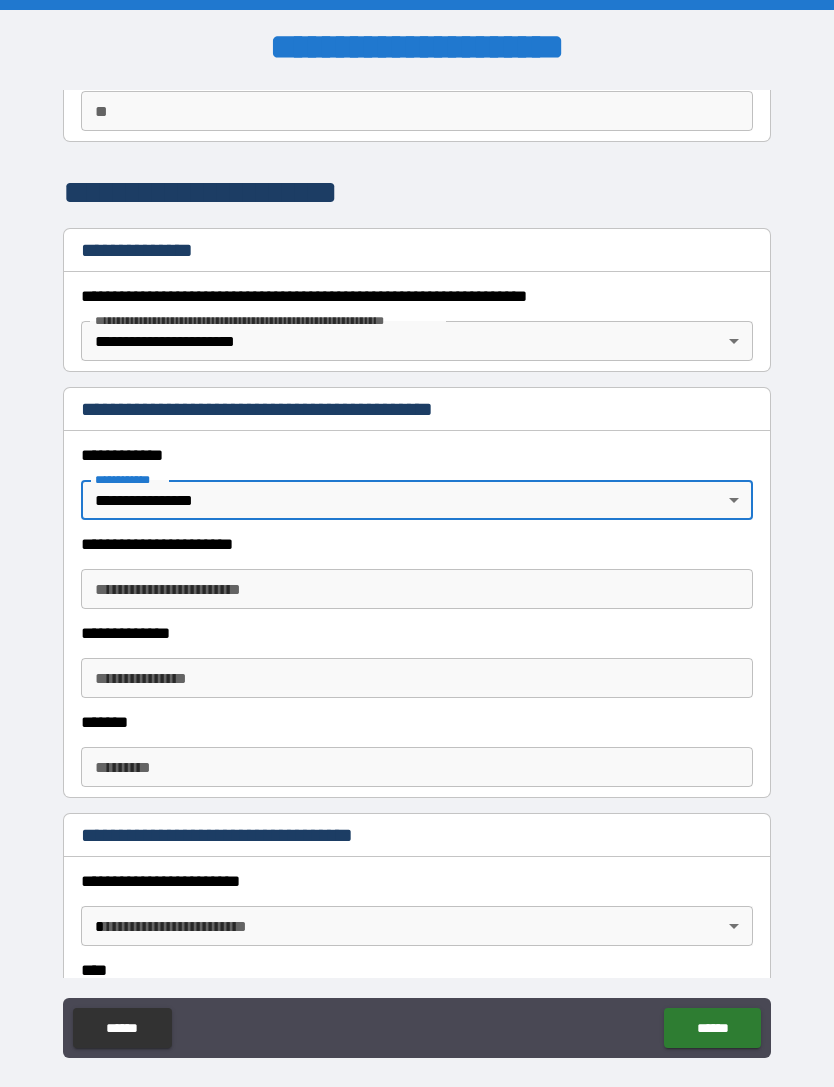 click on "**********" at bounding box center (417, 589) 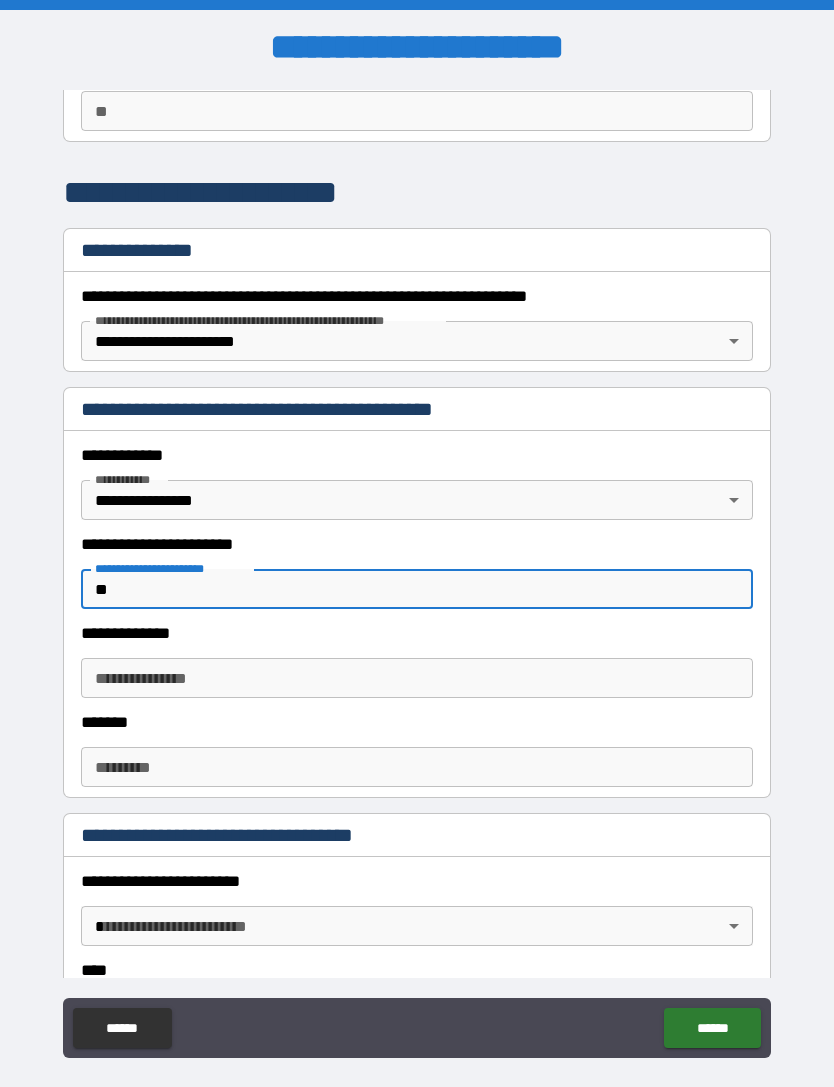 type on "*" 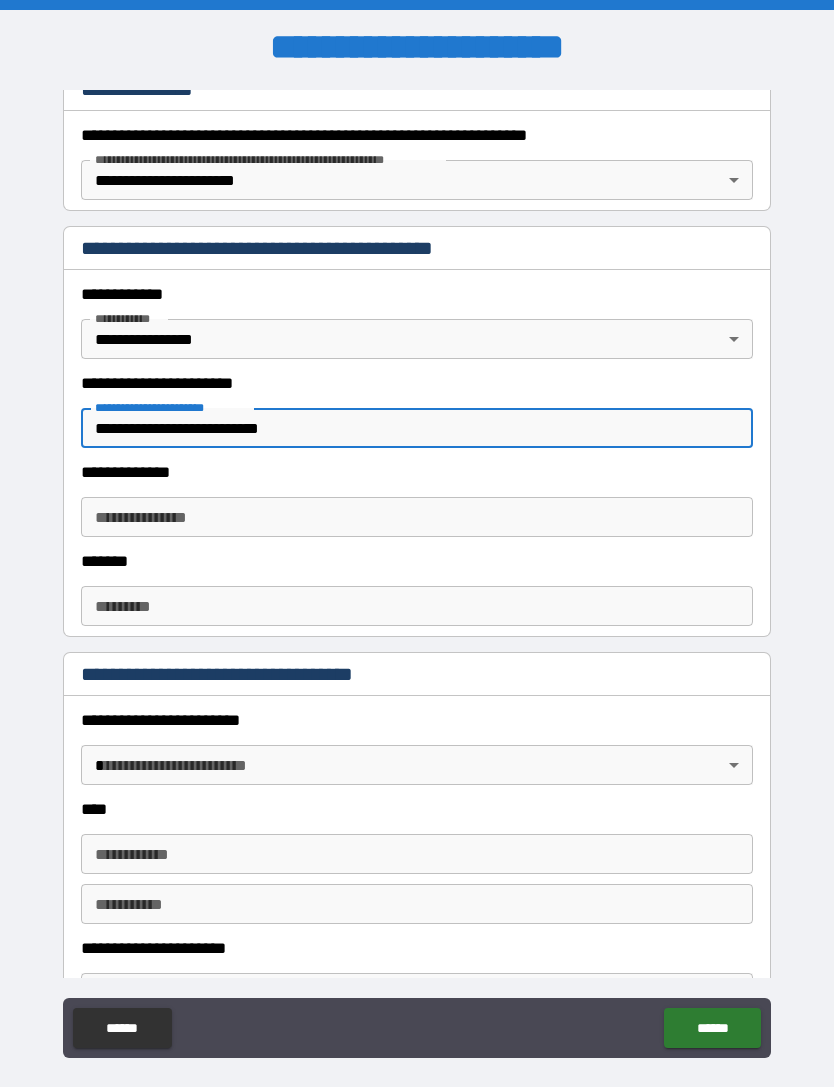 scroll, scrollTop: 352, scrollLeft: 0, axis: vertical 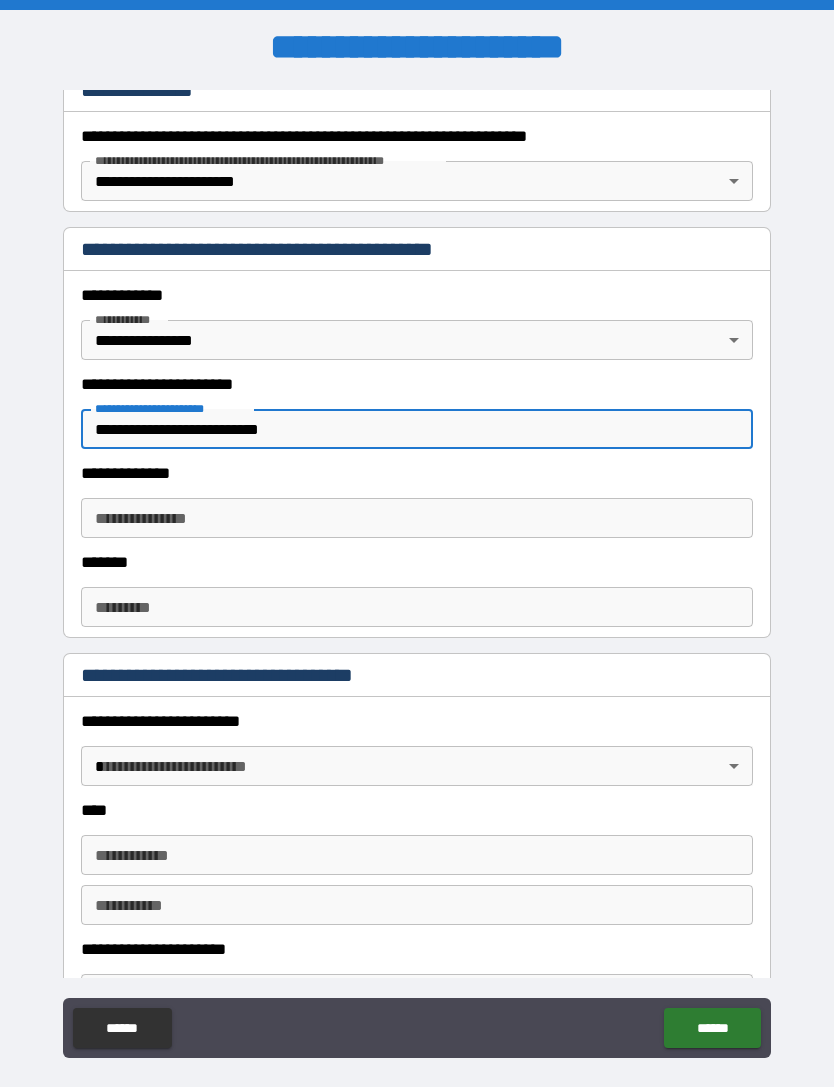 type on "**********" 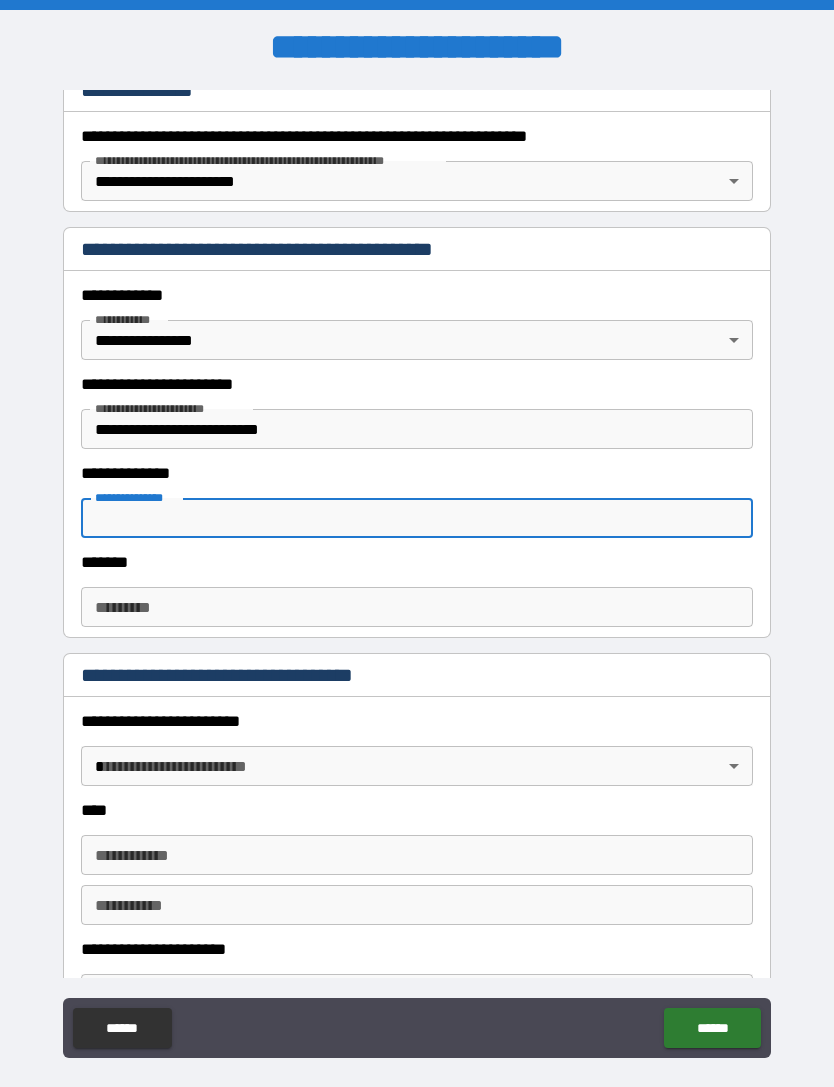 type on "*" 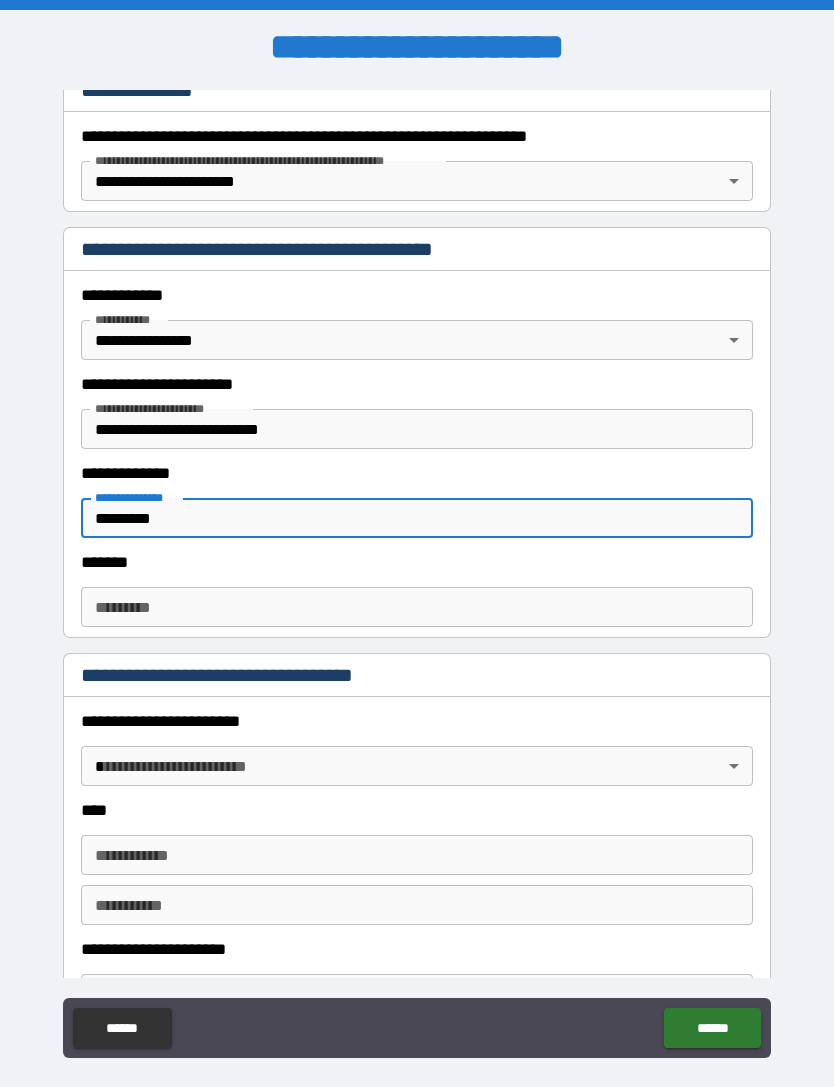 type on "*********" 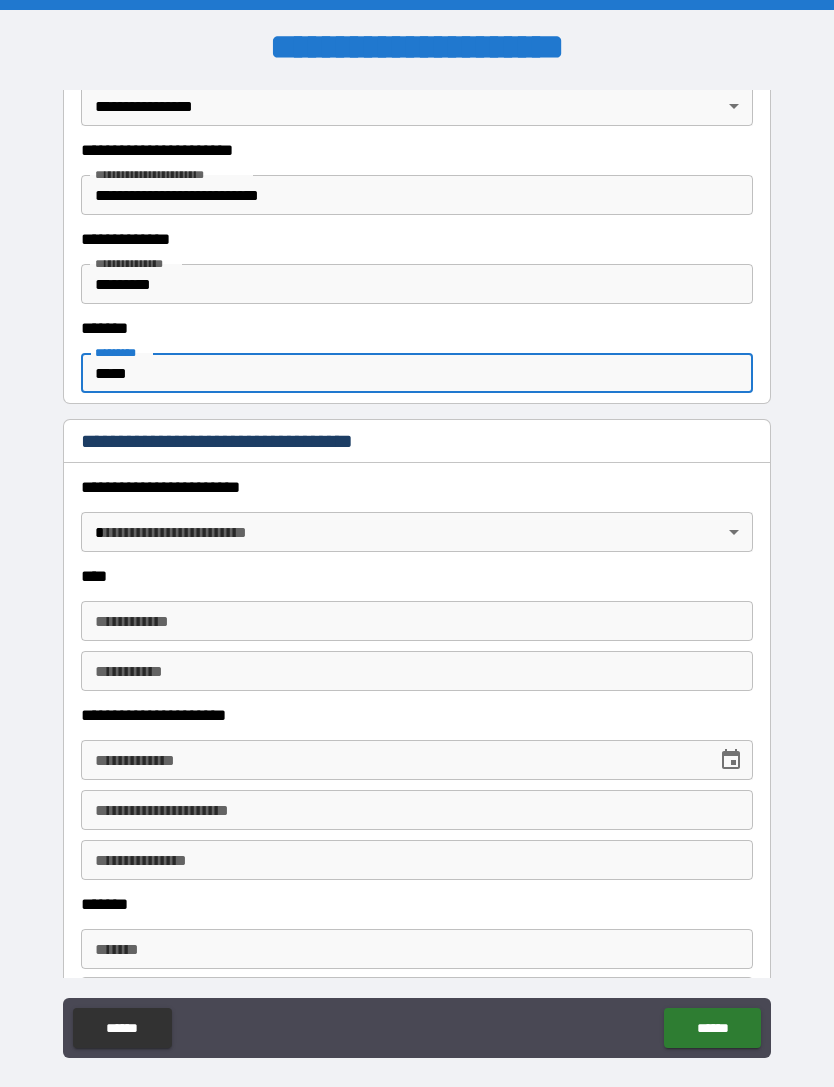 scroll, scrollTop: 599, scrollLeft: 0, axis: vertical 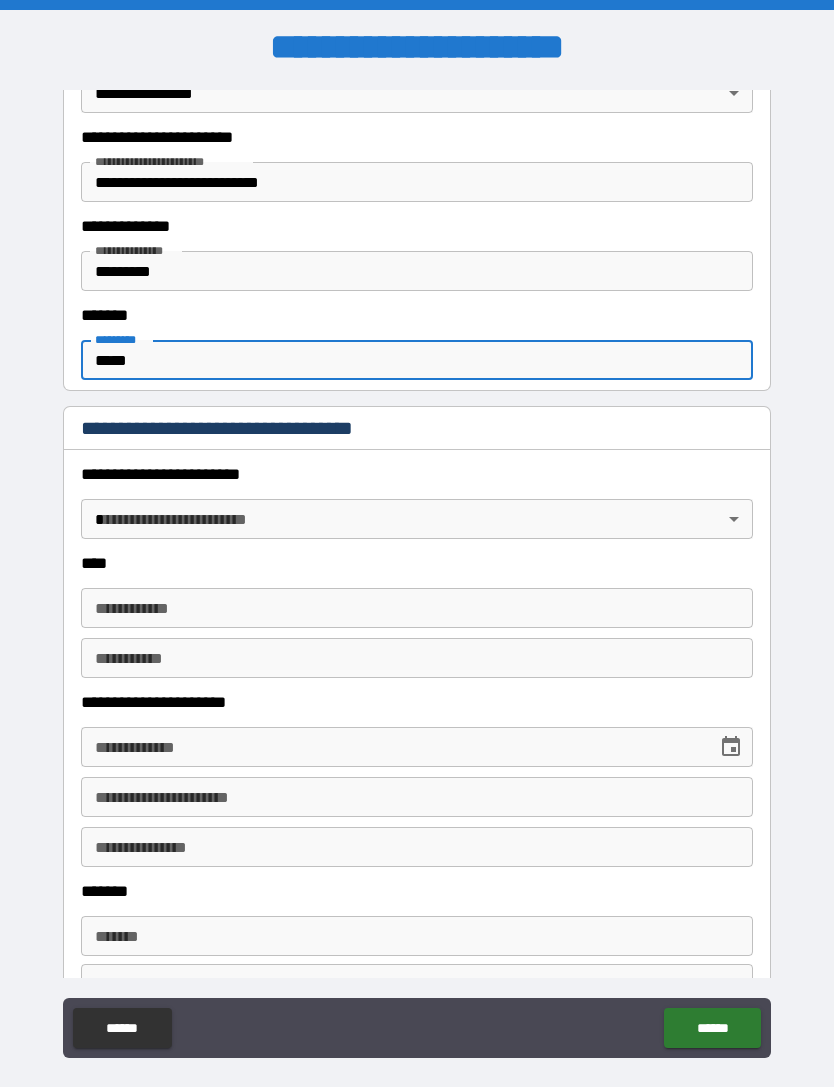 type on "*****" 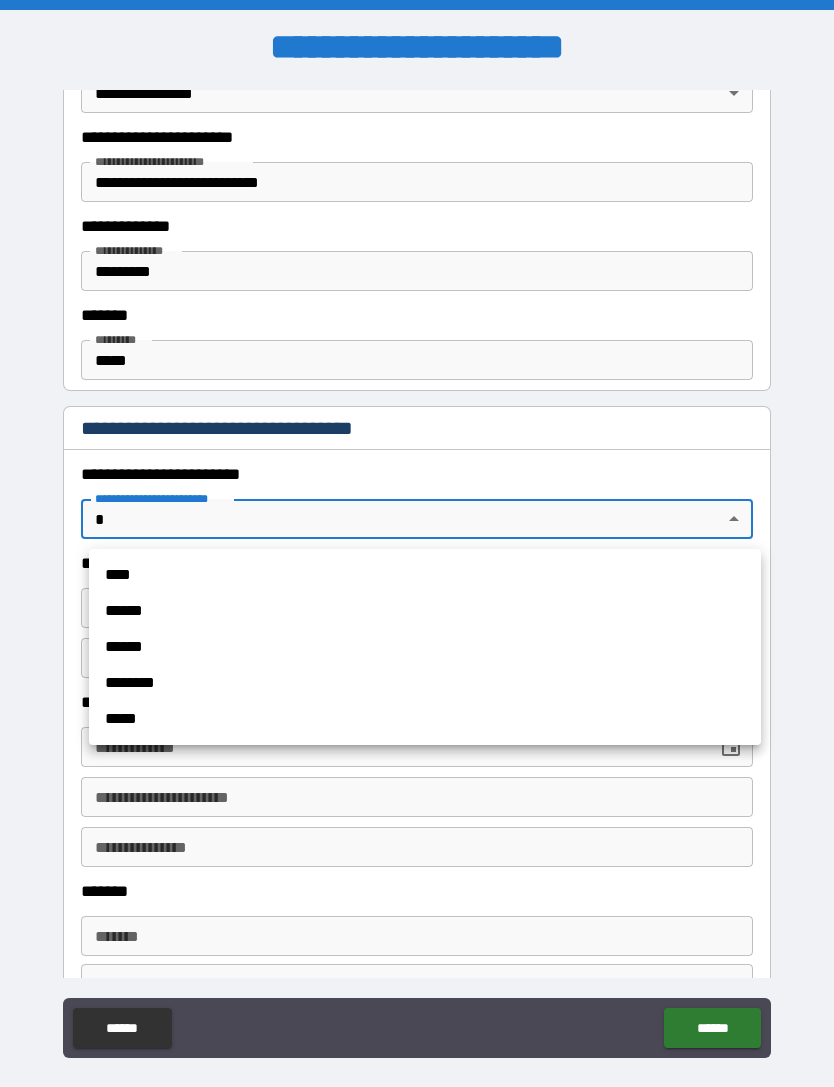 click on "****" at bounding box center [425, 575] 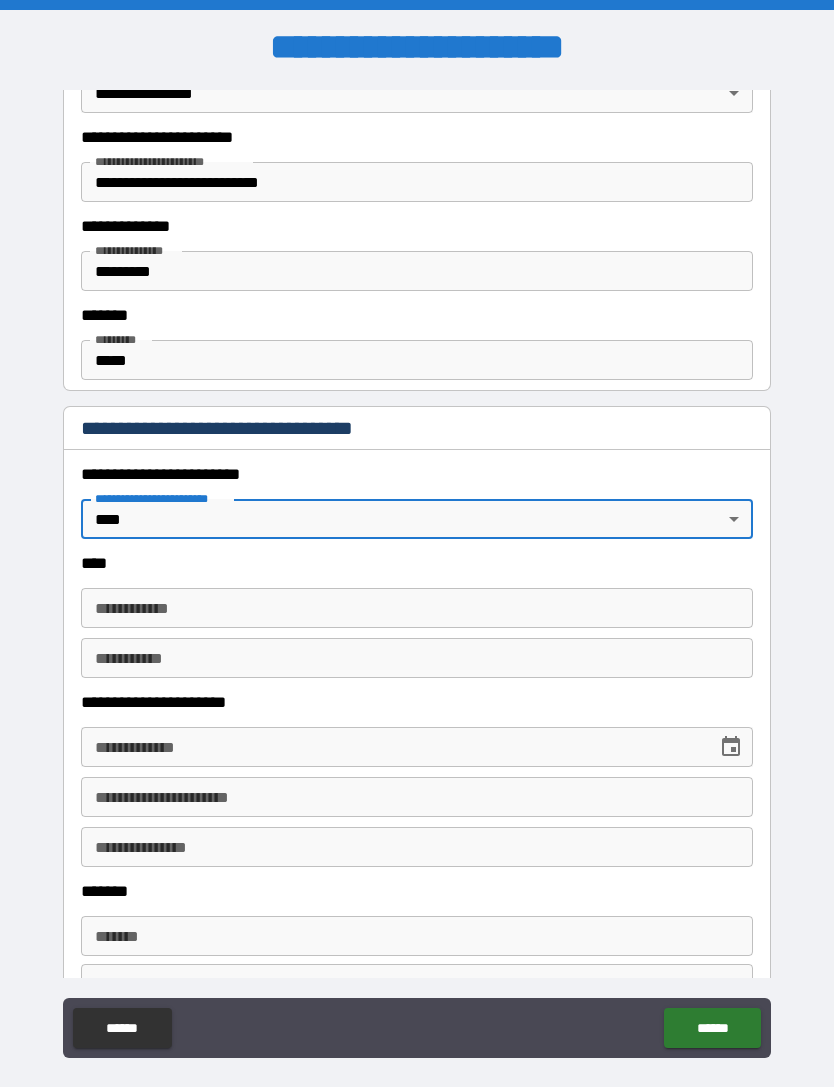 click on "**********" at bounding box center (417, 608) 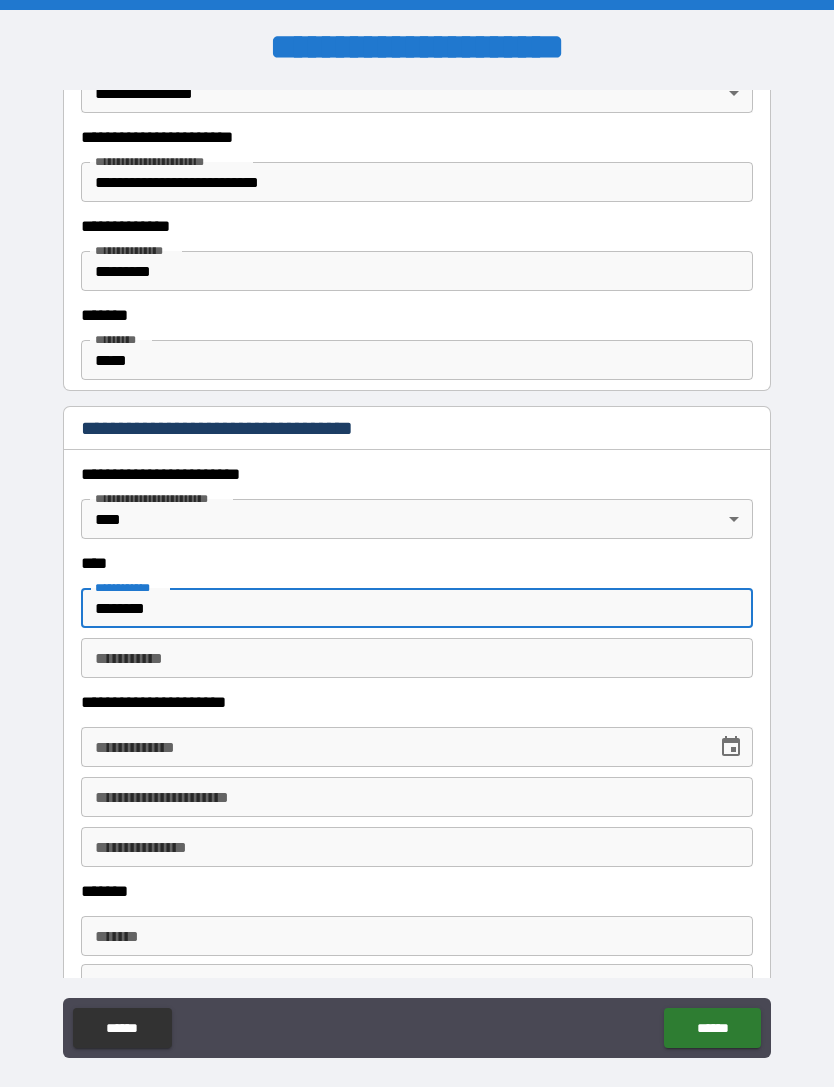 type on "********" 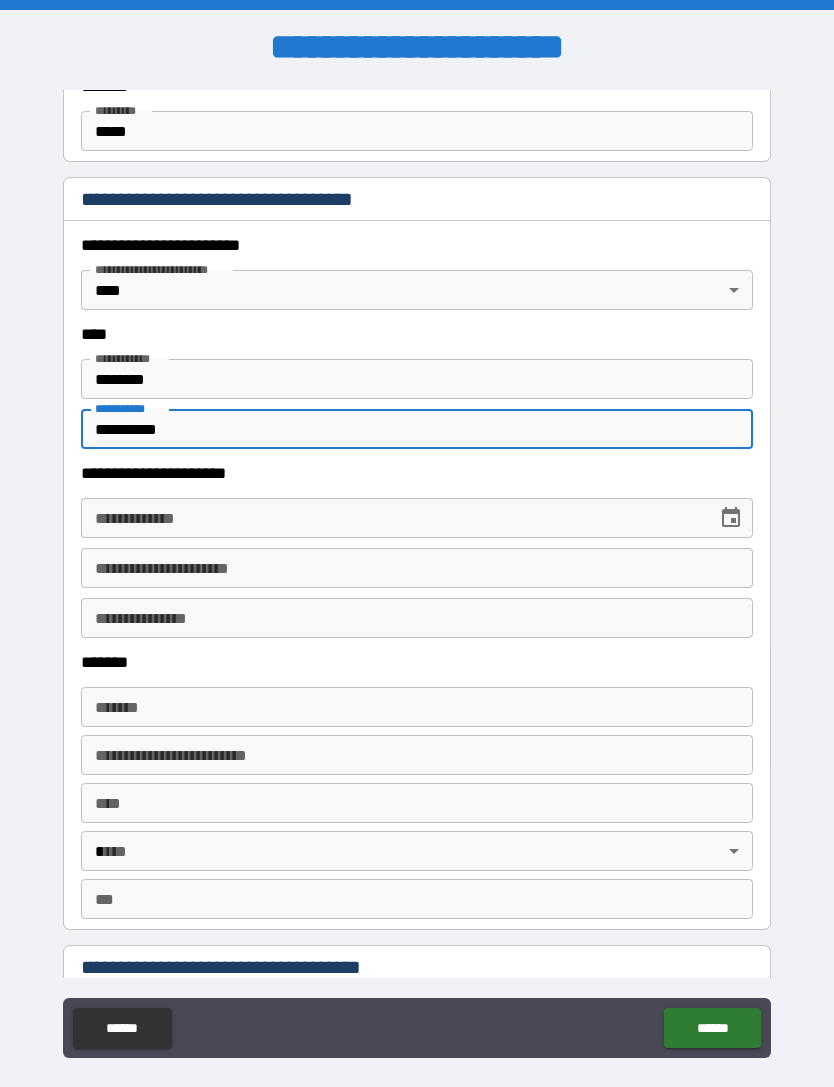scroll, scrollTop: 830, scrollLeft: 0, axis: vertical 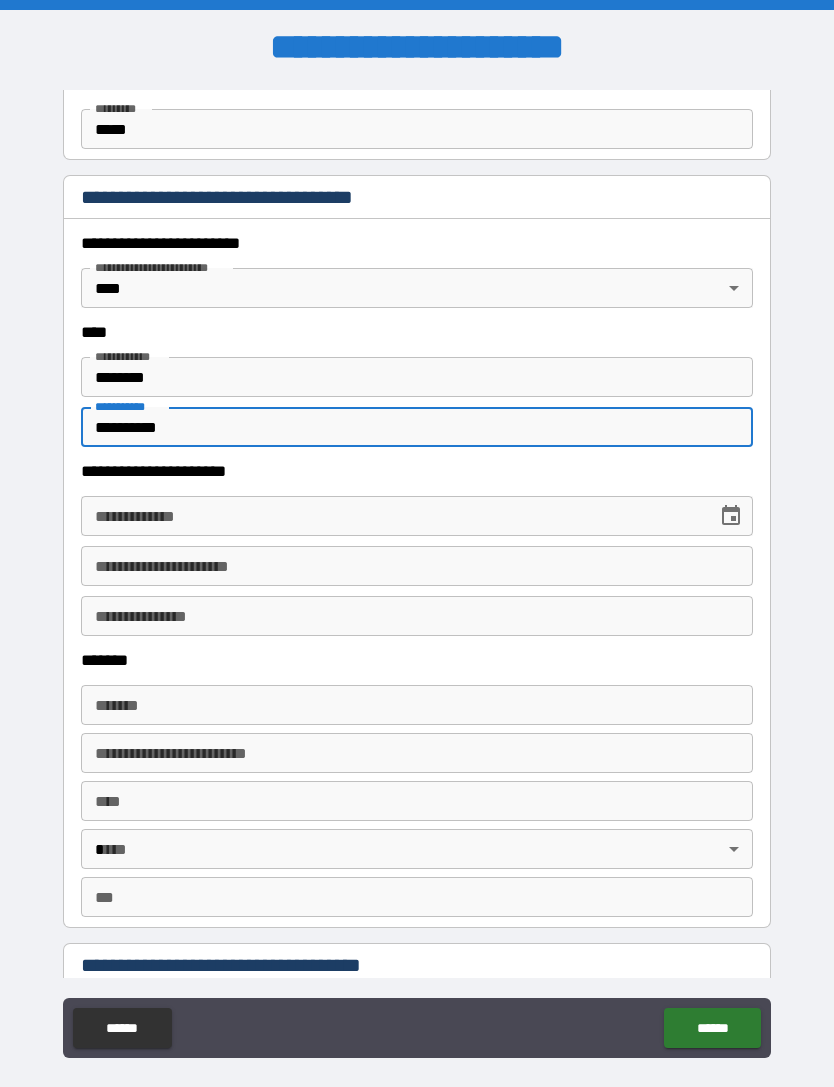 type on "**********" 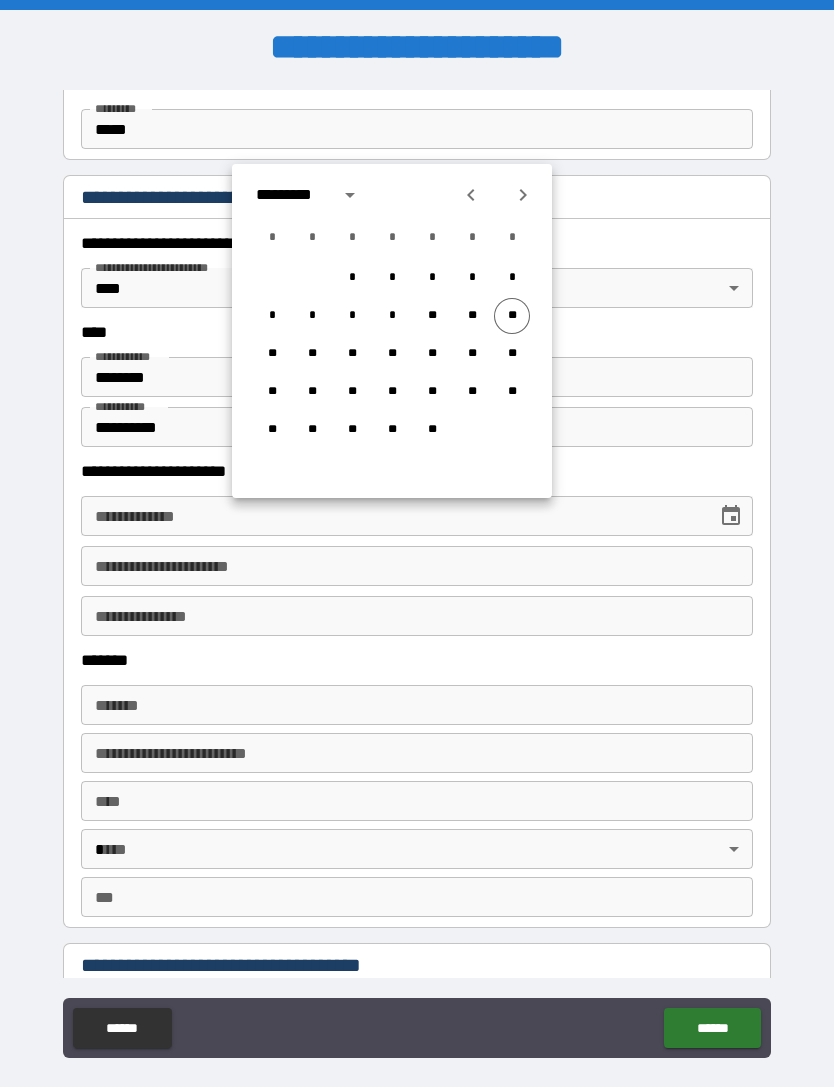 click 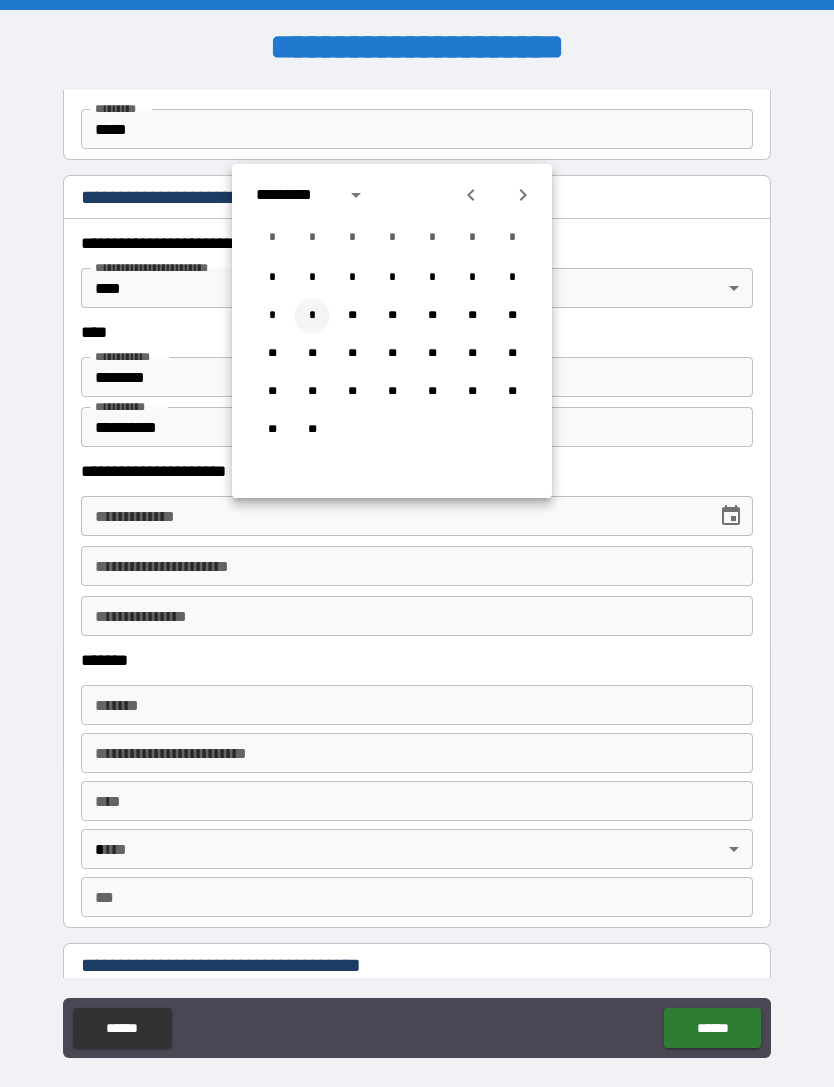 click on "*" at bounding box center [312, 316] 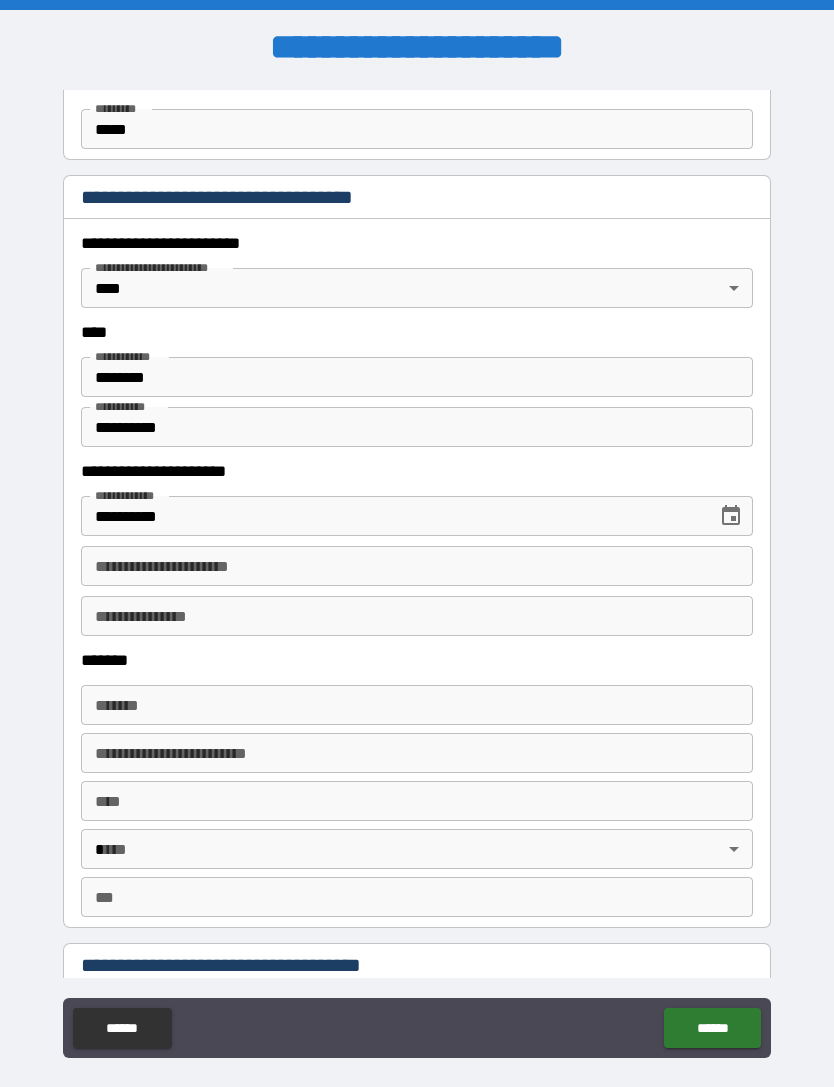 click on "**********" at bounding box center [392, 516] 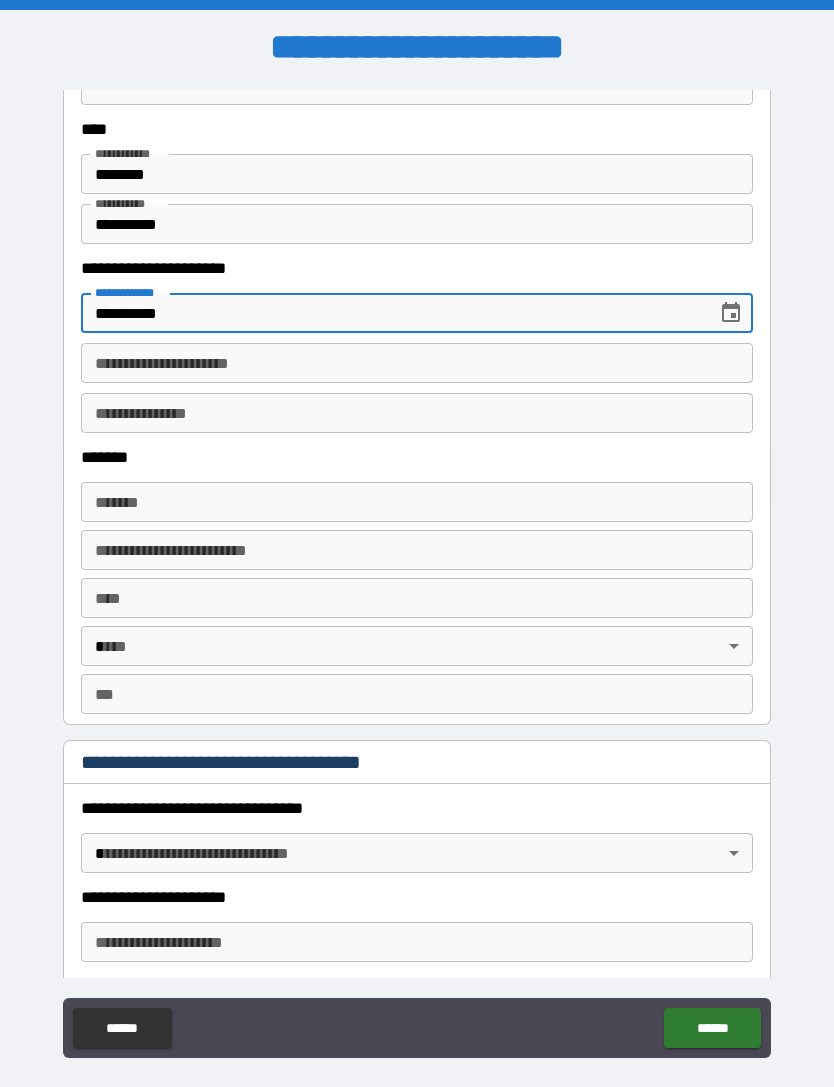 scroll, scrollTop: 1069, scrollLeft: 0, axis: vertical 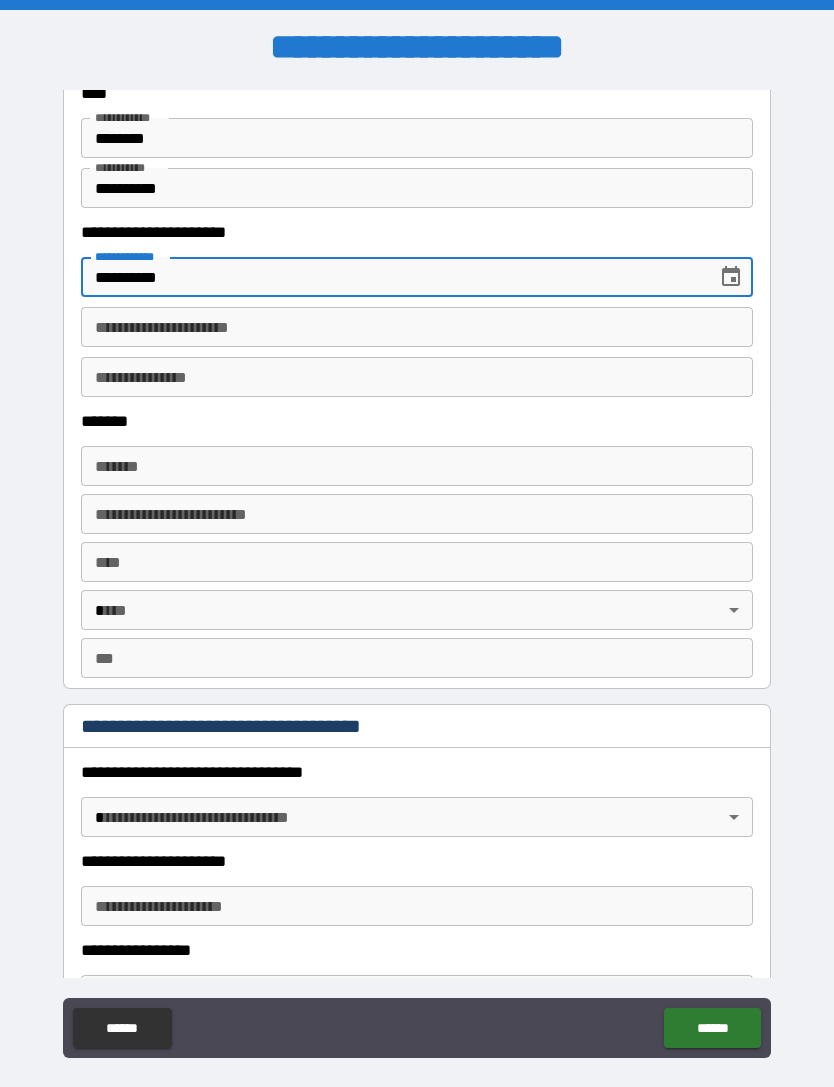 type on "**********" 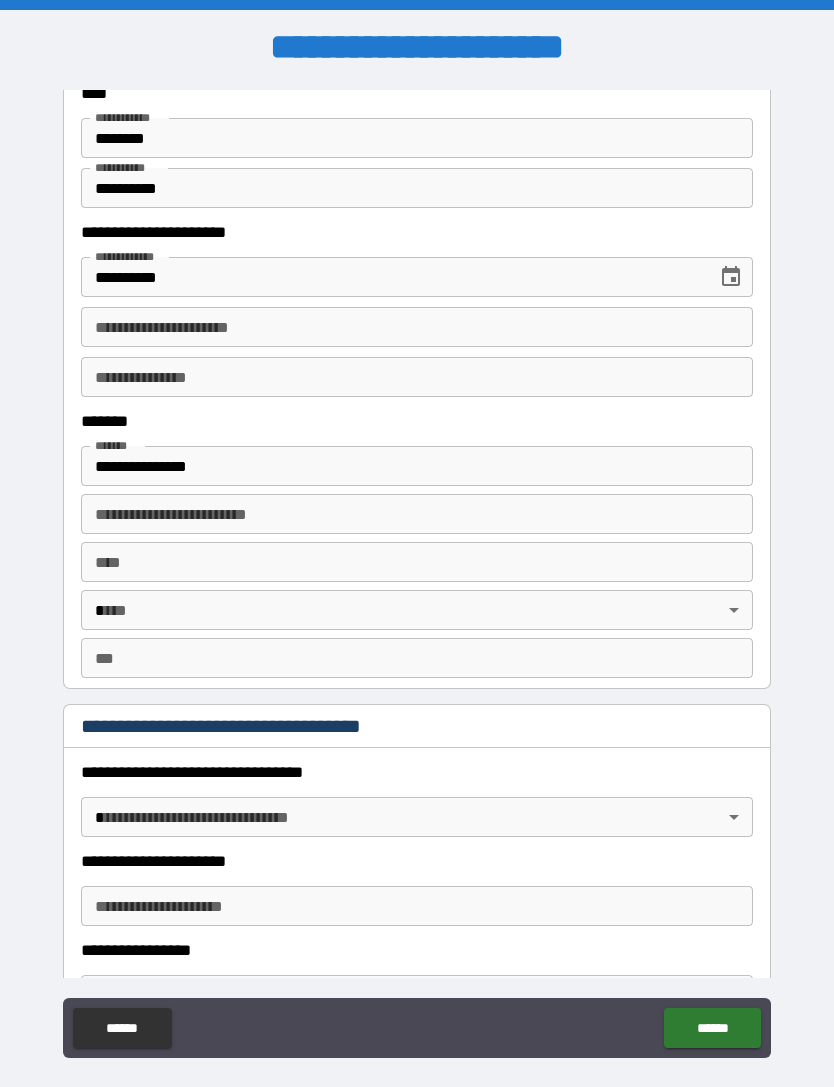 type on "**********" 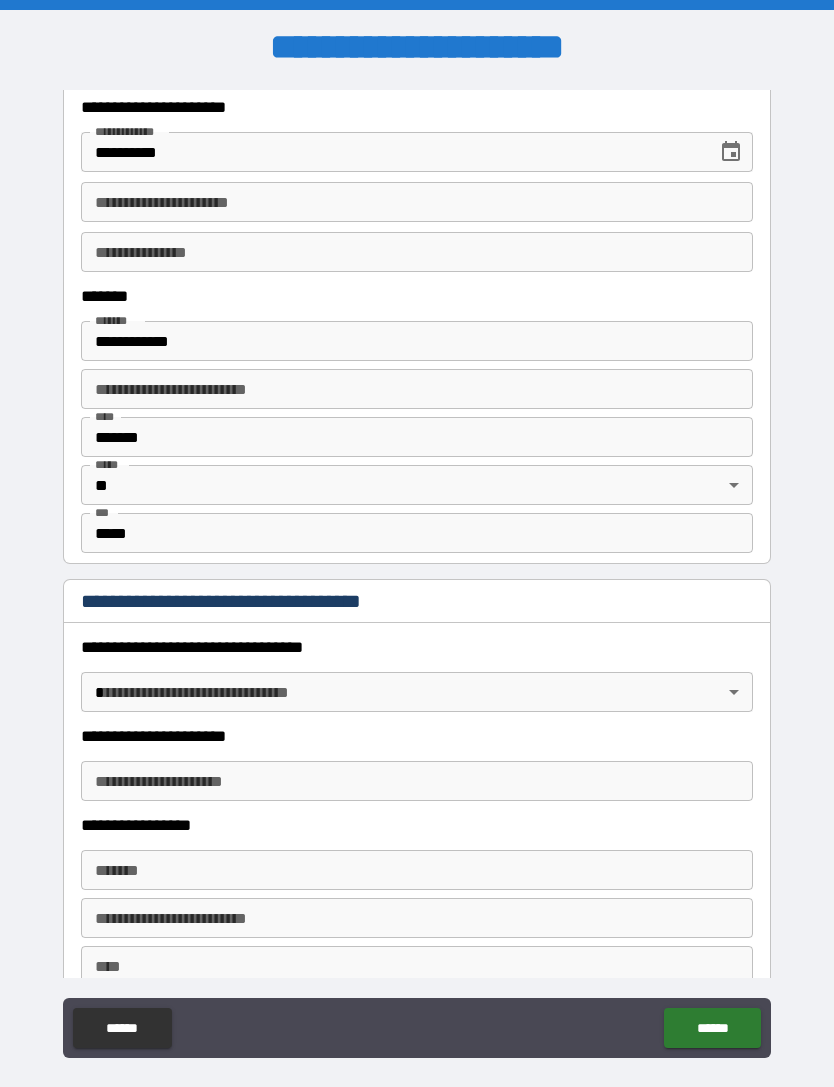 scroll, scrollTop: 1200, scrollLeft: 0, axis: vertical 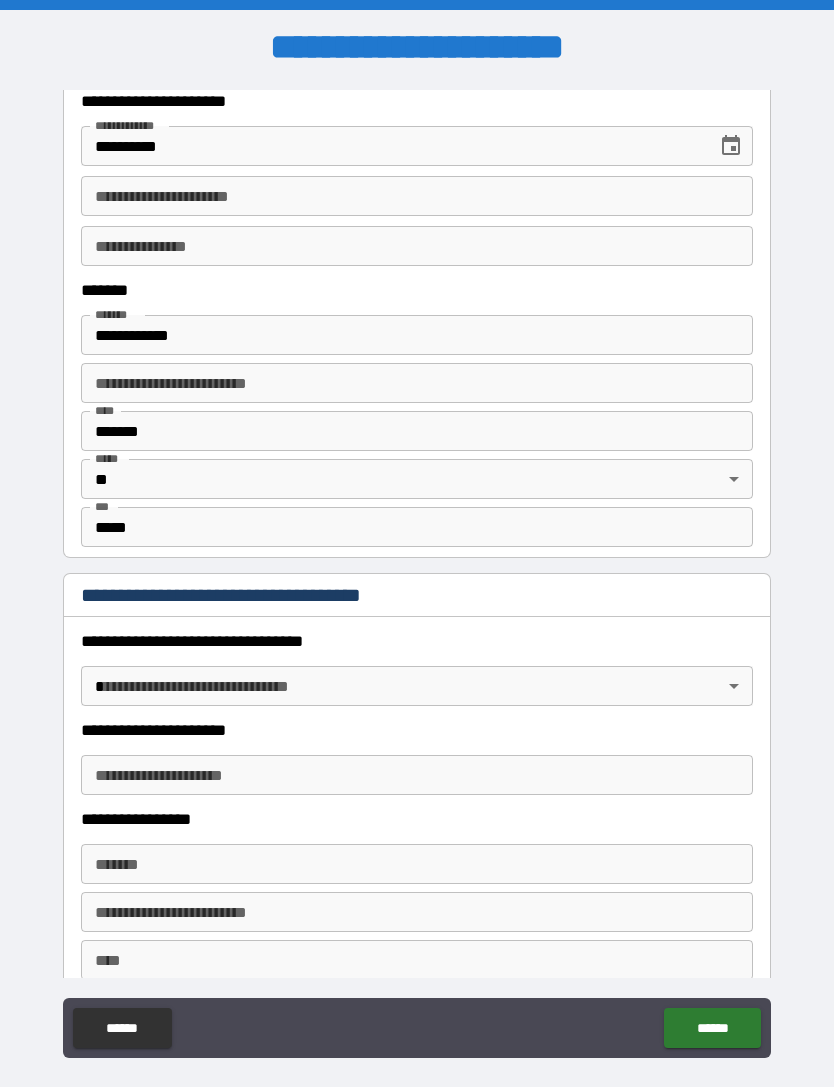 click on "**********" at bounding box center (417, 575) 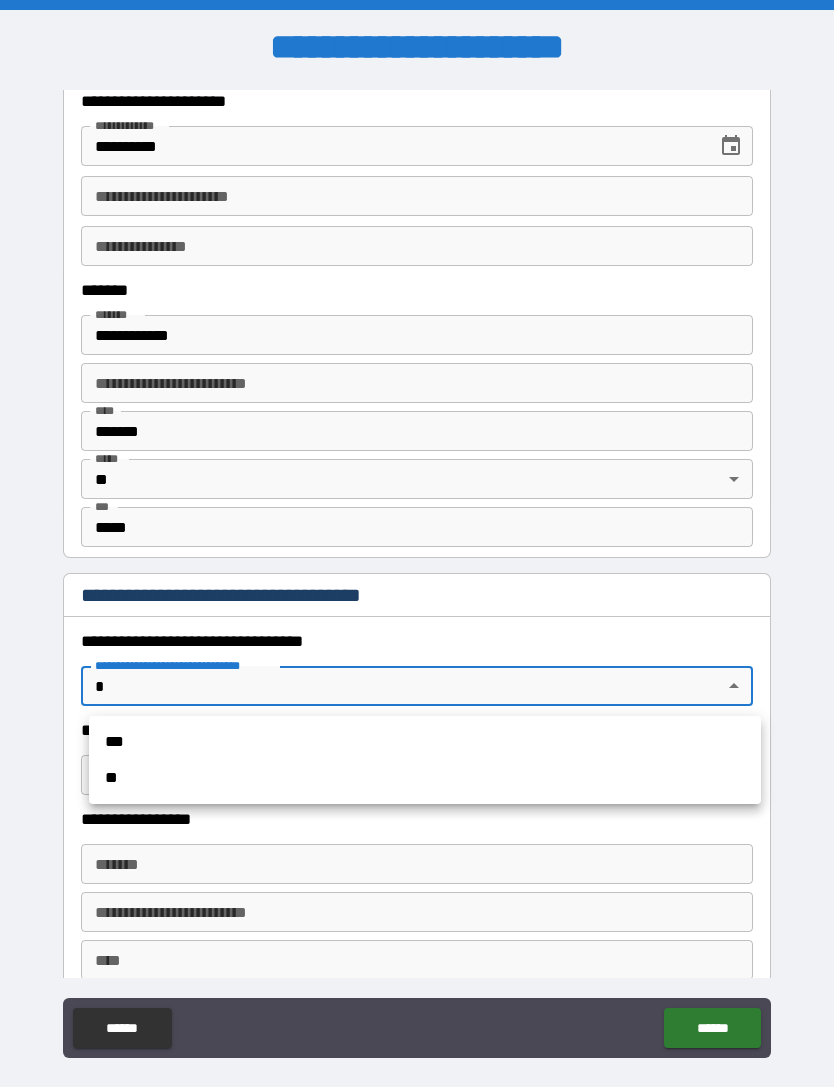 click on "***" at bounding box center (425, 742) 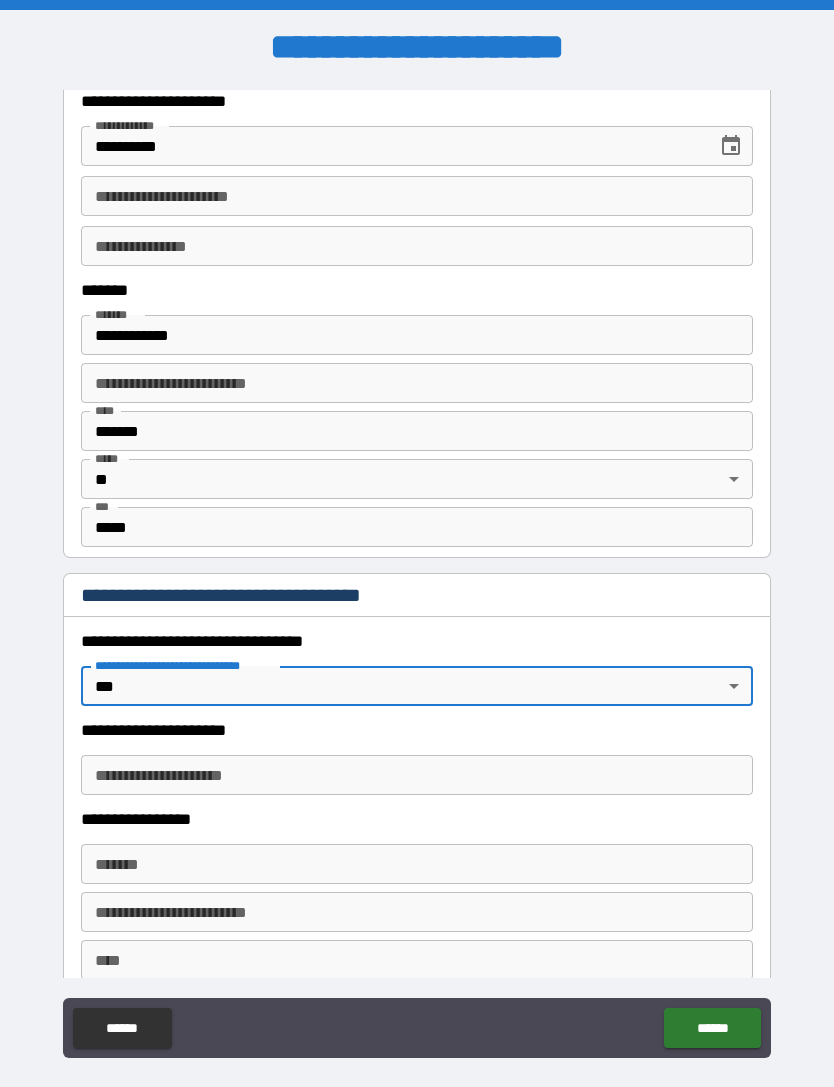 click on "**********" at bounding box center (417, 775) 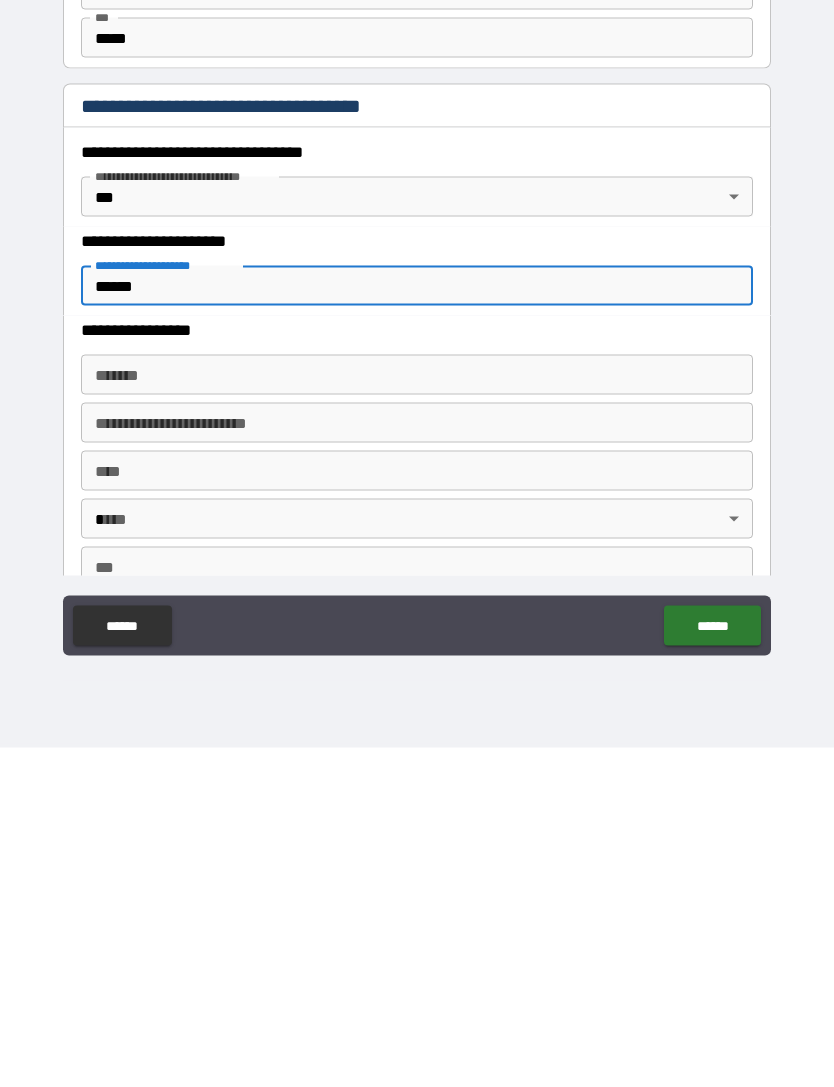 scroll, scrollTop: 1301, scrollLeft: 0, axis: vertical 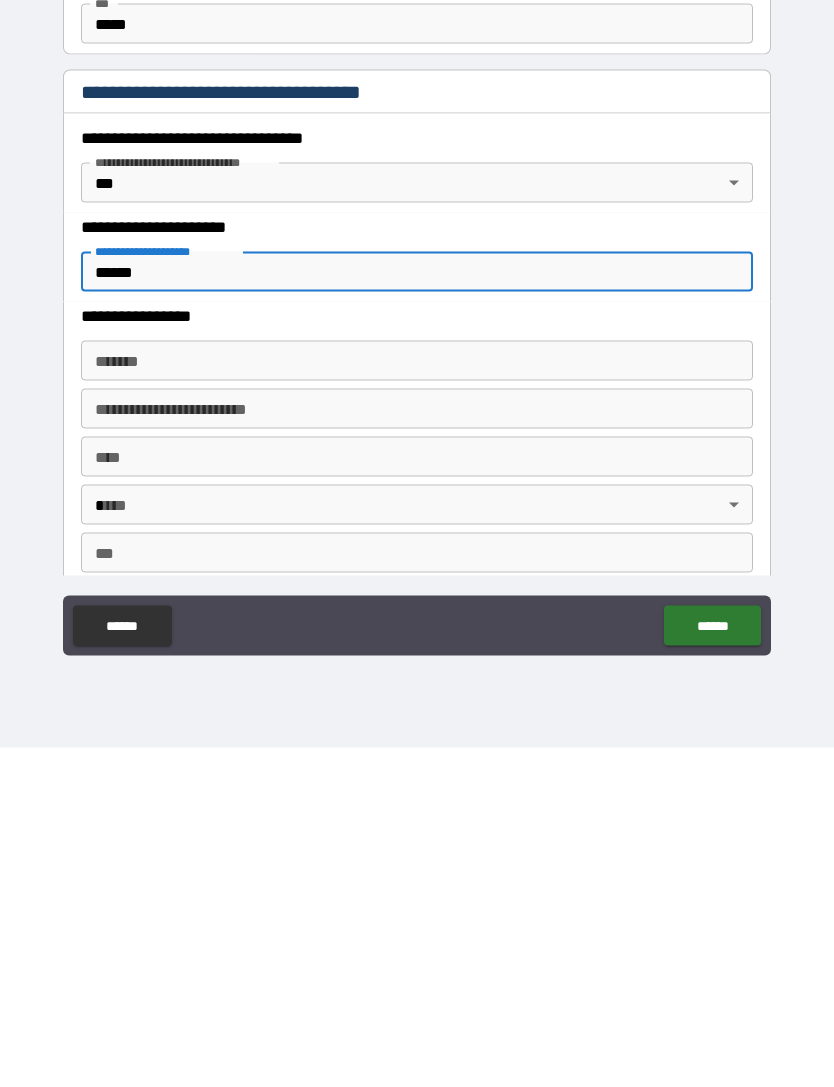 type on "******" 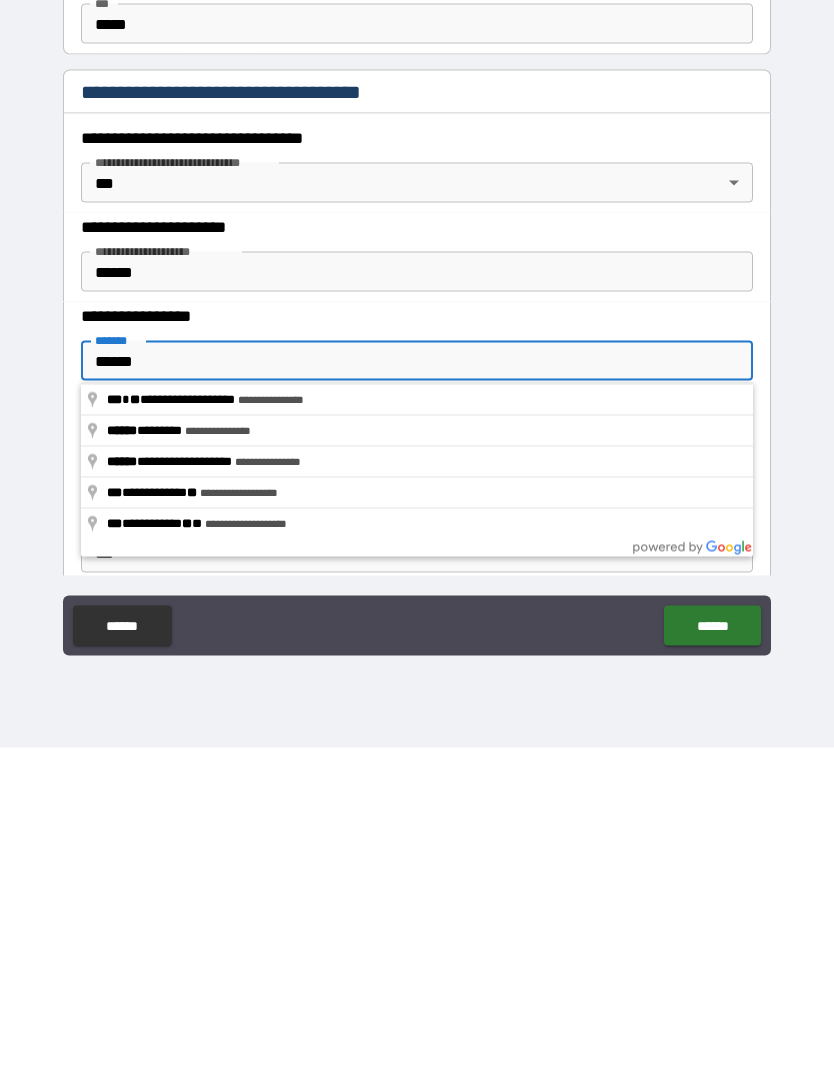 type on "**********" 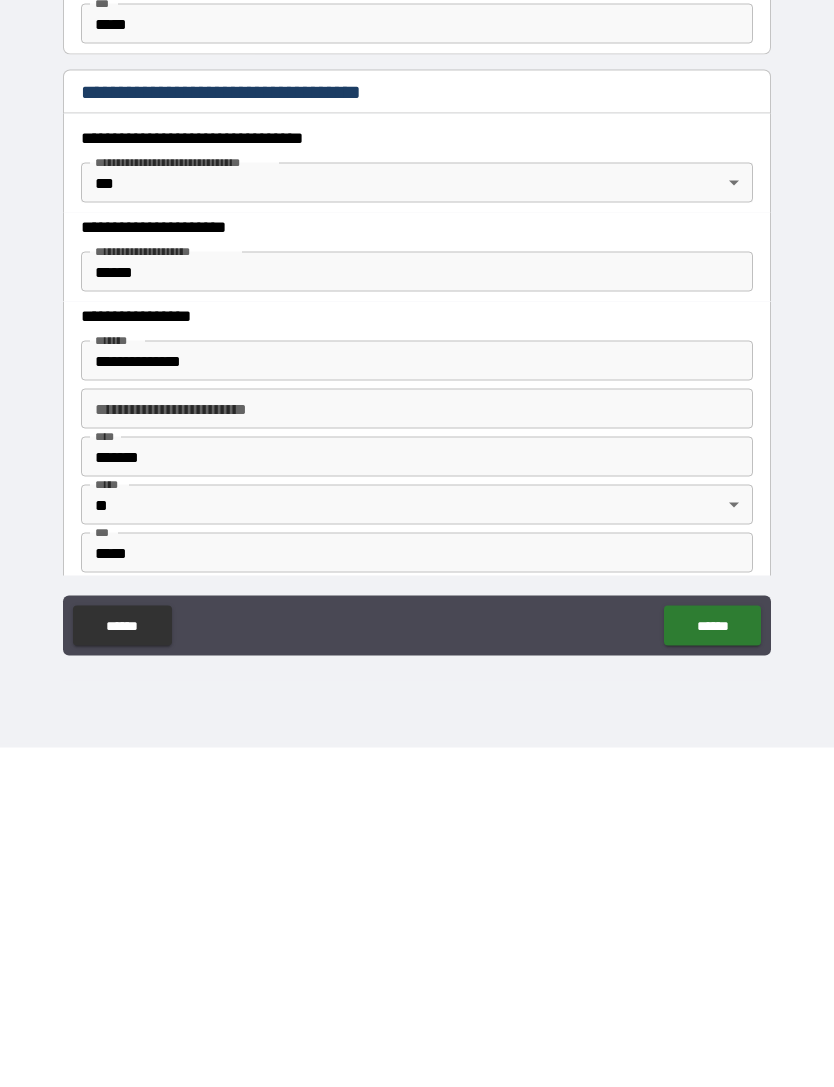 scroll, scrollTop: 64, scrollLeft: 0, axis: vertical 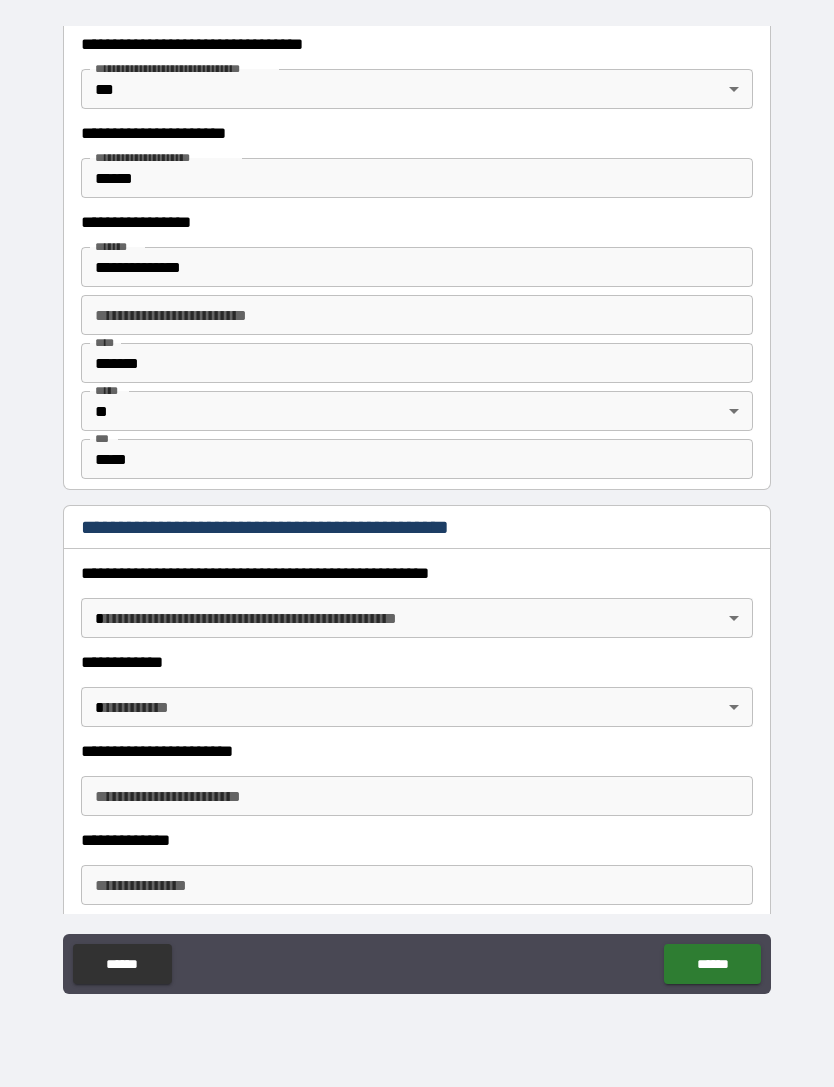 click on "**********" at bounding box center [417, 511] 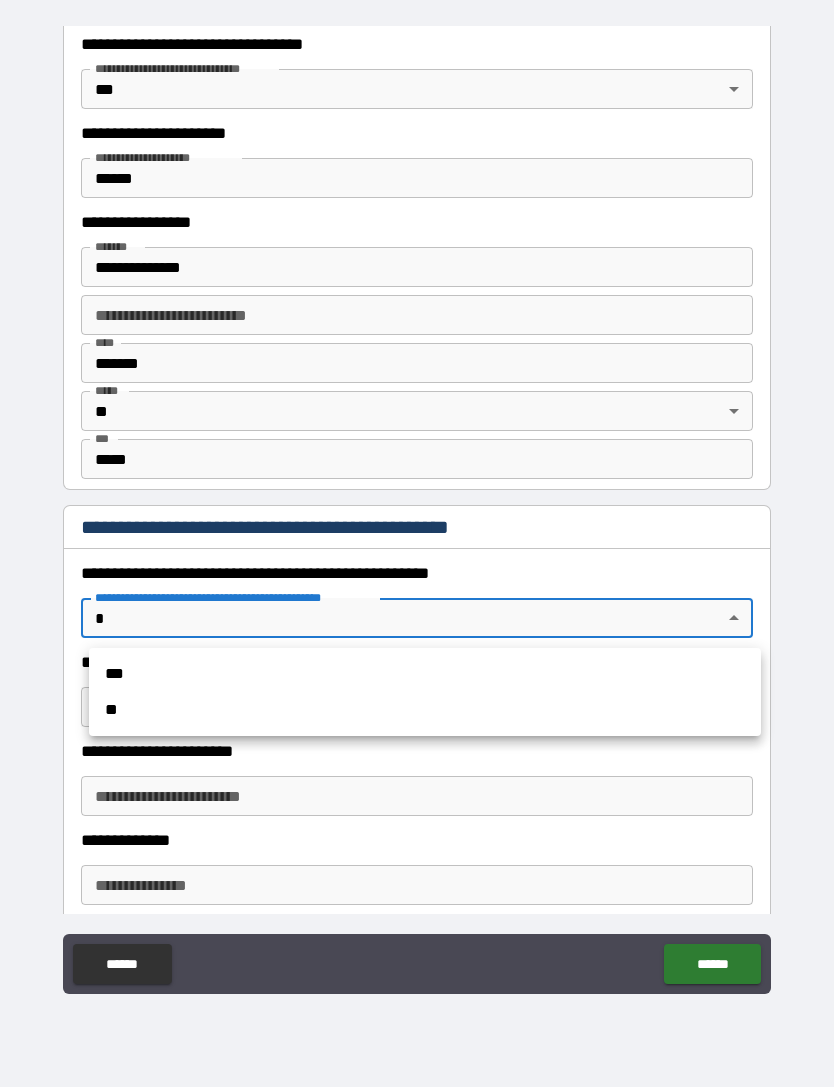 click at bounding box center [417, 543] 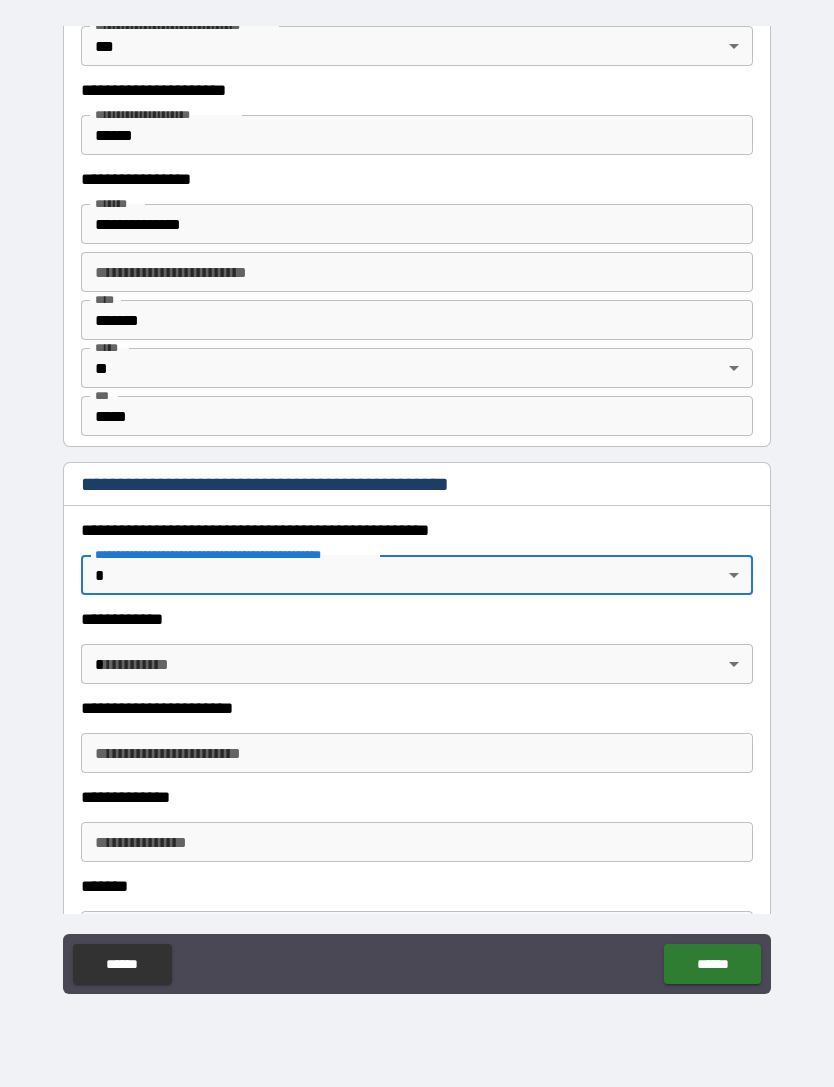 scroll, scrollTop: 1827, scrollLeft: 0, axis: vertical 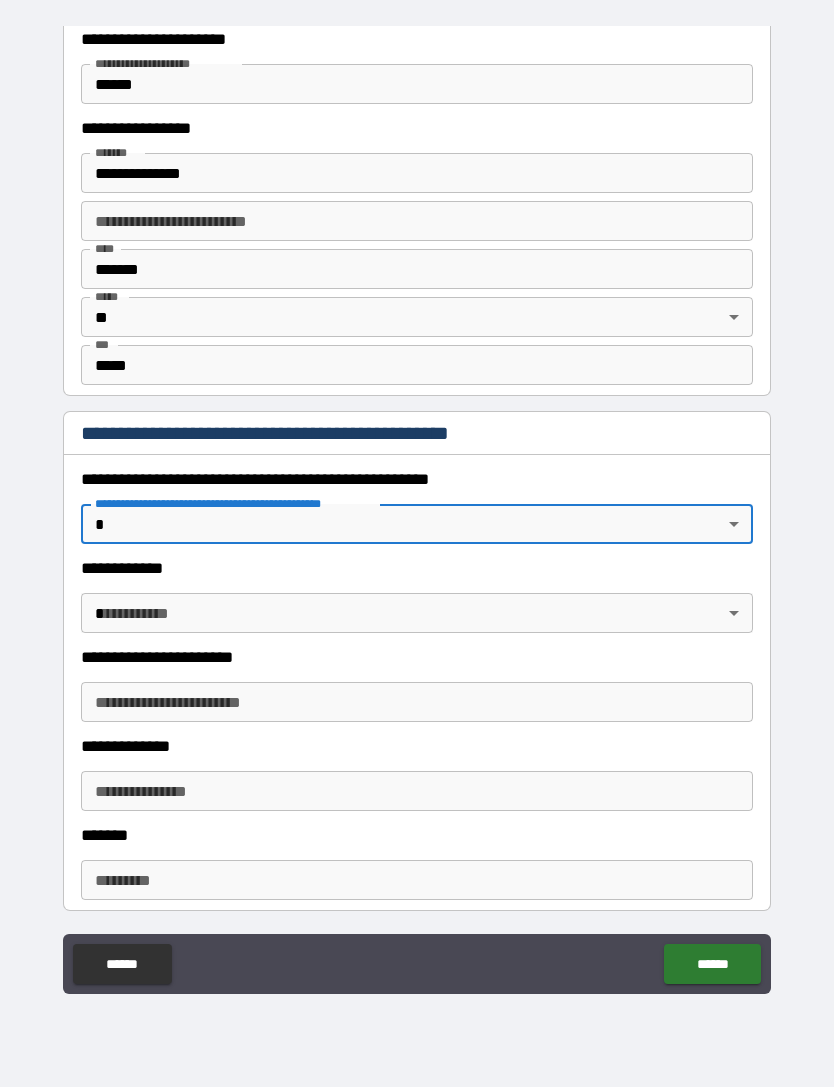 click on "**********" at bounding box center (417, 511) 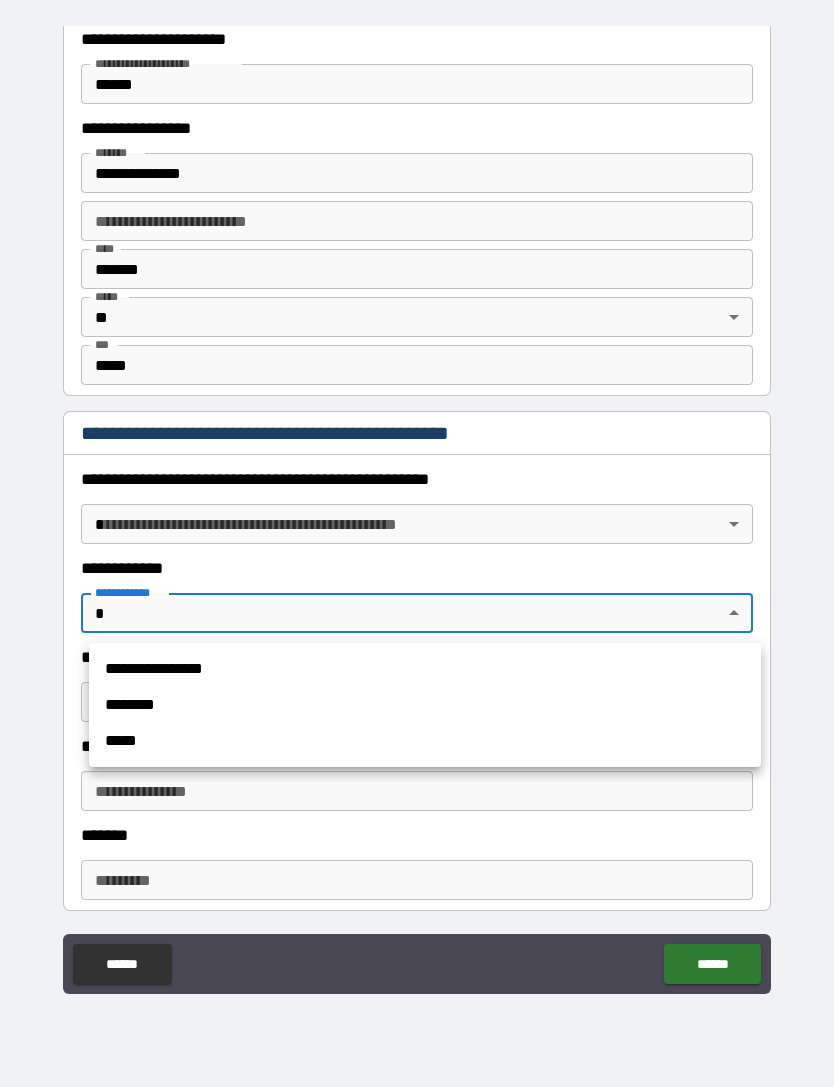 click at bounding box center [417, 543] 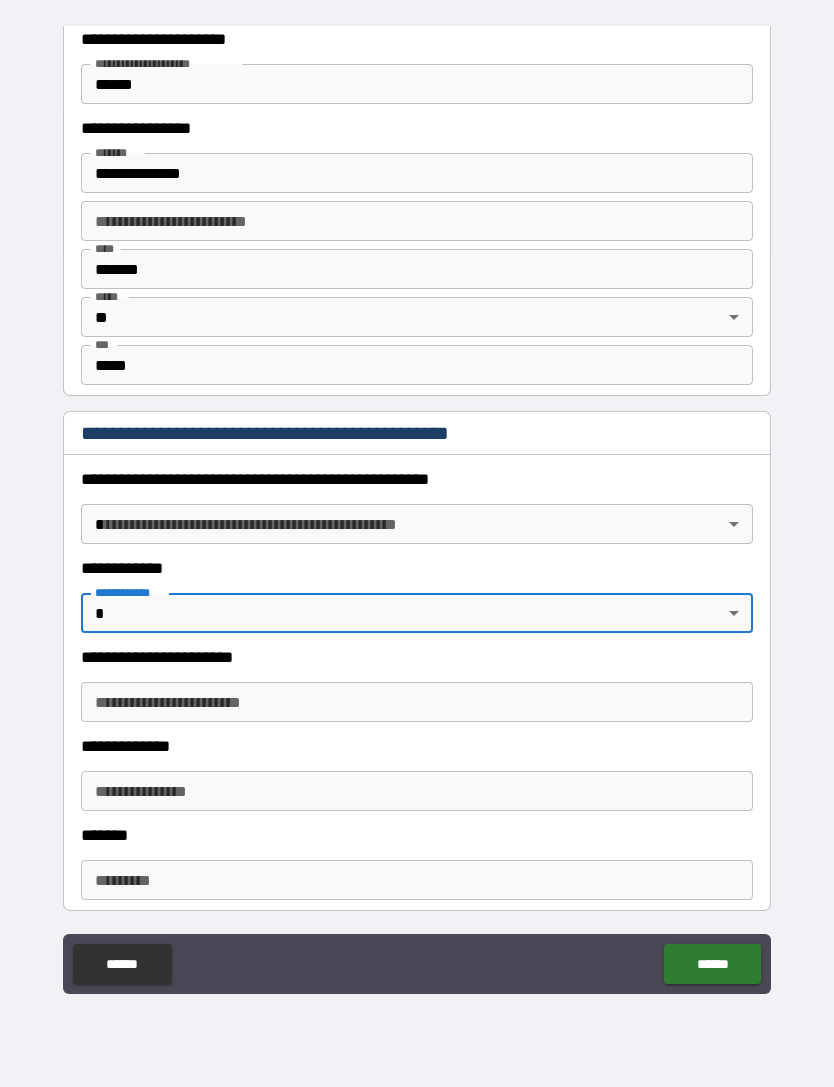 click on "**********" at bounding box center [417, 511] 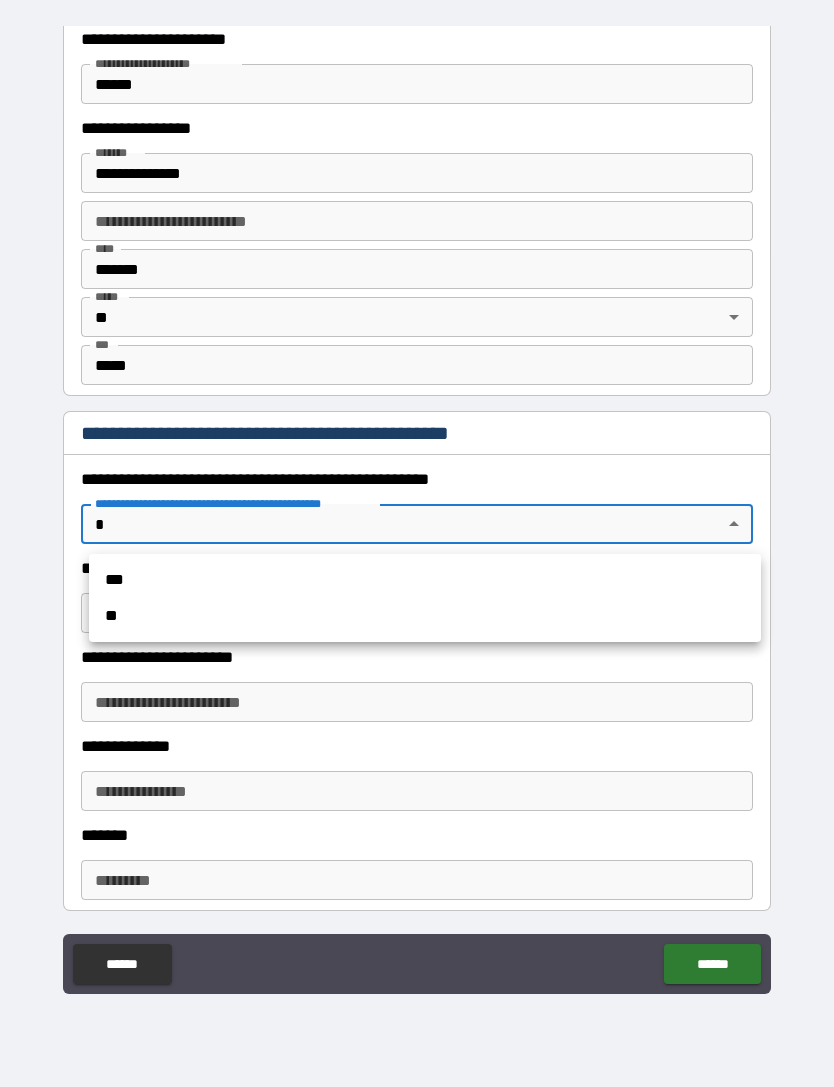 click on "**" at bounding box center [425, 616] 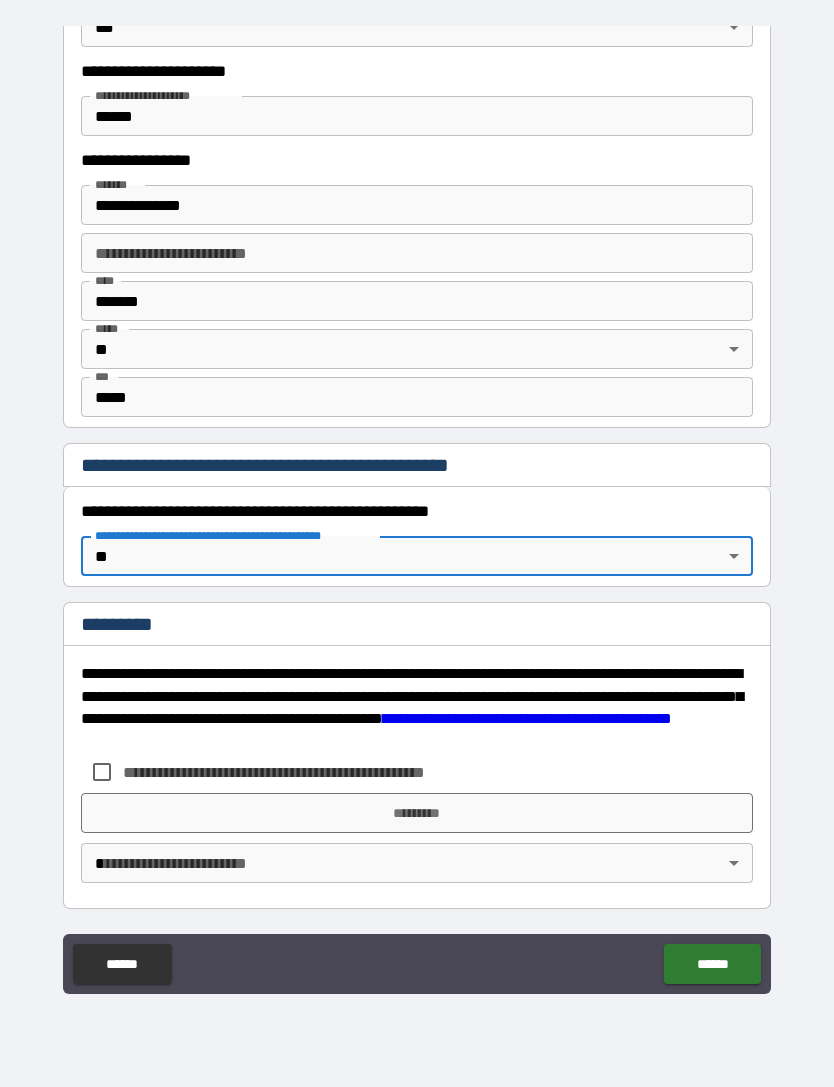 scroll, scrollTop: 1795, scrollLeft: 0, axis: vertical 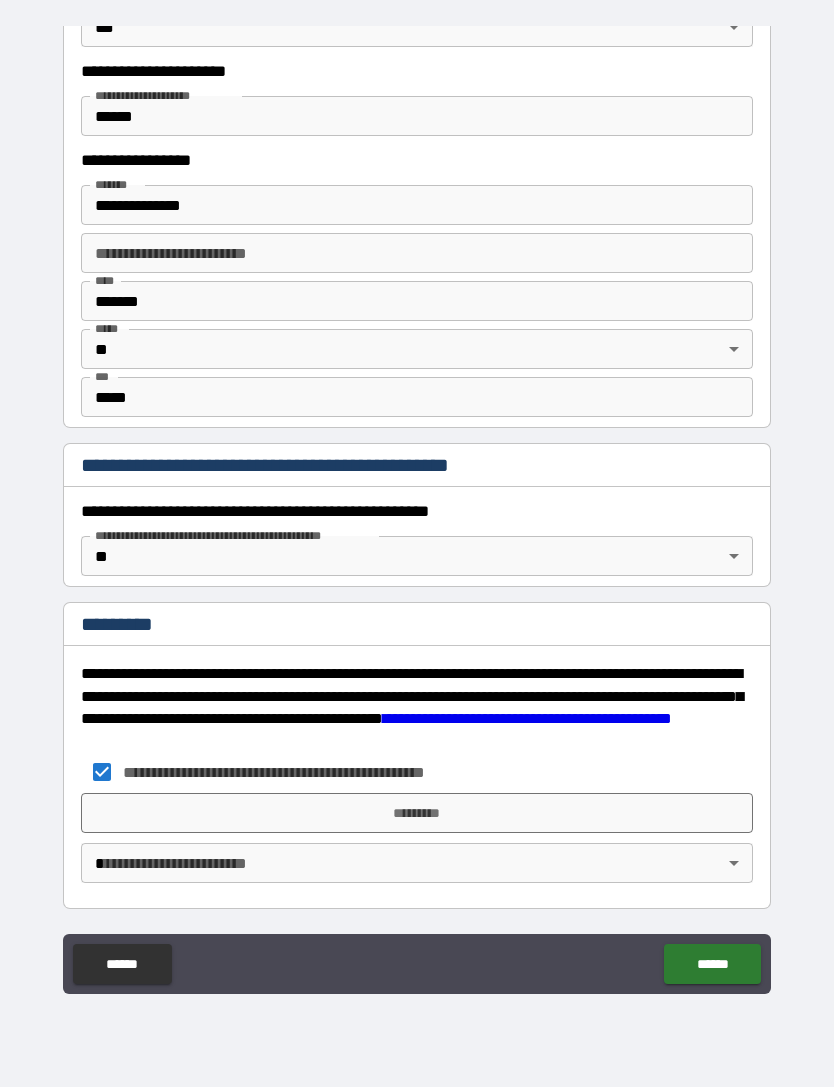 click on "*********" at bounding box center (417, 813) 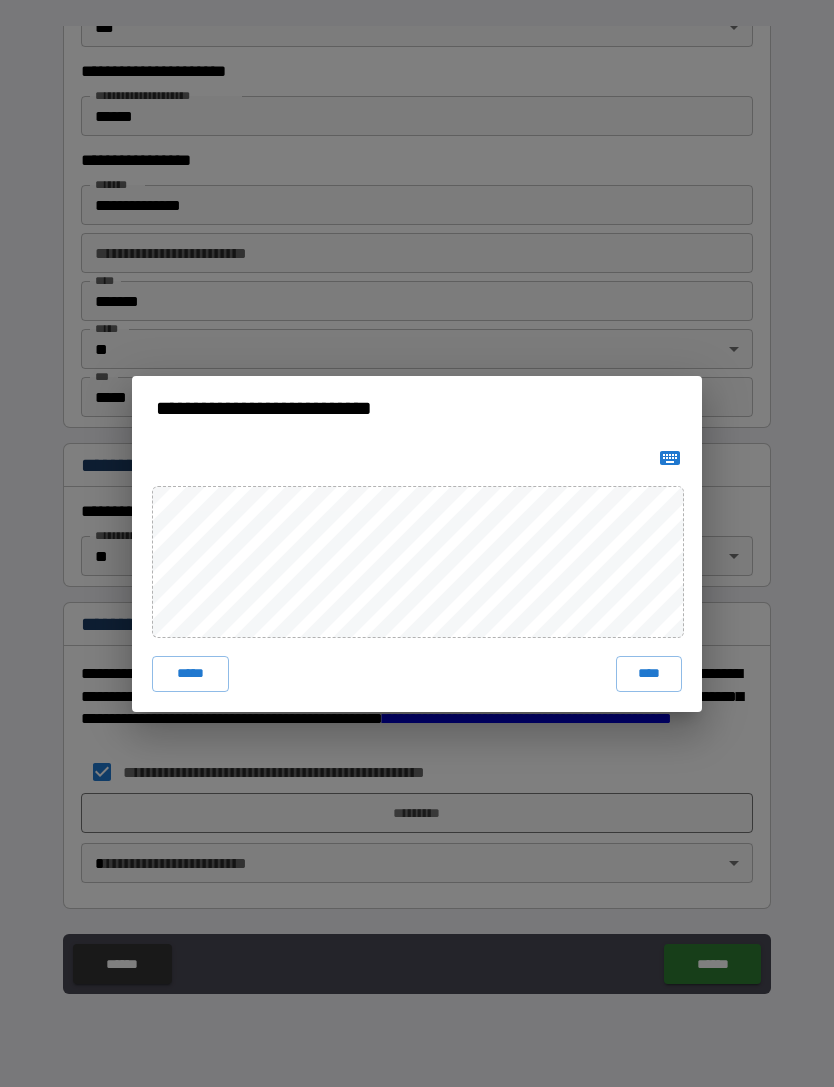 click on "****" at bounding box center (649, 674) 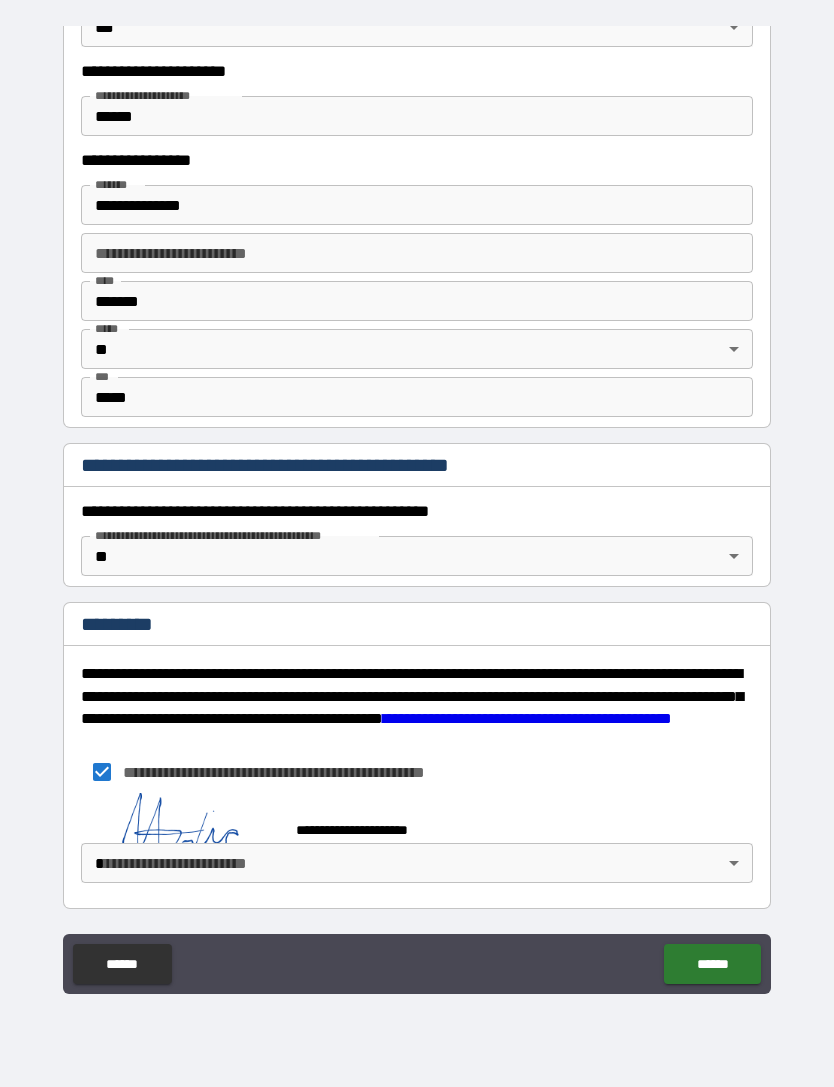 scroll, scrollTop: 1785, scrollLeft: 0, axis: vertical 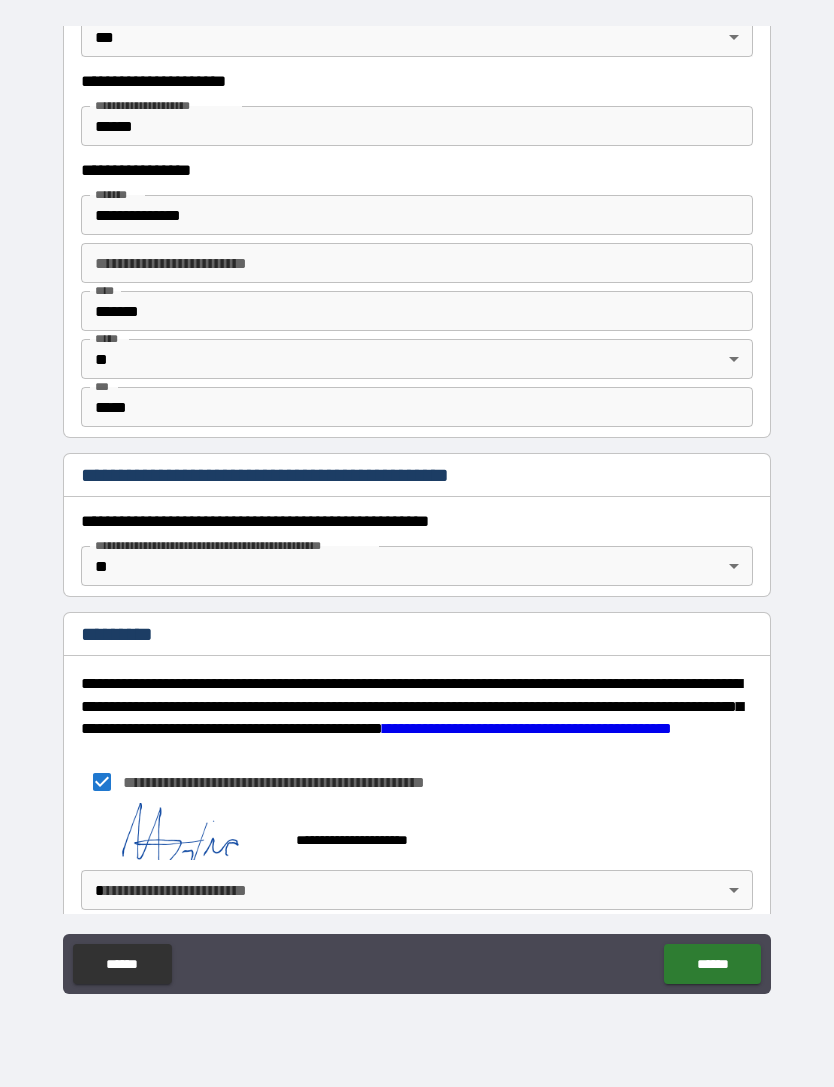 click on "******" at bounding box center (712, 964) 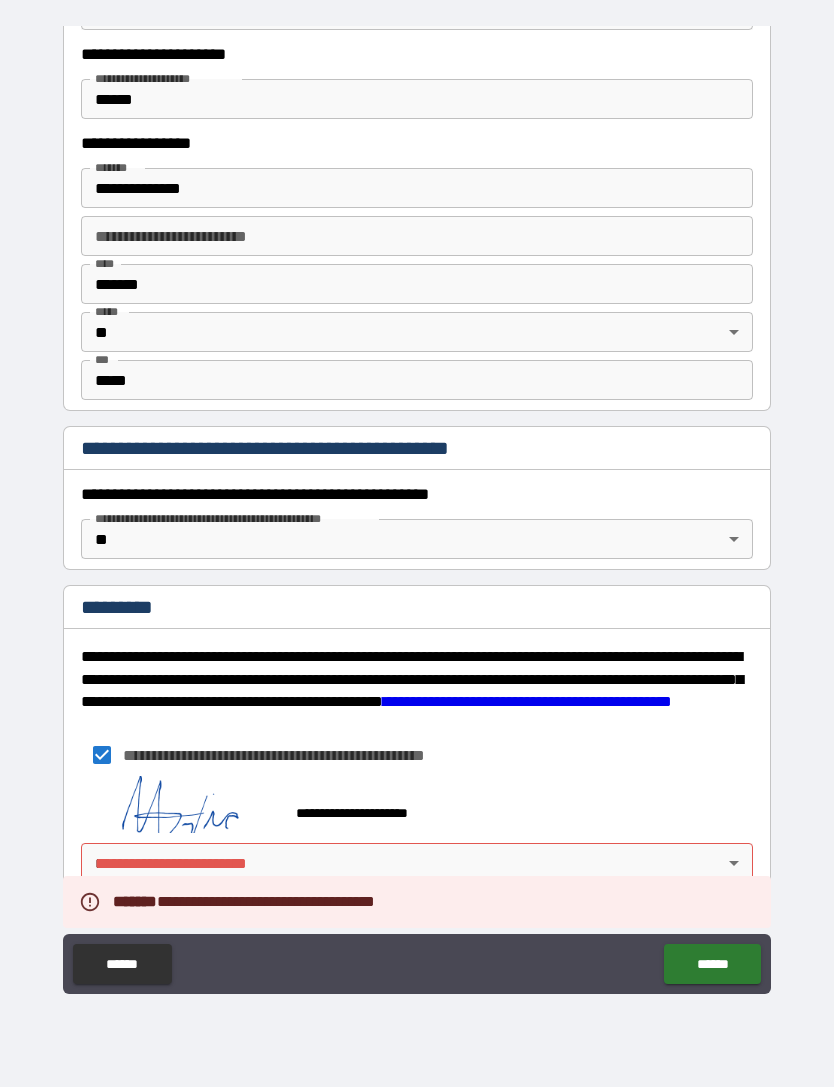 scroll, scrollTop: 1812, scrollLeft: 0, axis: vertical 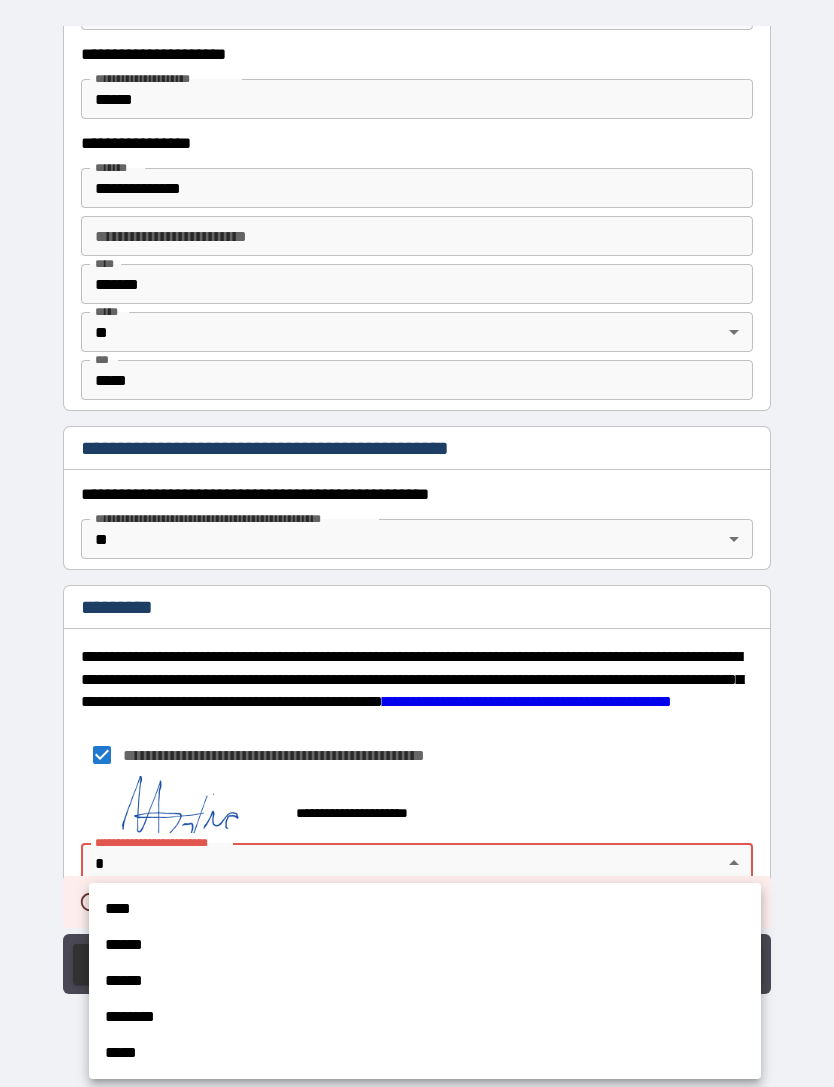 click on "****" at bounding box center (425, 909) 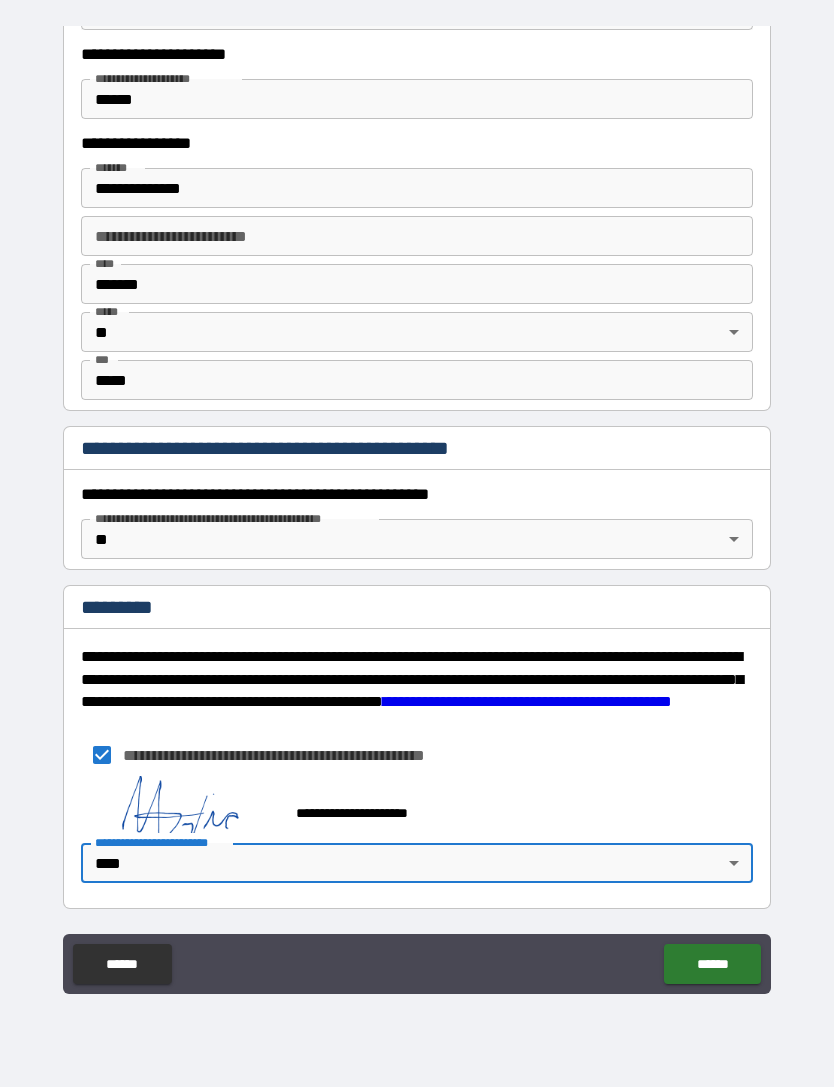 click on "******" at bounding box center [712, 964] 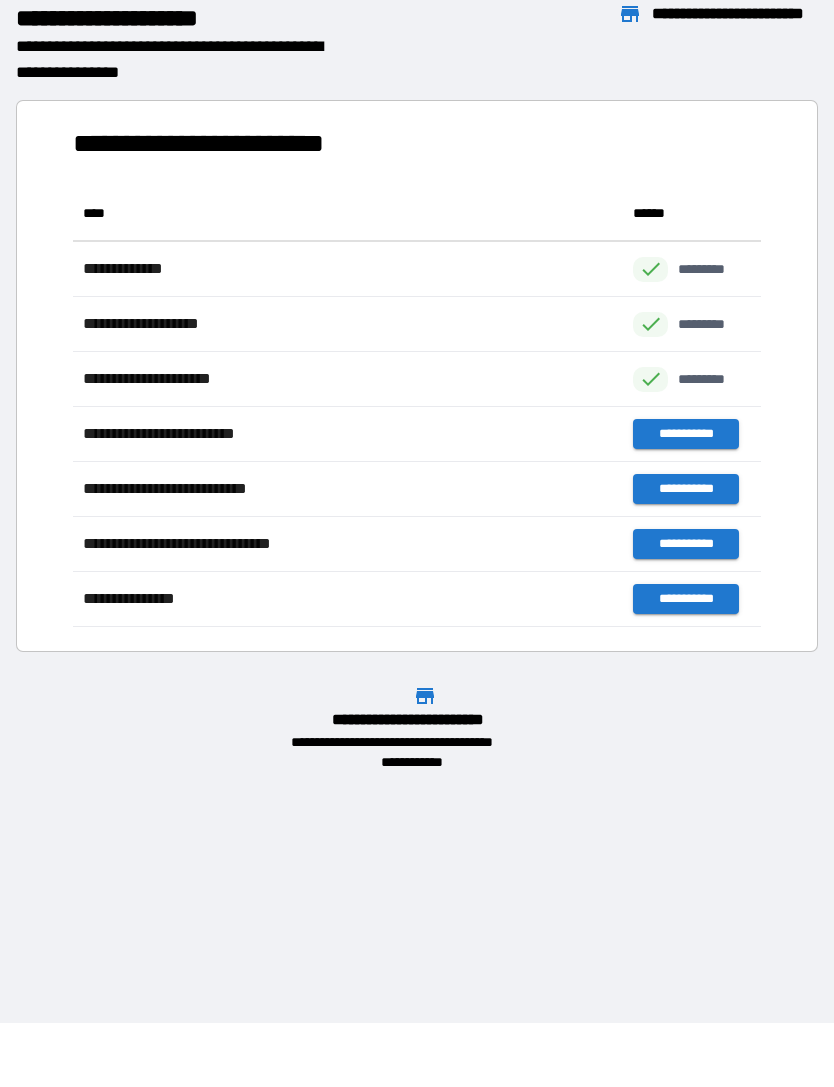 scroll, scrollTop: 1, scrollLeft: 1, axis: both 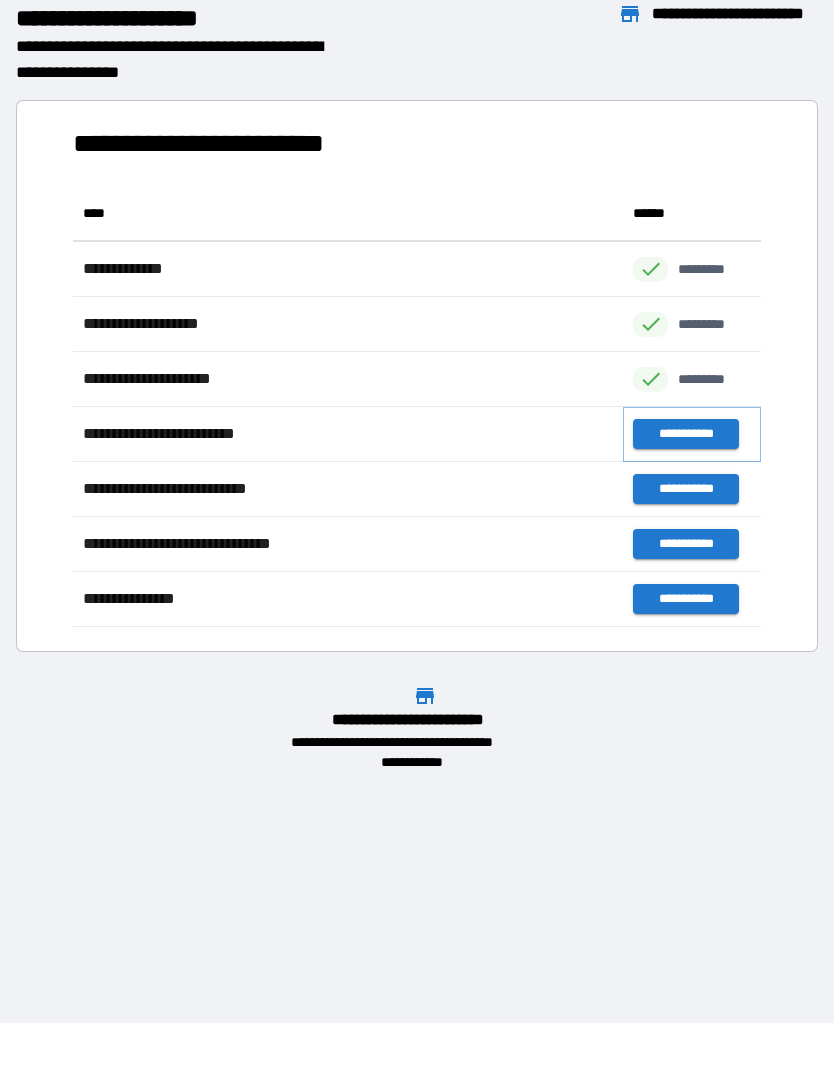 click on "**********" at bounding box center [685, 434] 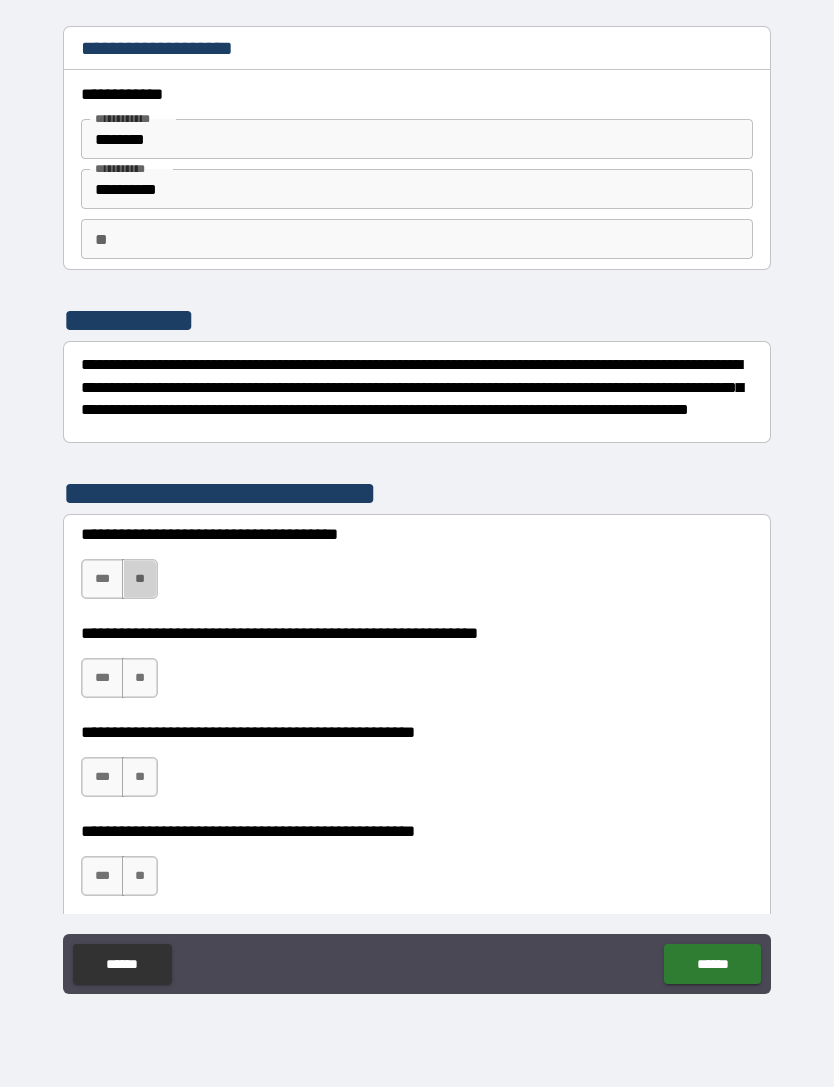 click on "**" at bounding box center [140, 579] 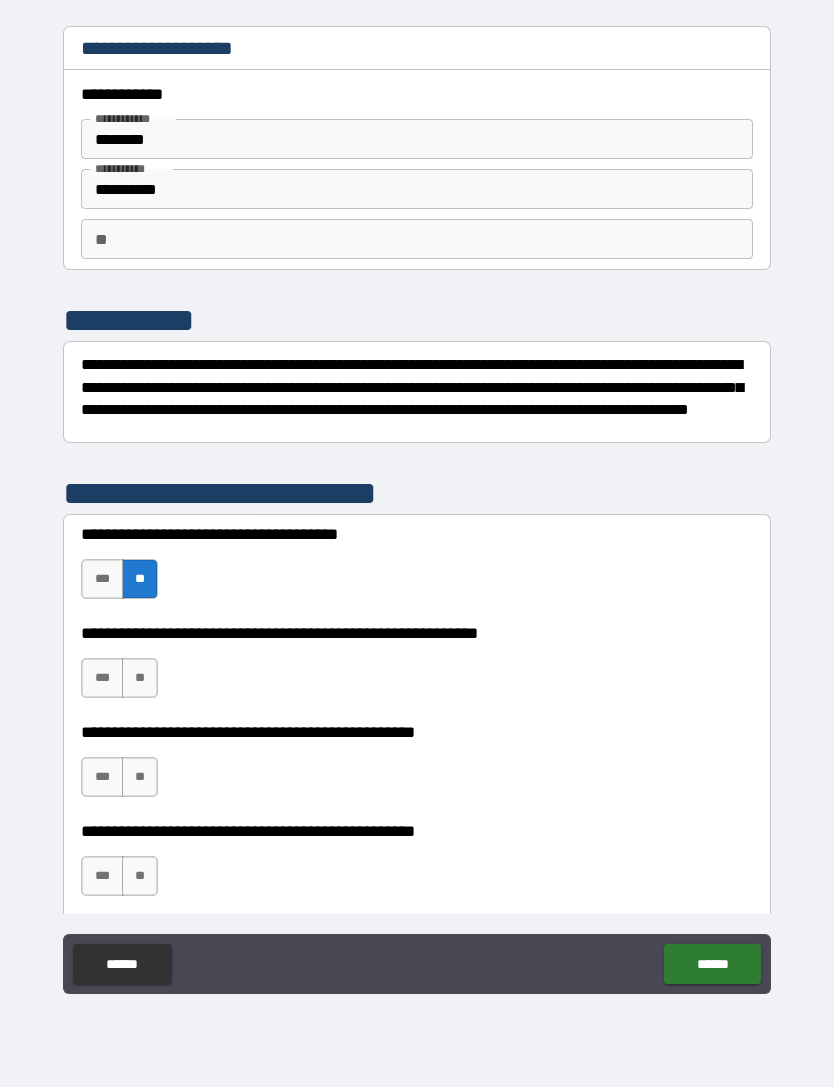 click on "**" at bounding box center (140, 678) 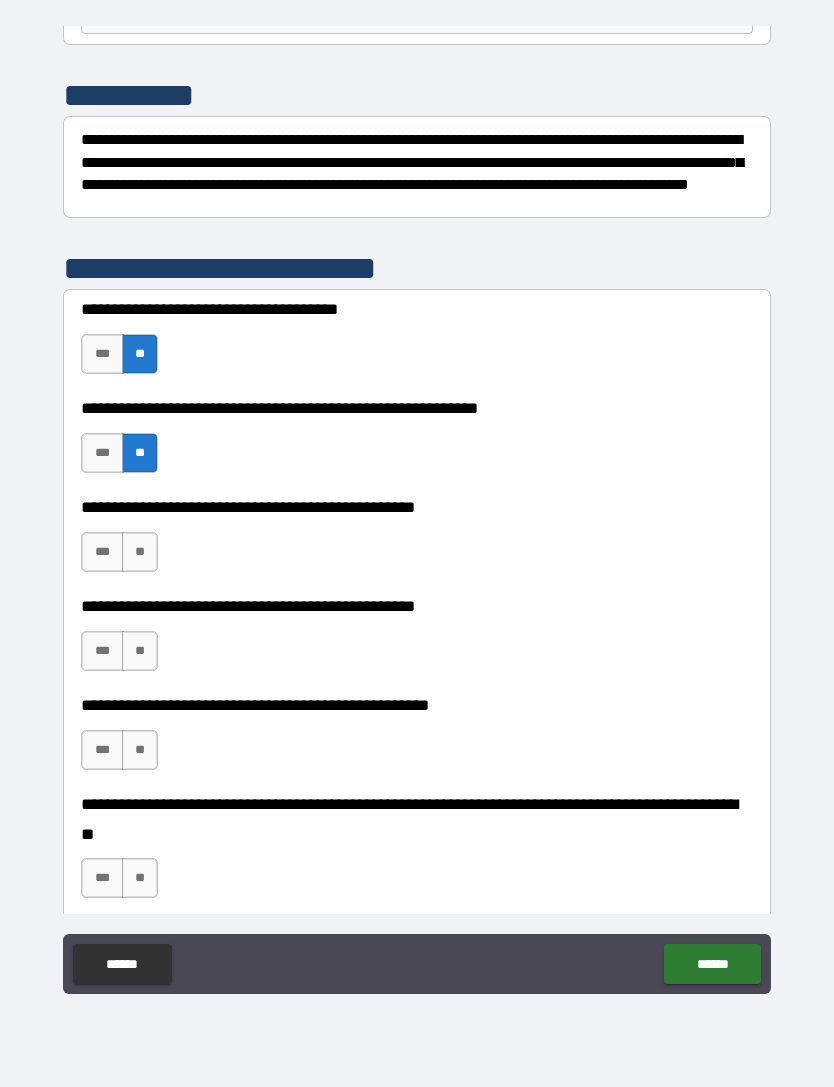 scroll, scrollTop: 264, scrollLeft: 0, axis: vertical 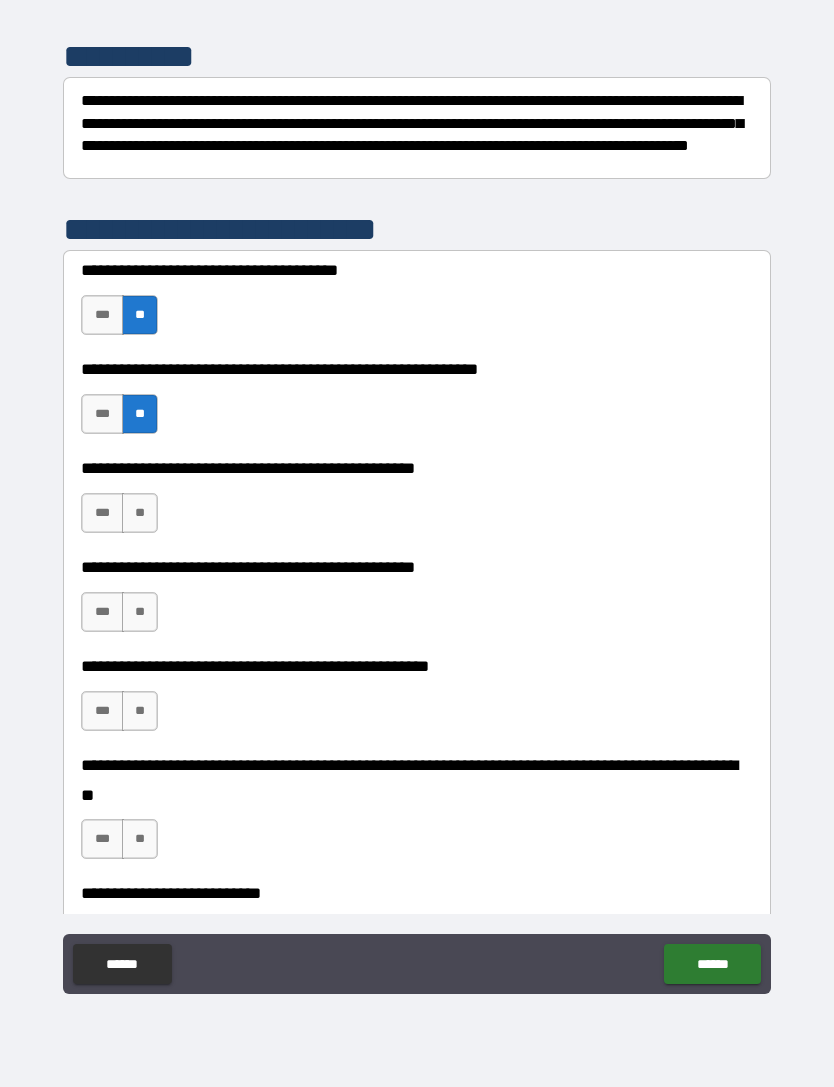 click on "**" at bounding box center [140, 513] 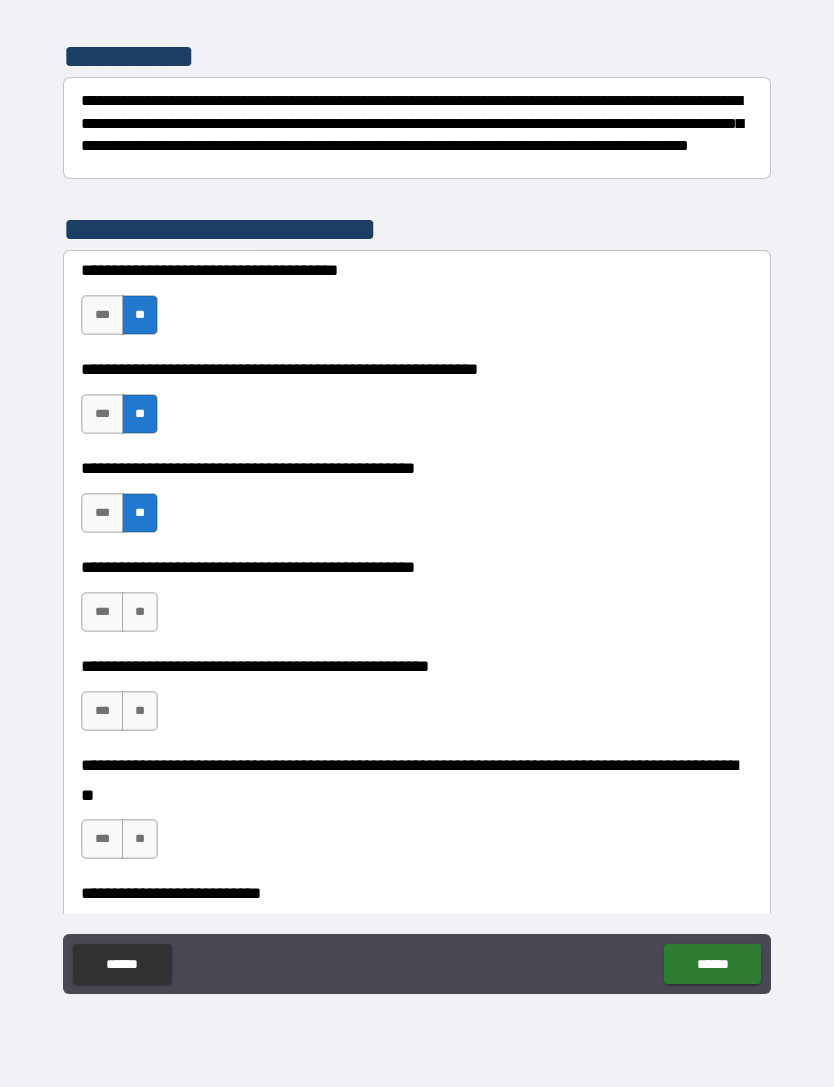 click on "**" at bounding box center [140, 612] 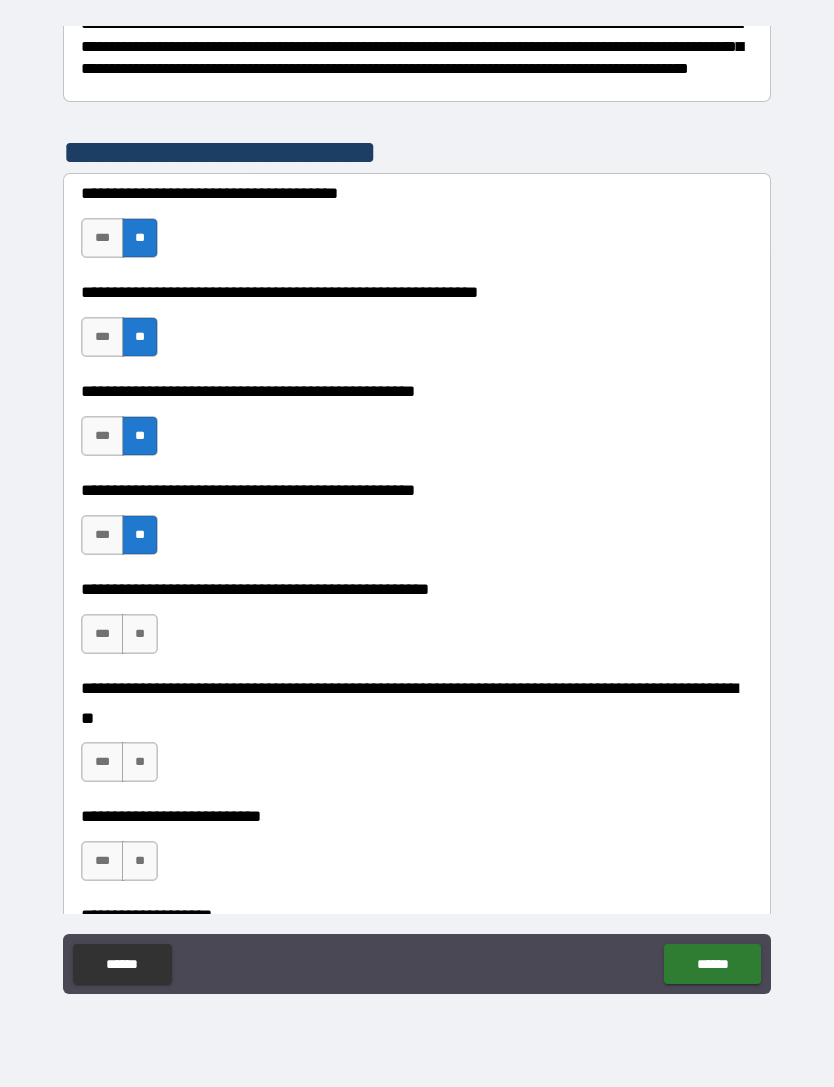 scroll, scrollTop: 342, scrollLeft: 0, axis: vertical 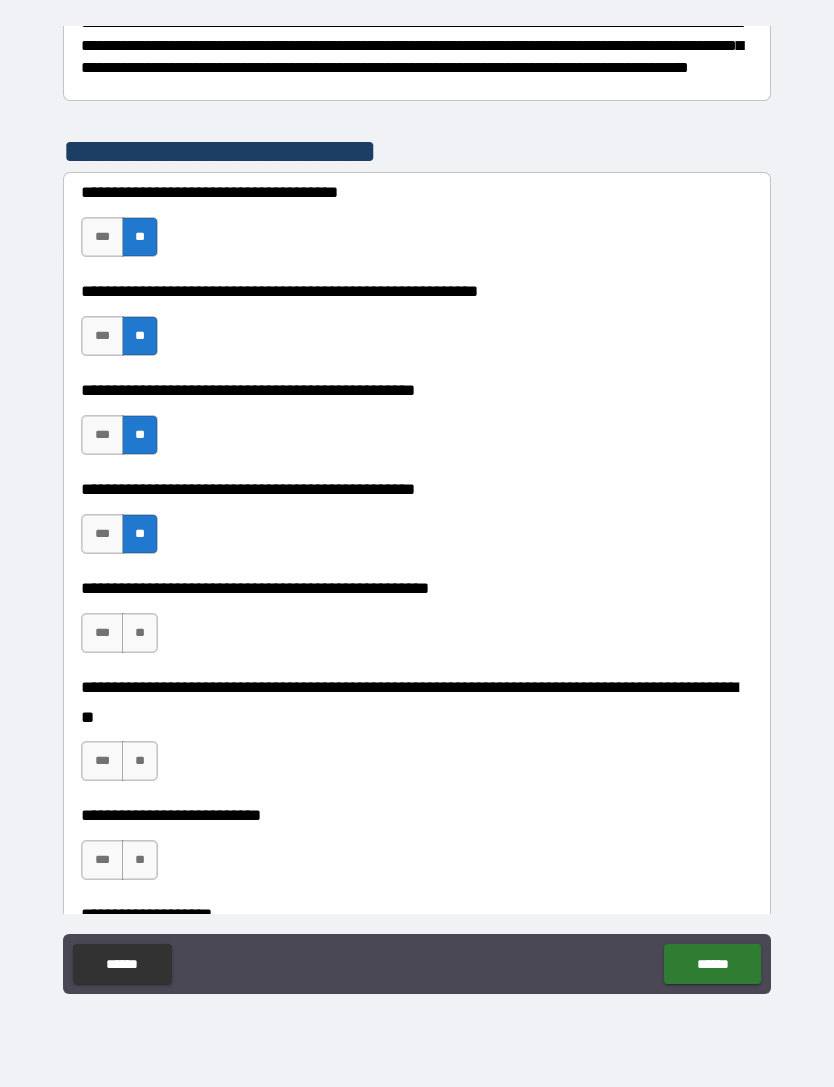 click on "**" at bounding box center [140, 633] 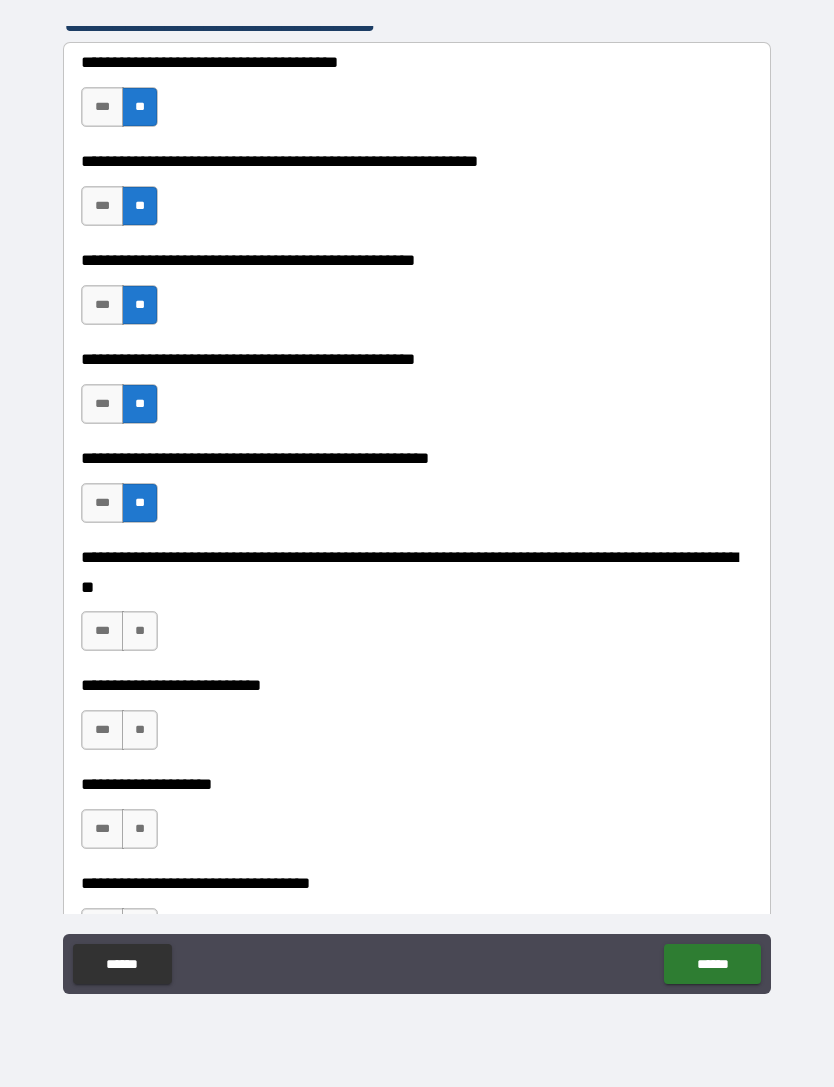 scroll, scrollTop: 477, scrollLeft: 0, axis: vertical 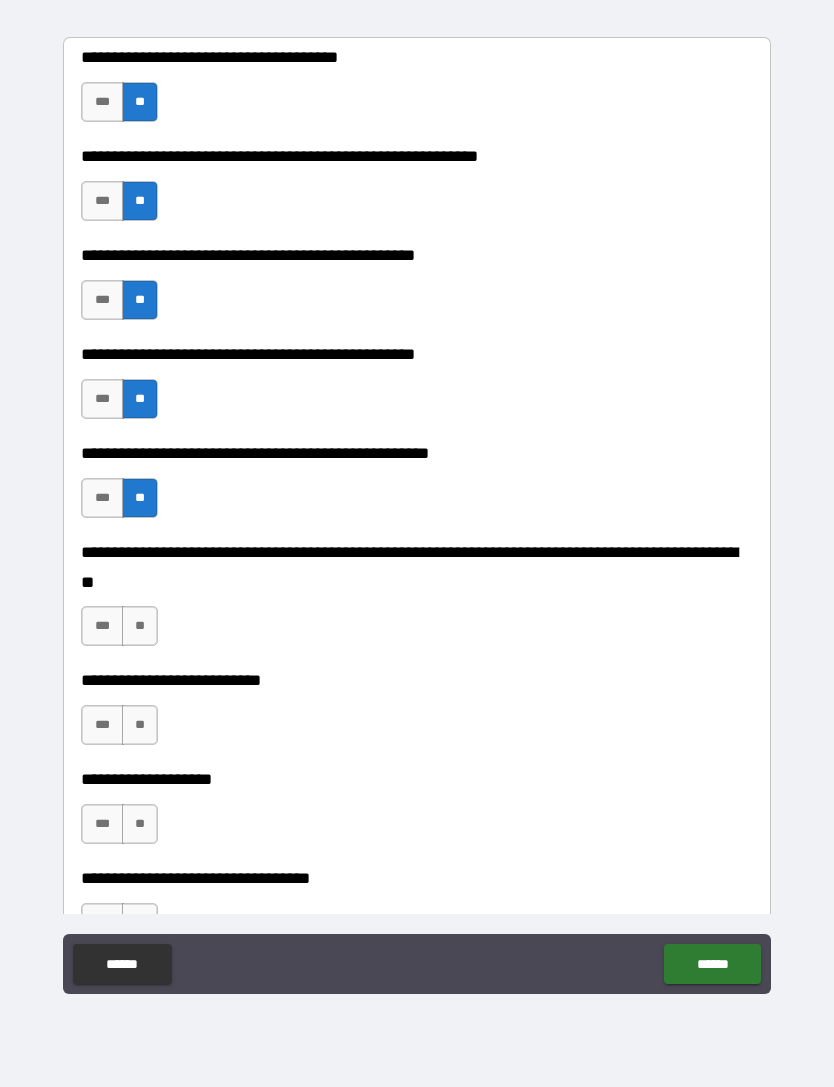 click on "**" at bounding box center (140, 626) 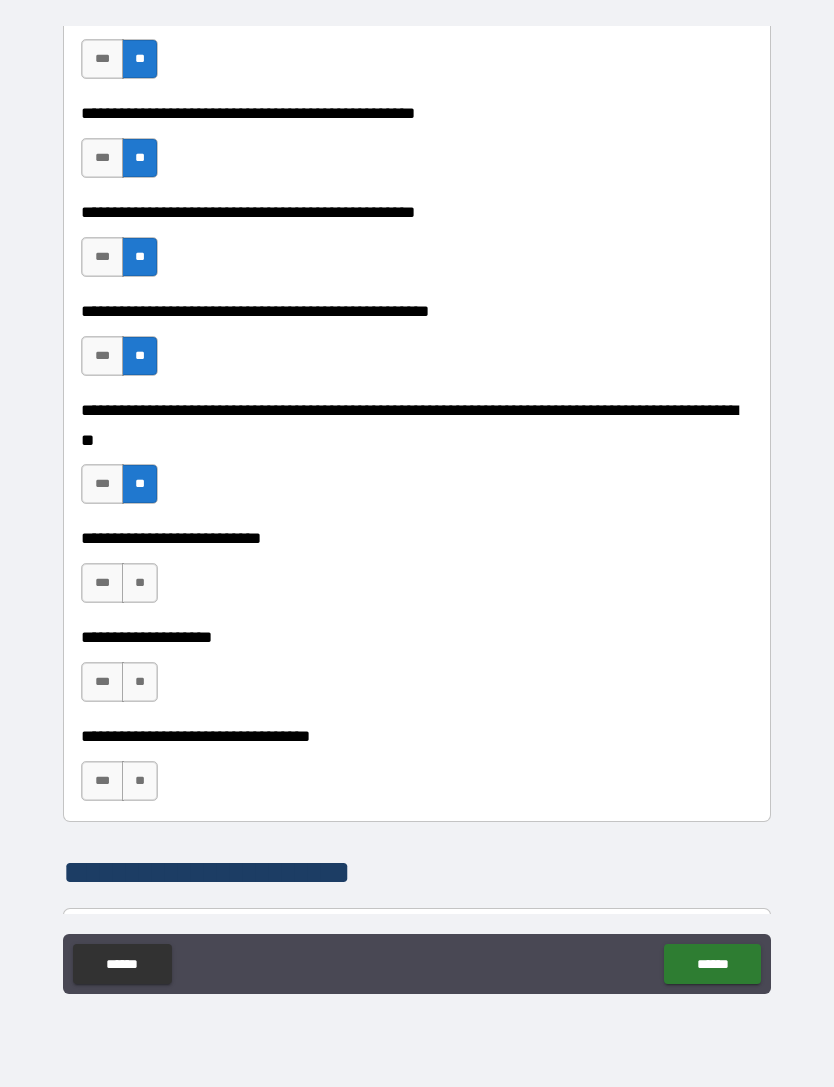 scroll, scrollTop: 634, scrollLeft: 0, axis: vertical 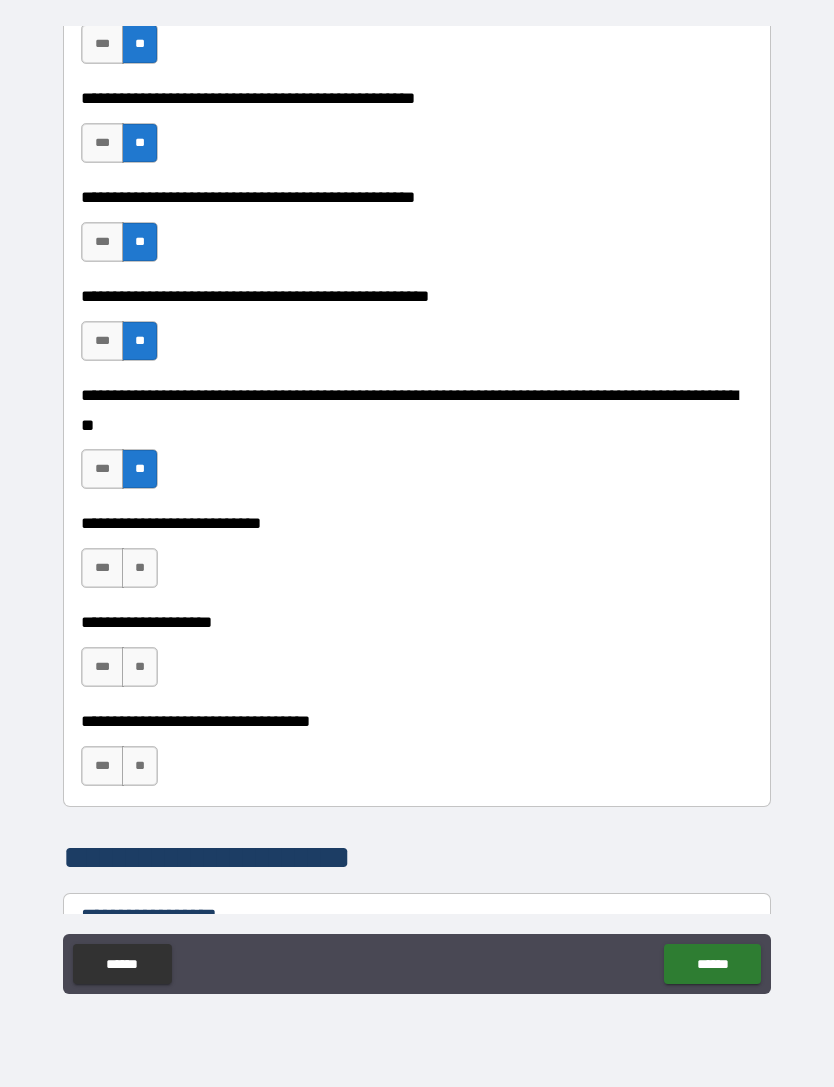 click on "**" at bounding box center [140, 568] 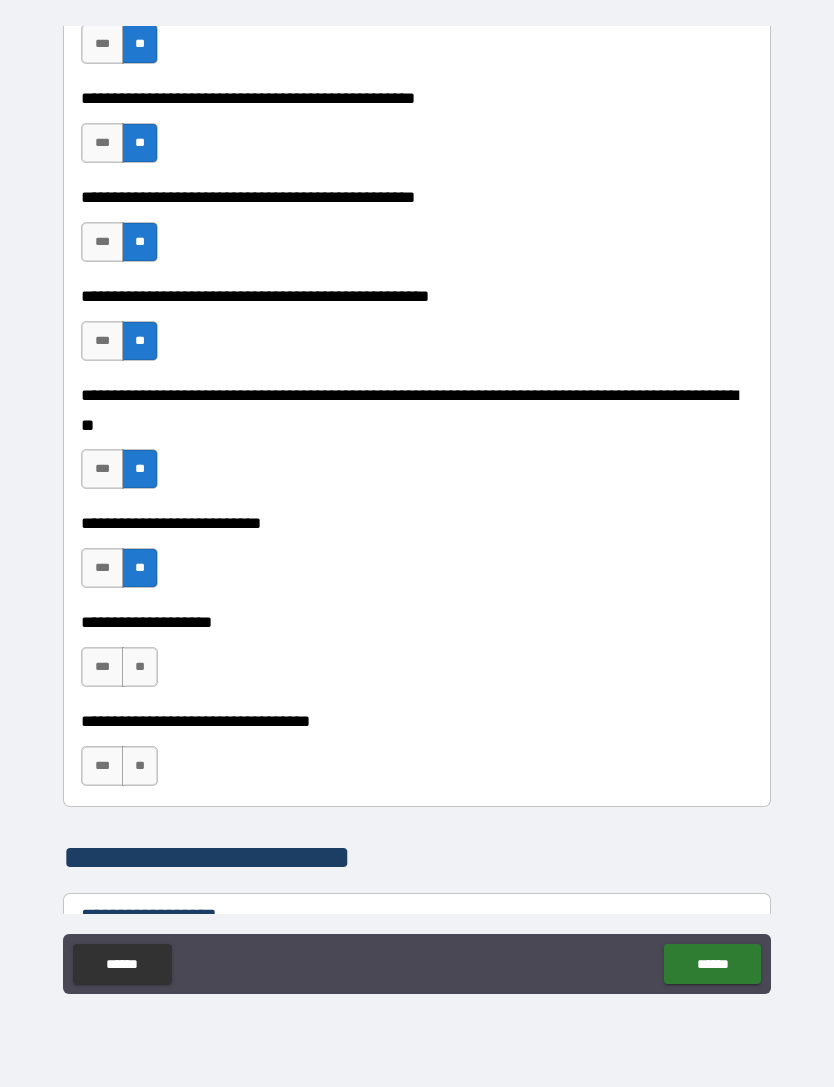 click on "**" at bounding box center [140, 667] 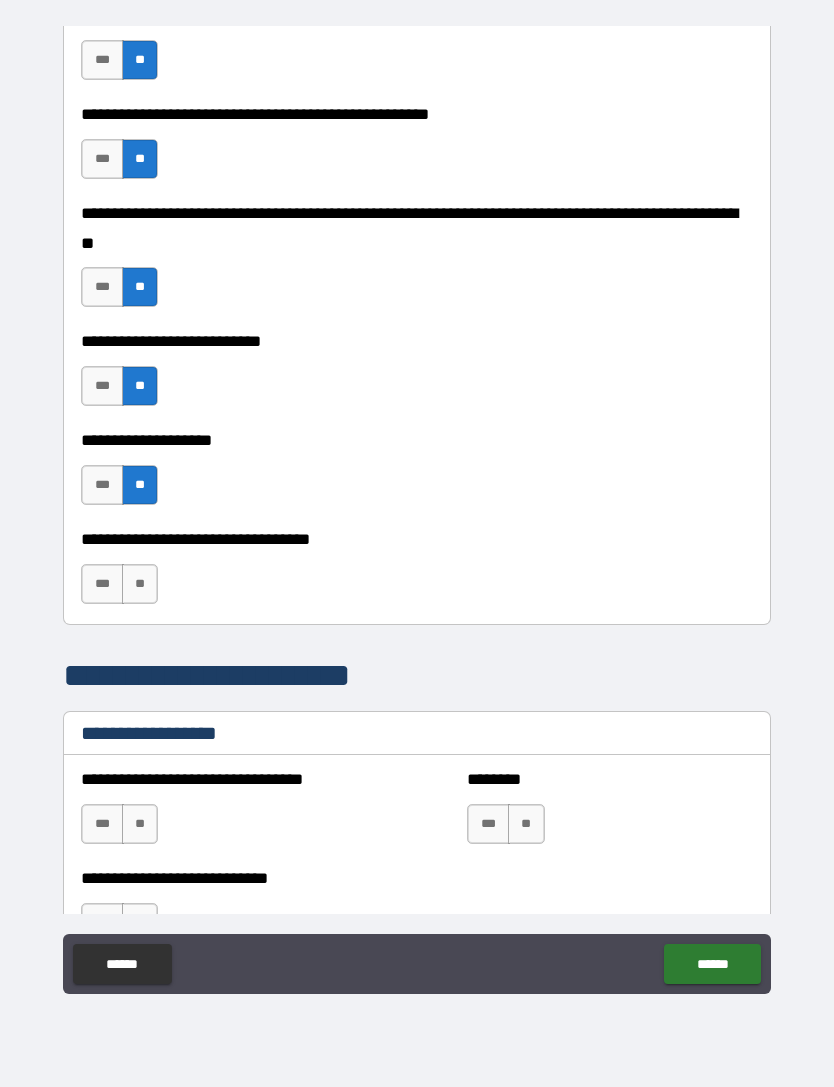 scroll, scrollTop: 818, scrollLeft: 0, axis: vertical 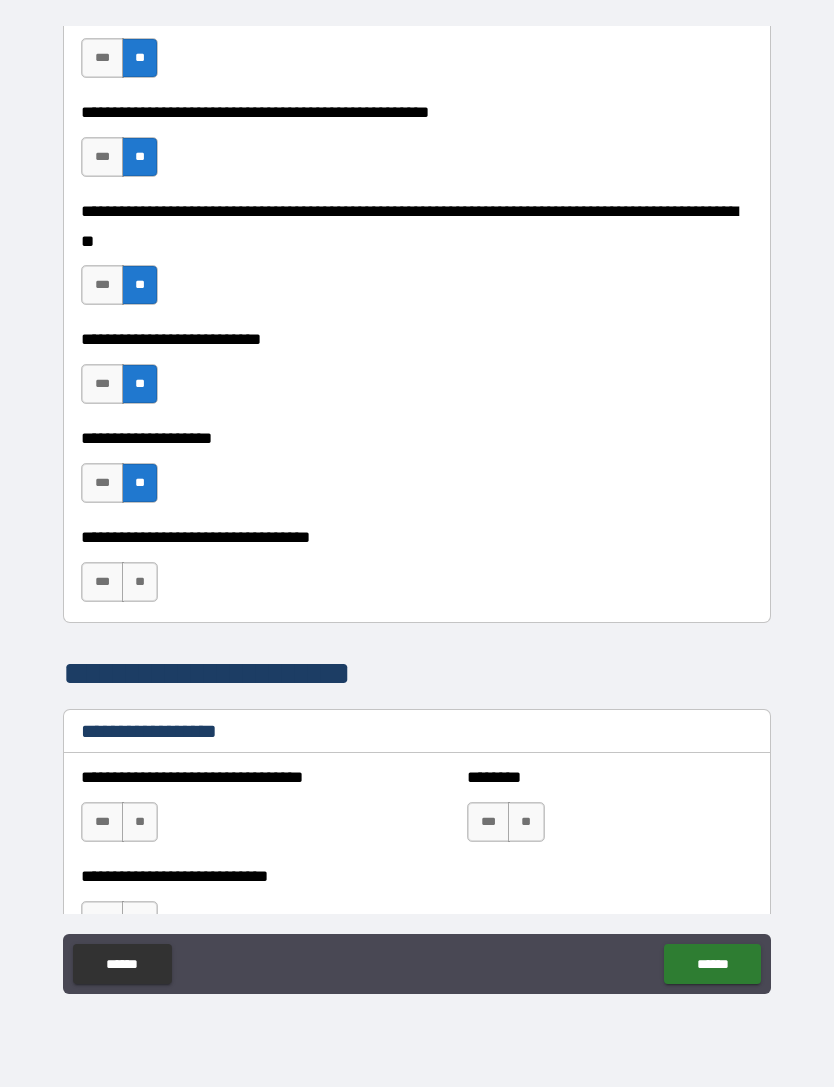 click on "**" at bounding box center (140, 582) 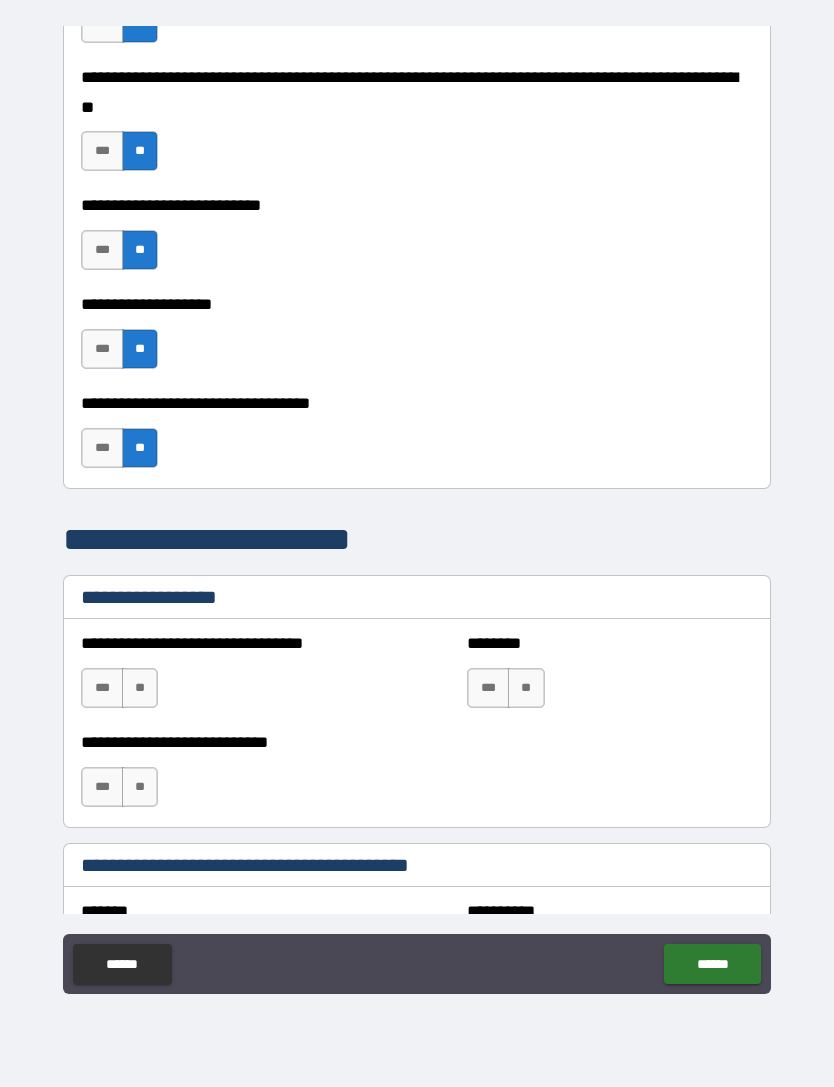 scroll, scrollTop: 960, scrollLeft: 0, axis: vertical 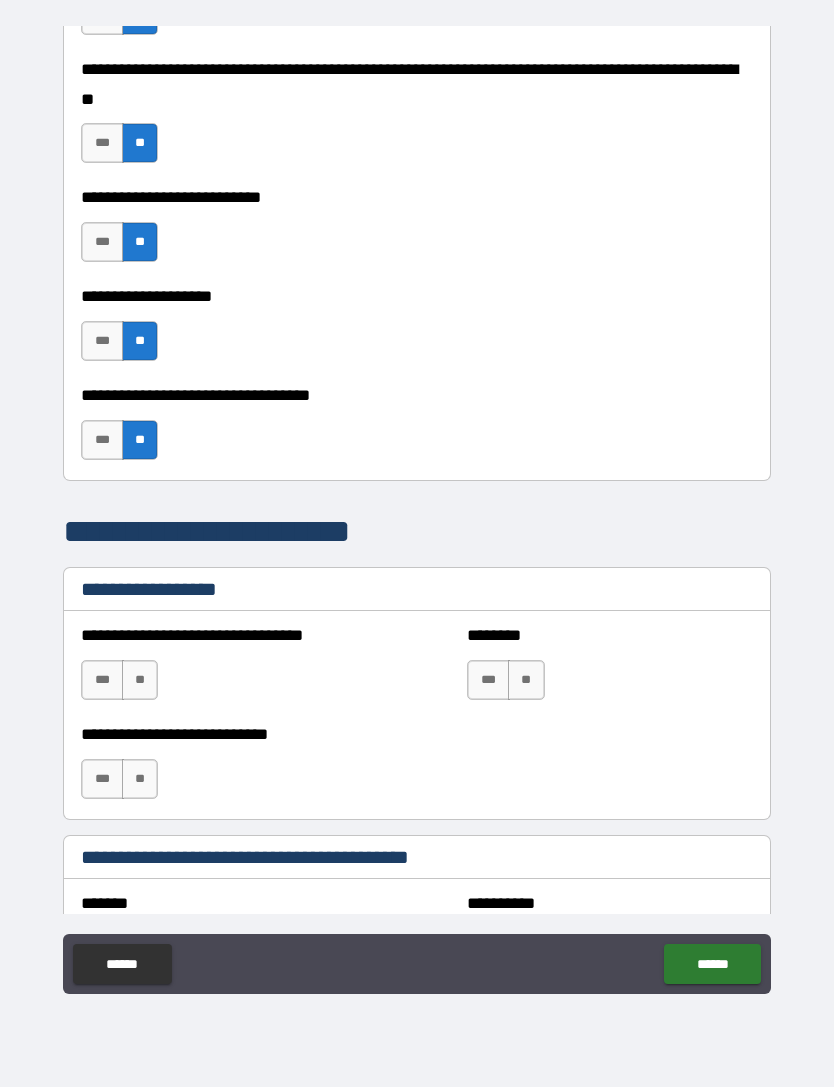 click on "***" at bounding box center [102, 680] 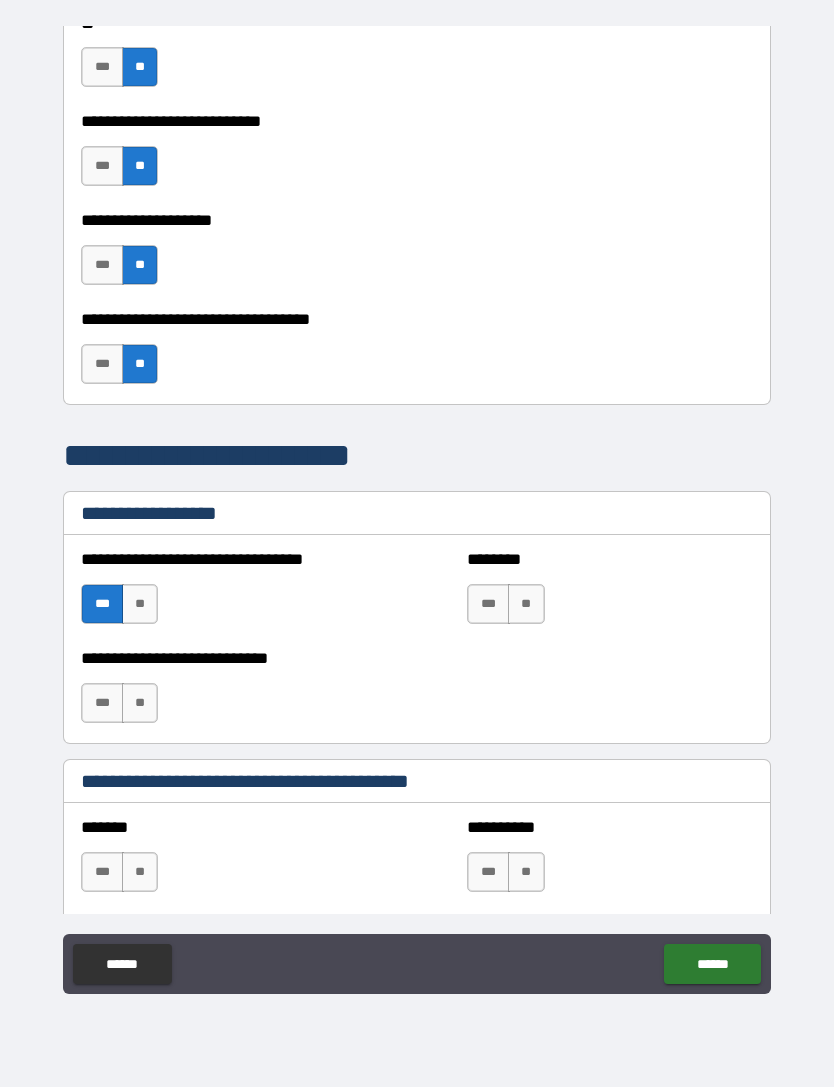 scroll, scrollTop: 1052, scrollLeft: 0, axis: vertical 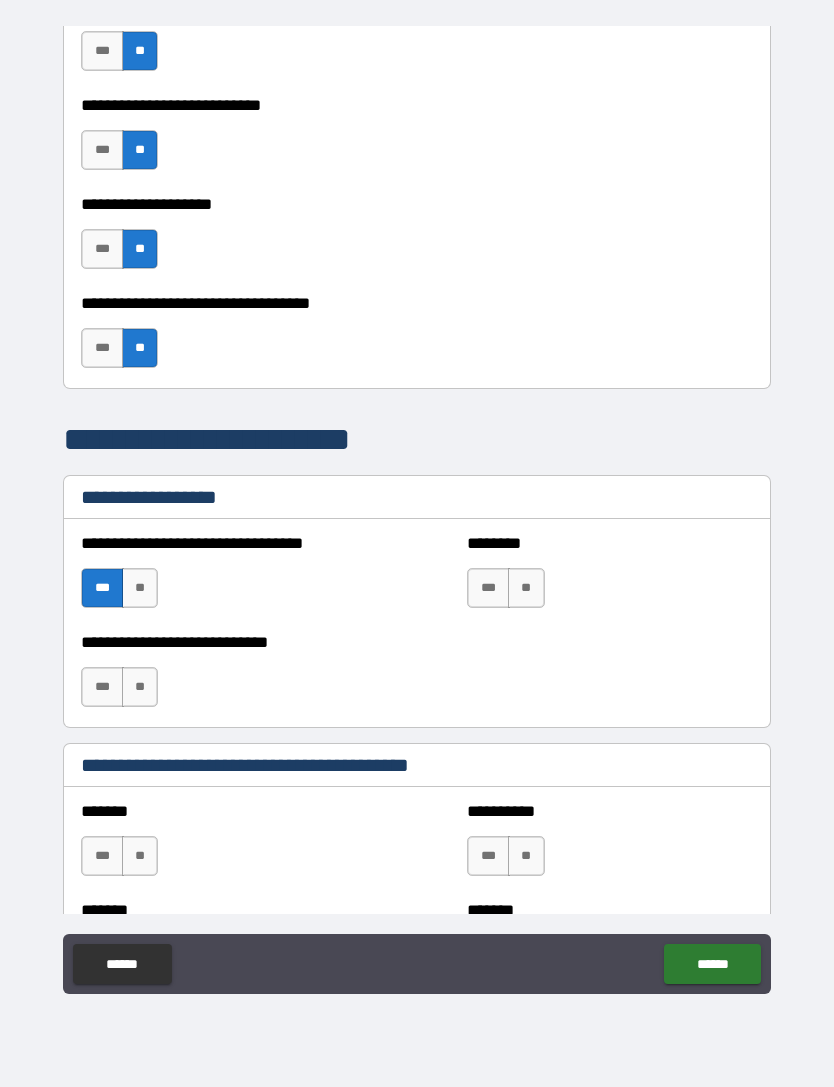 click on "**" at bounding box center (140, 687) 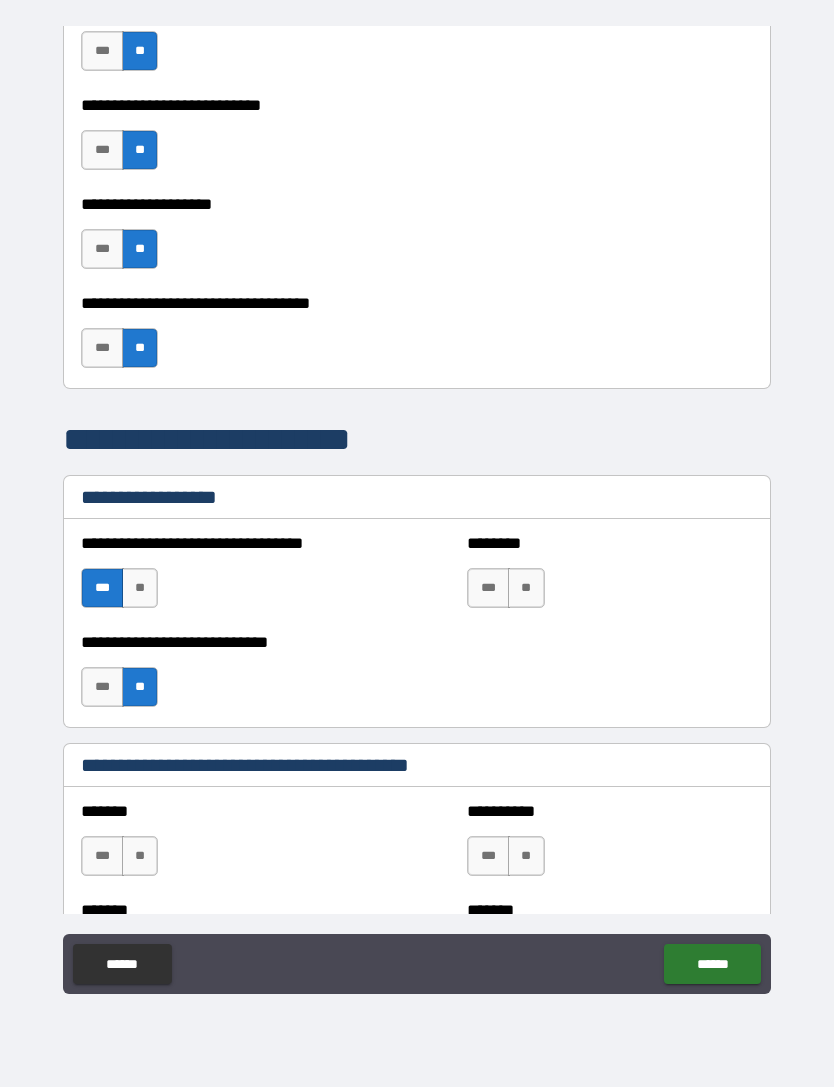 click on "**" at bounding box center [526, 588] 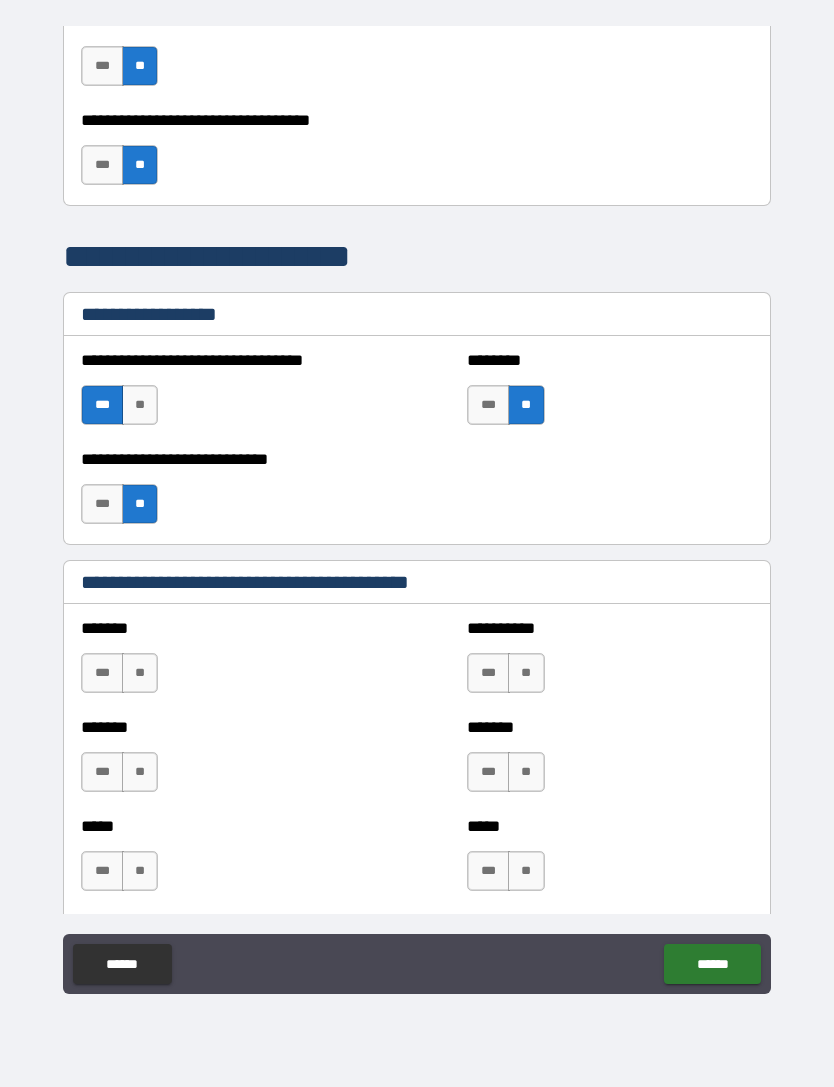 scroll, scrollTop: 1242, scrollLeft: 0, axis: vertical 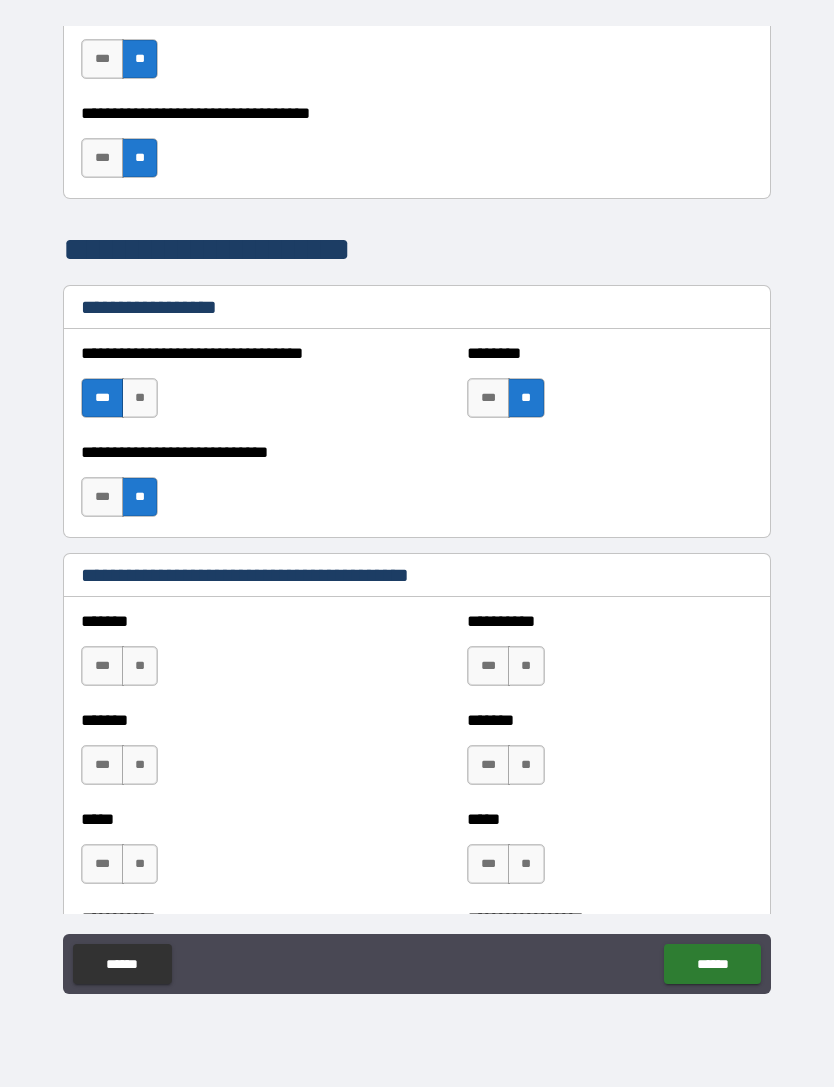 click on "**" at bounding box center [140, 666] 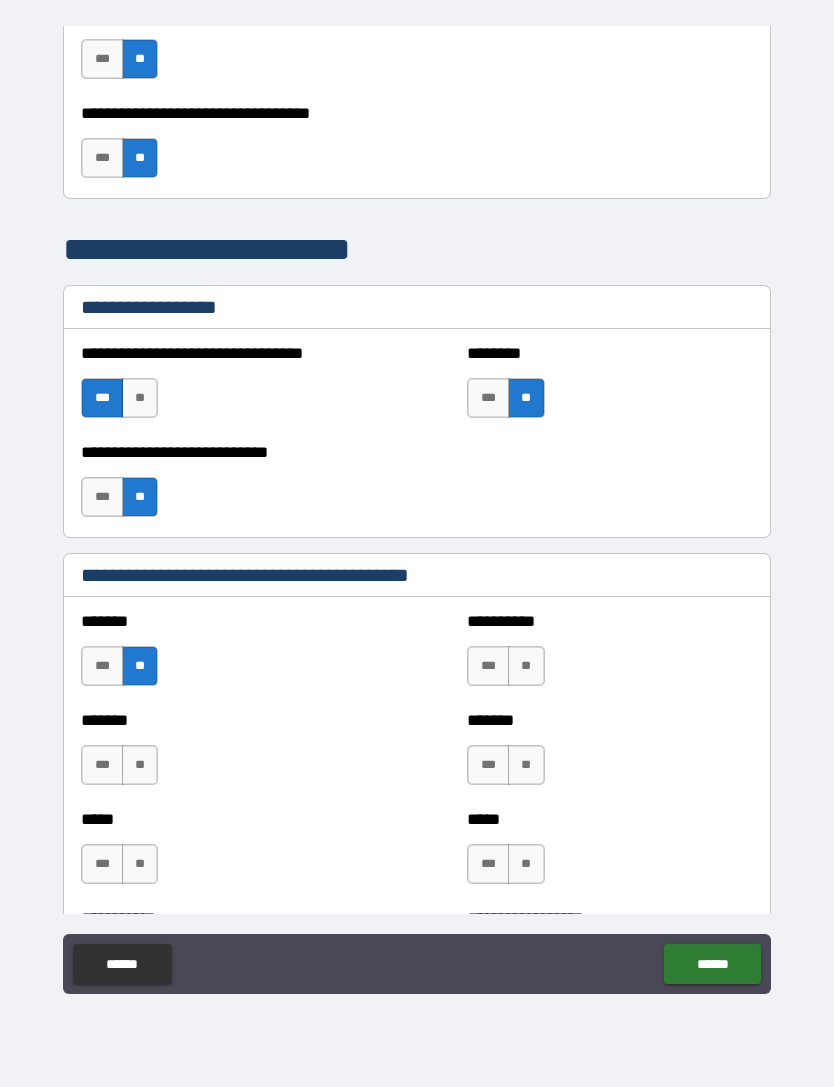 click on "**" at bounding box center [140, 765] 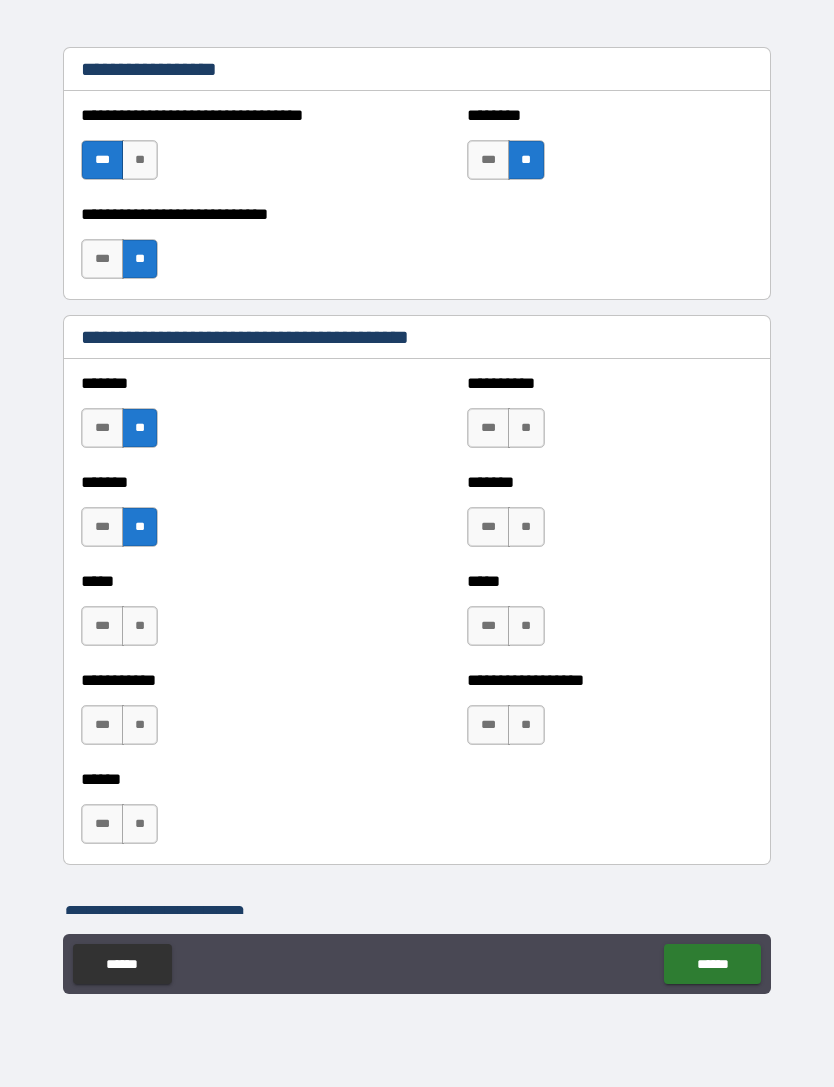 scroll, scrollTop: 1482, scrollLeft: 0, axis: vertical 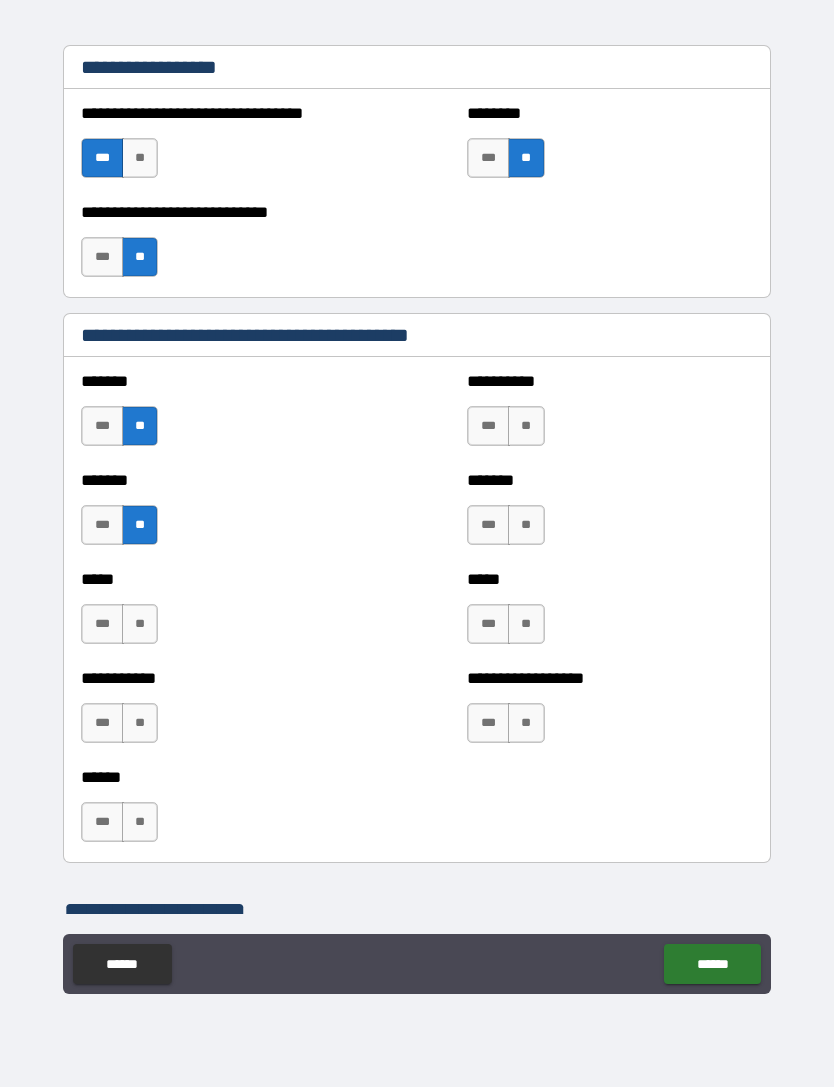 click on "**" at bounding box center [140, 624] 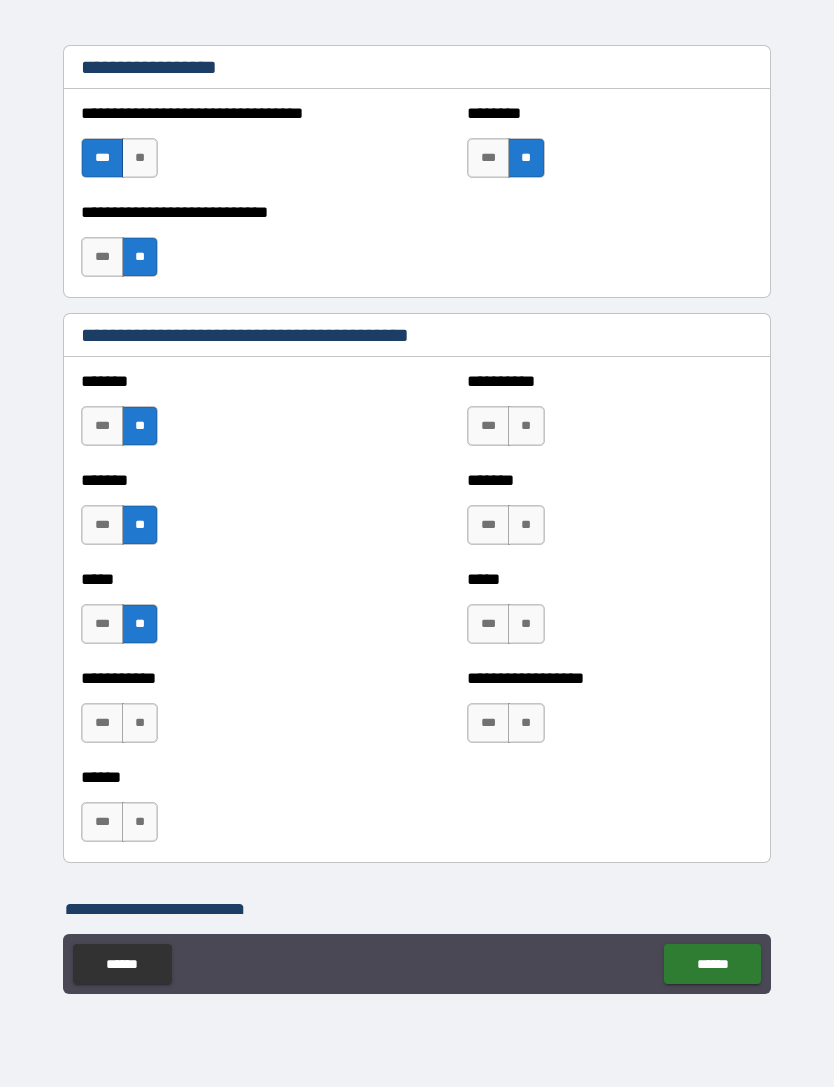 click on "**" at bounding box center (140, 723) 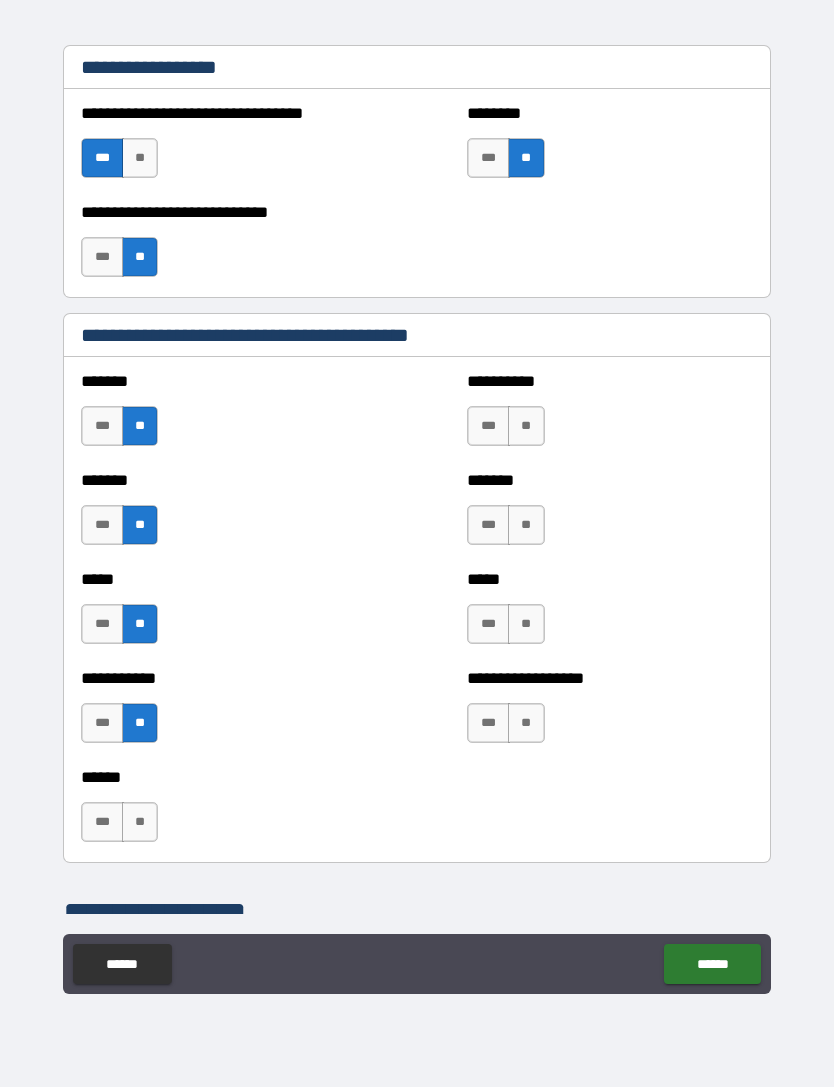 click on "**" at bounding box center (140, 822) 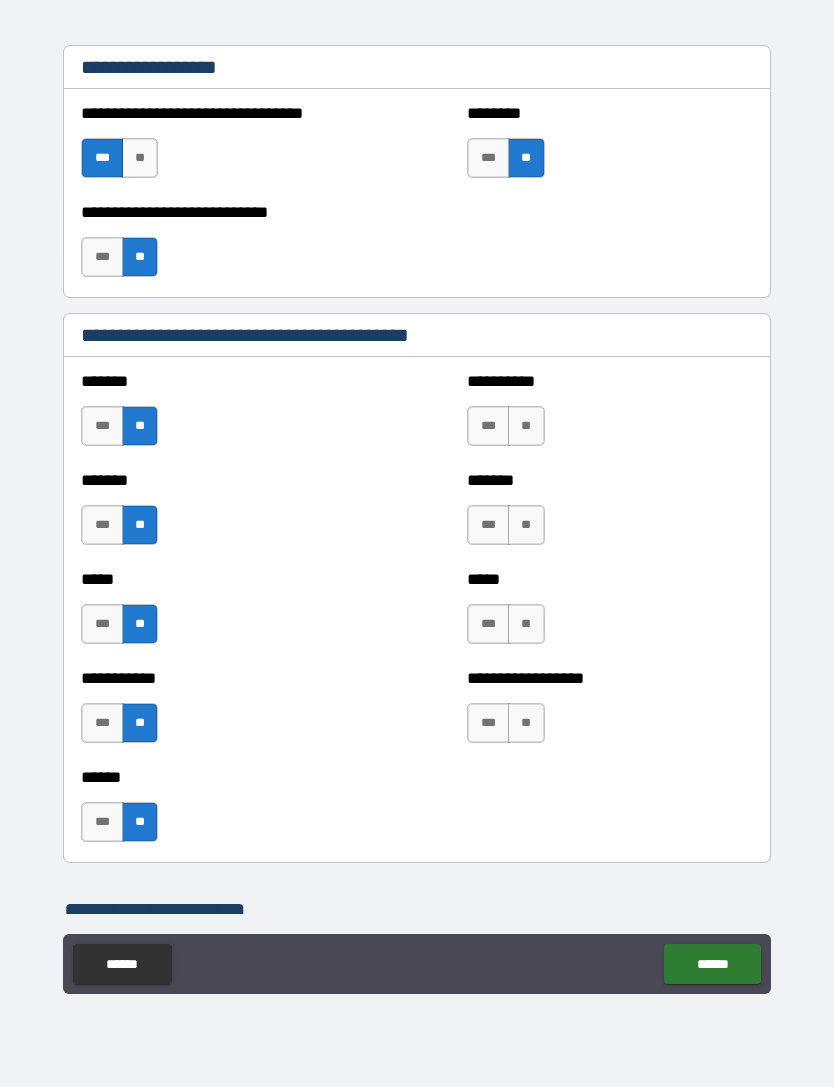 click on "**" at bounding box center [526, 426] 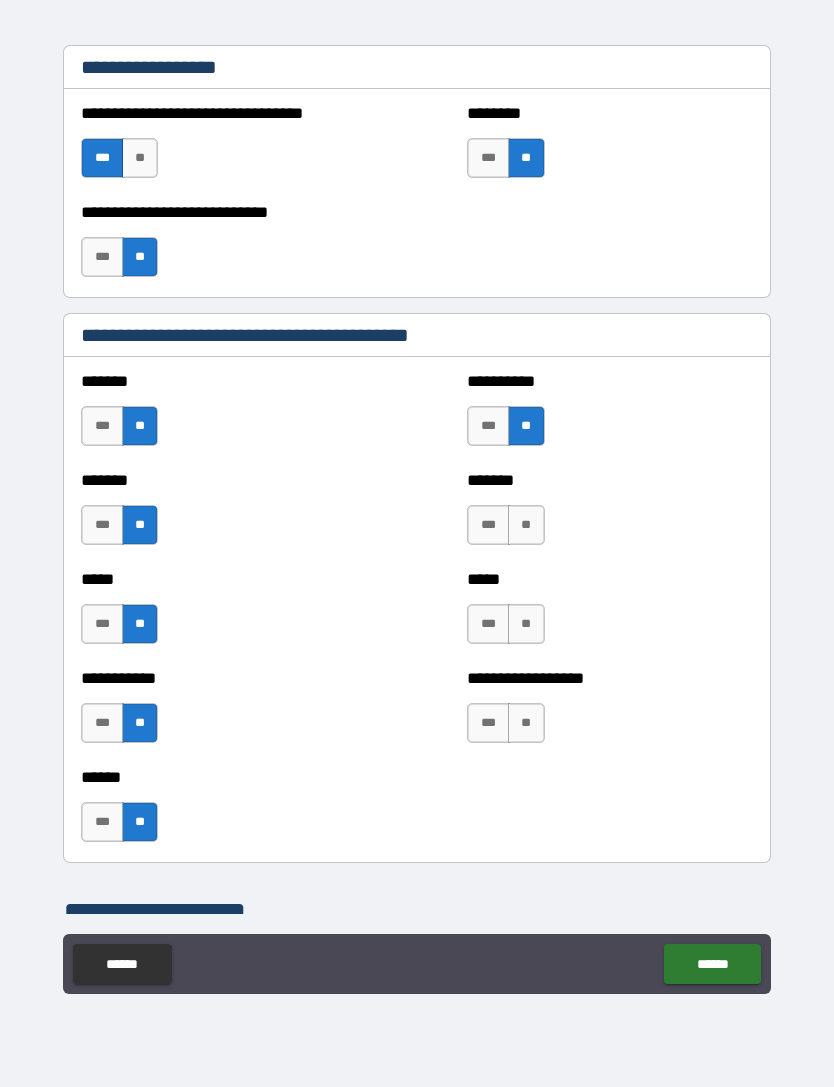 click on "**" at bounding box center (526, 525) 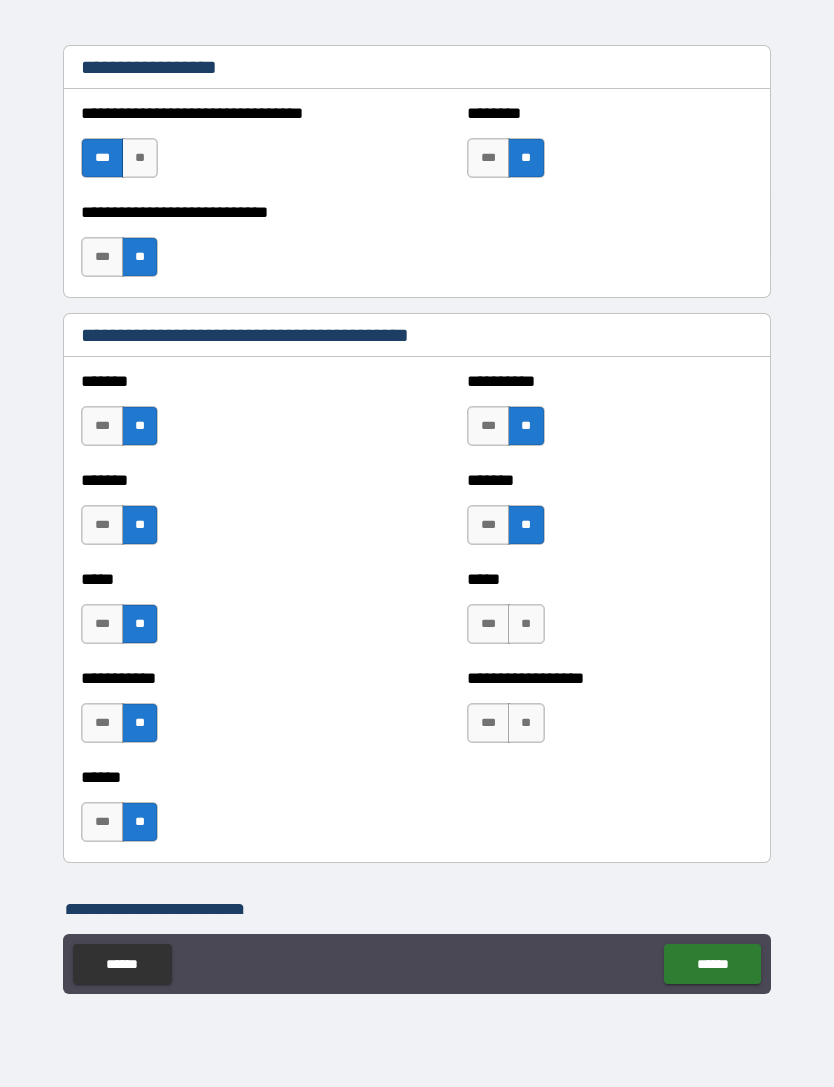 click on "**" at bounding box center (526, 624) 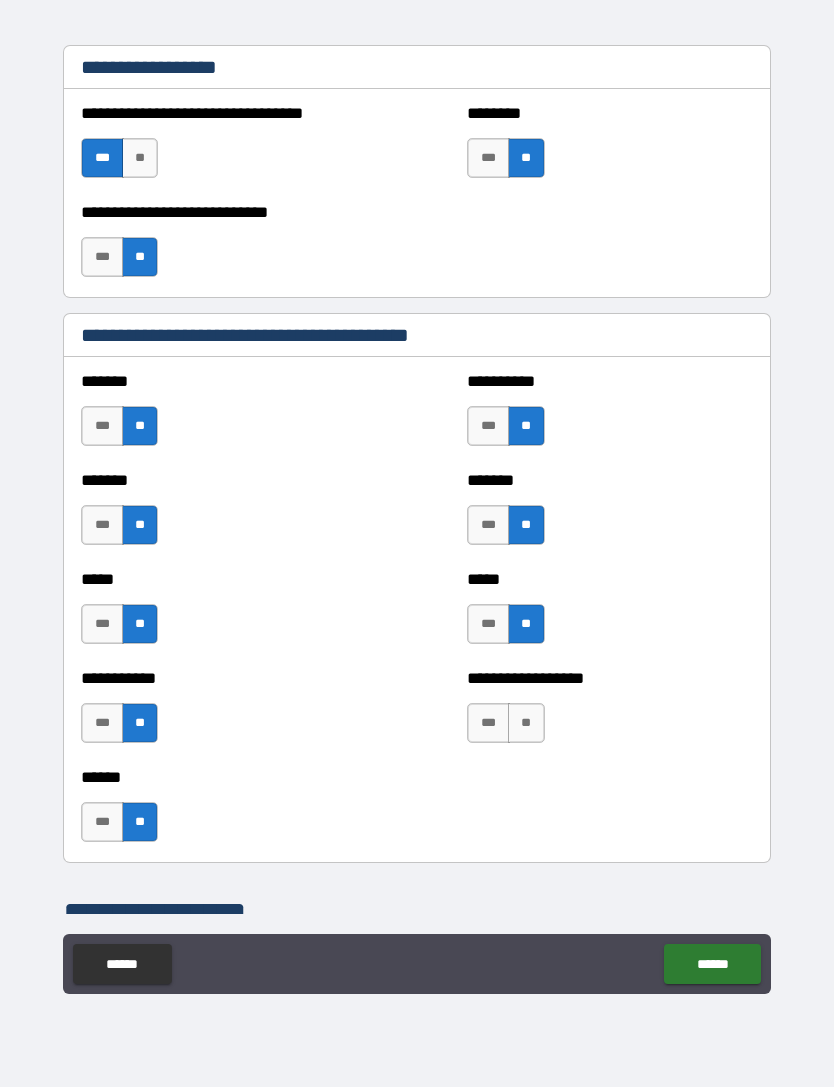 click on "**" at bounding box center (526, 723) 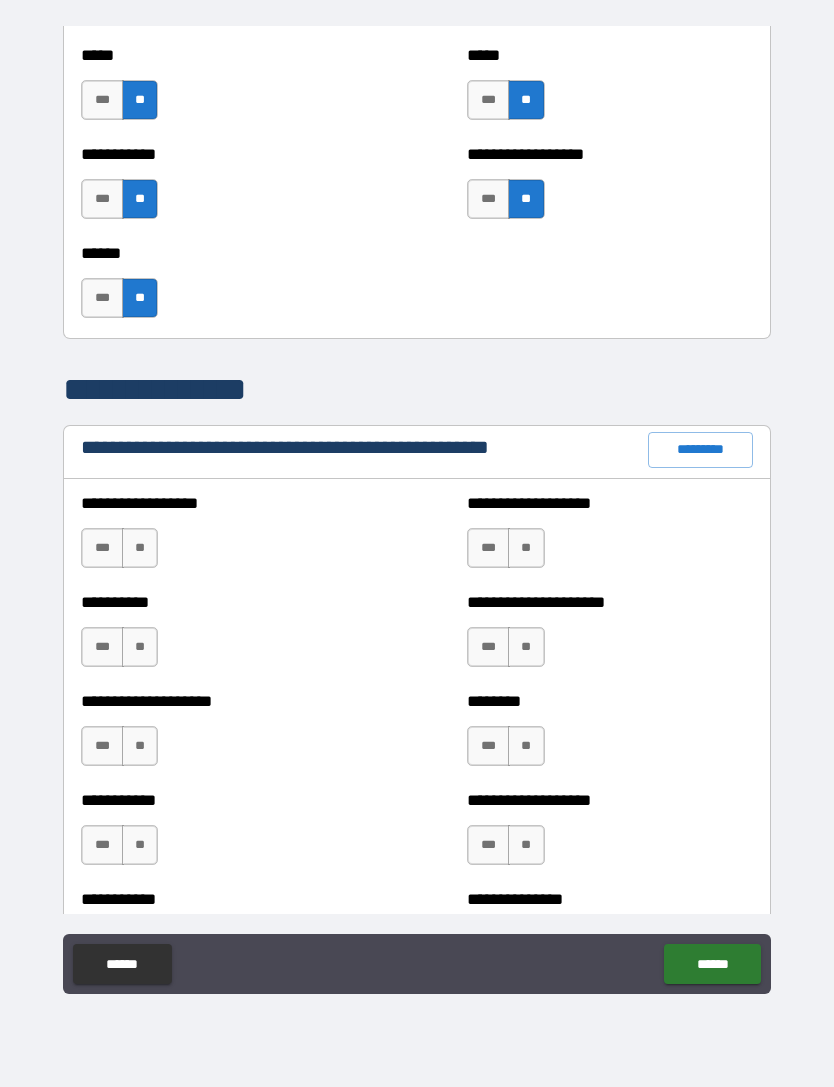 scroll, scrollTop: 2007, scrollLeft: 0, axis: vertical 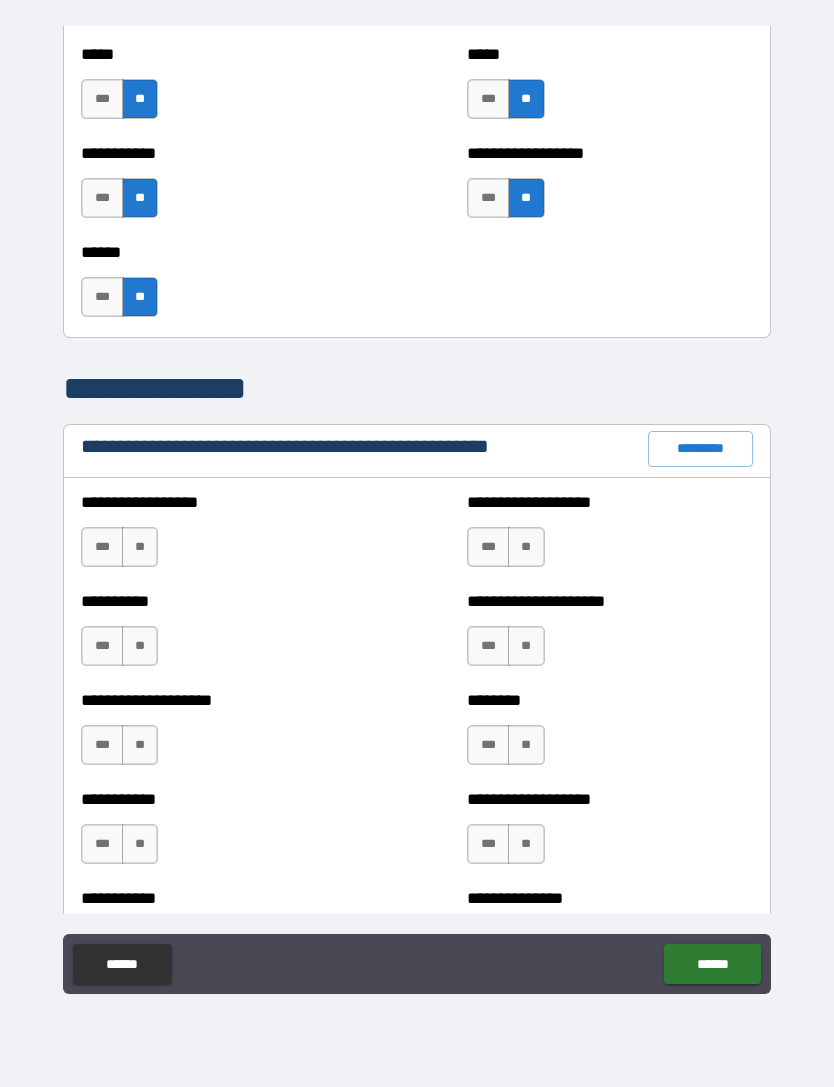 click on "**" at bounding box center [140, 547] 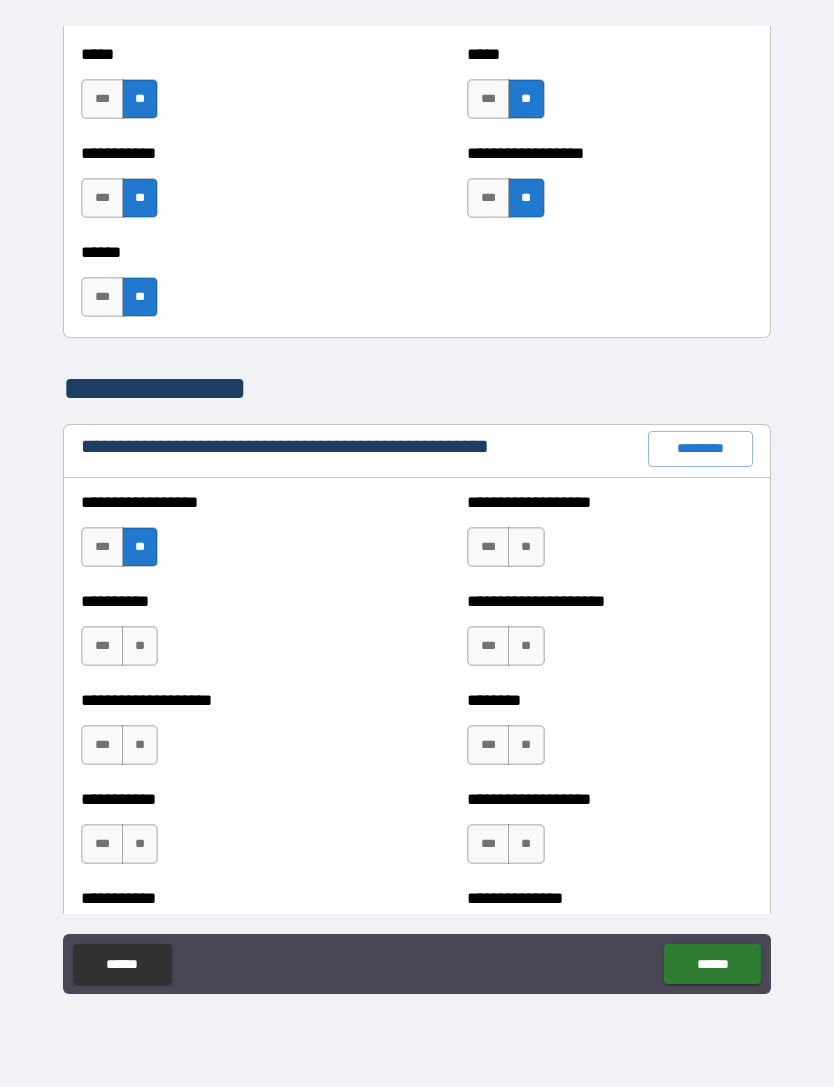 click on "**" at bounding box center [140, 646] 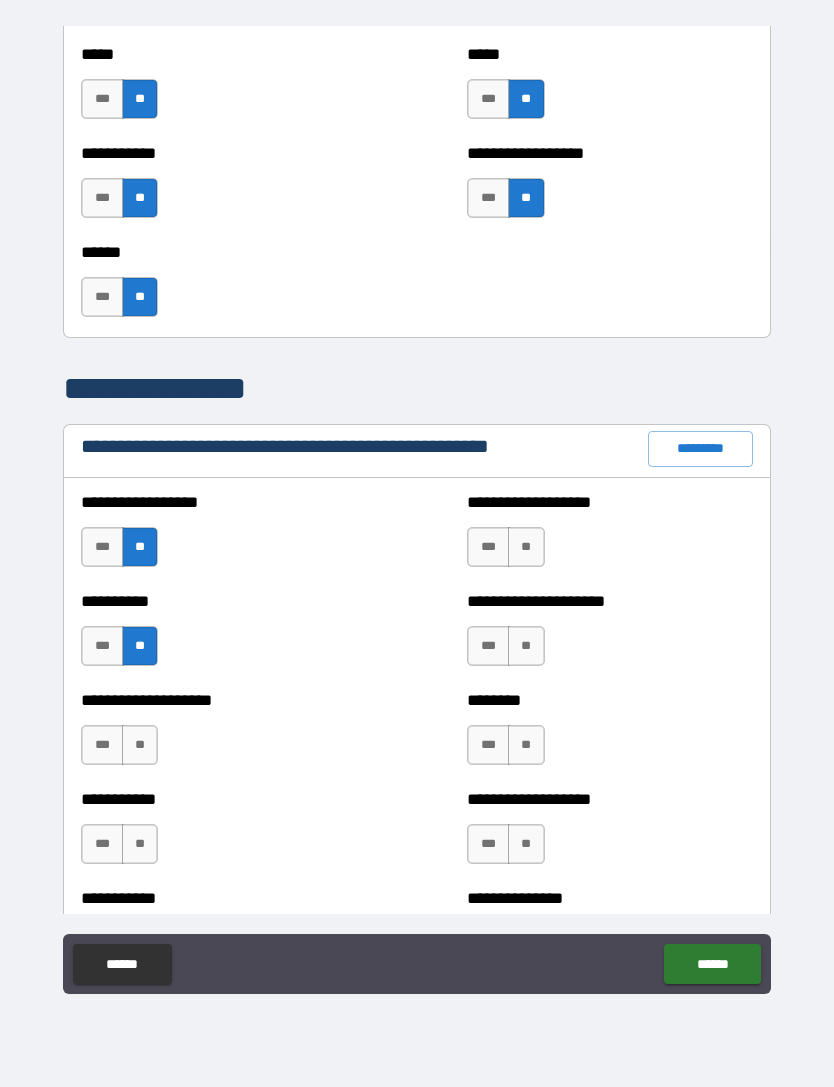 click on "**" at bounding box center (140, 745) 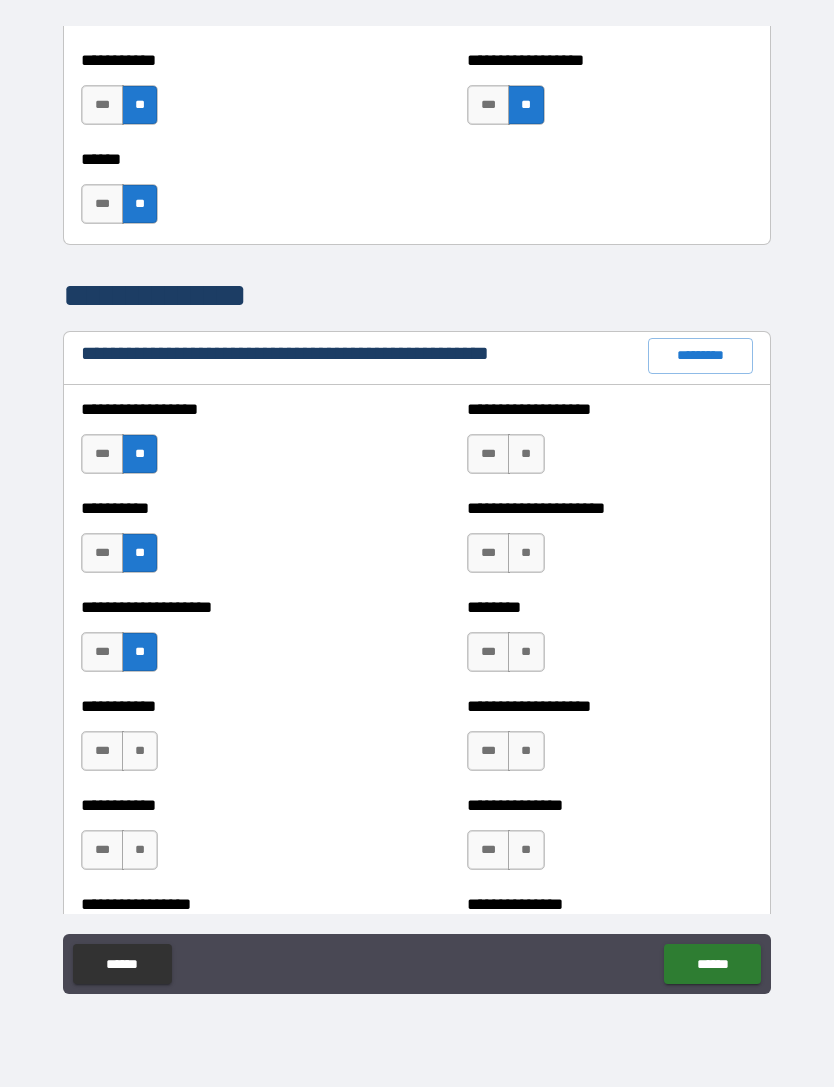 scroll, scrollTop: 2201, scrollLeft: 0, axis: vertical 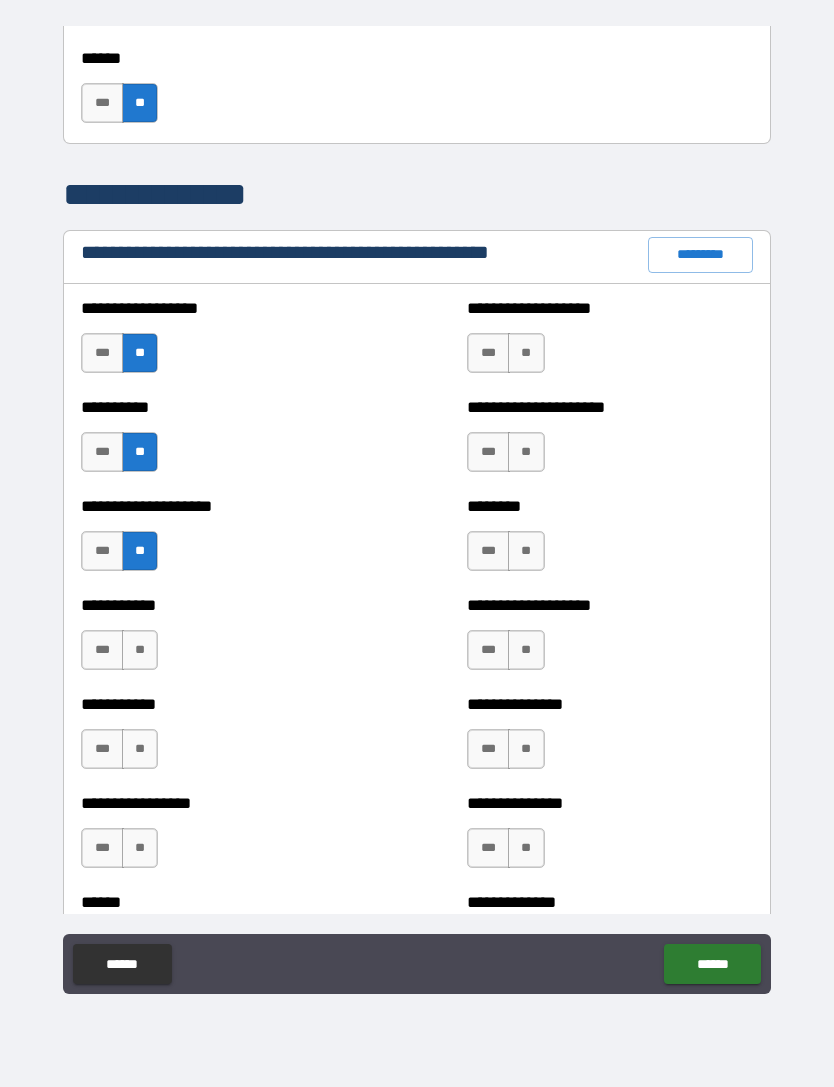 click on "**" at bounding box center [140, 650] 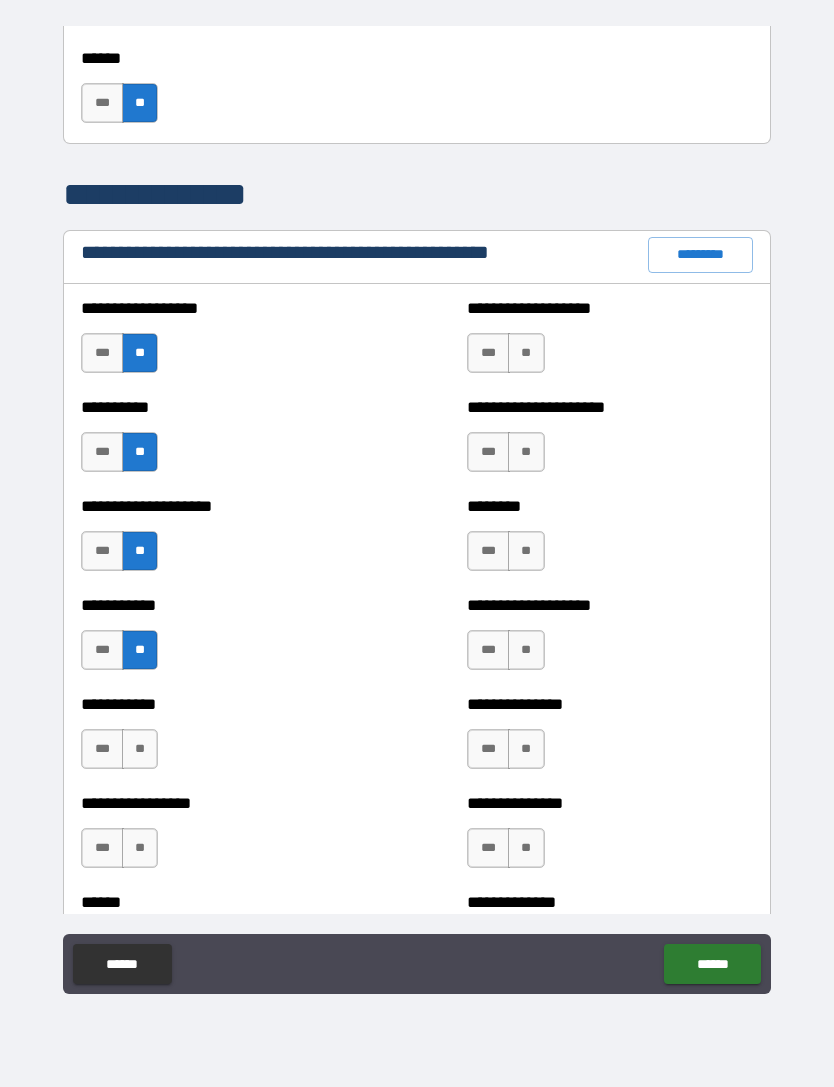 click on "**" at bounding box center [140, 749] 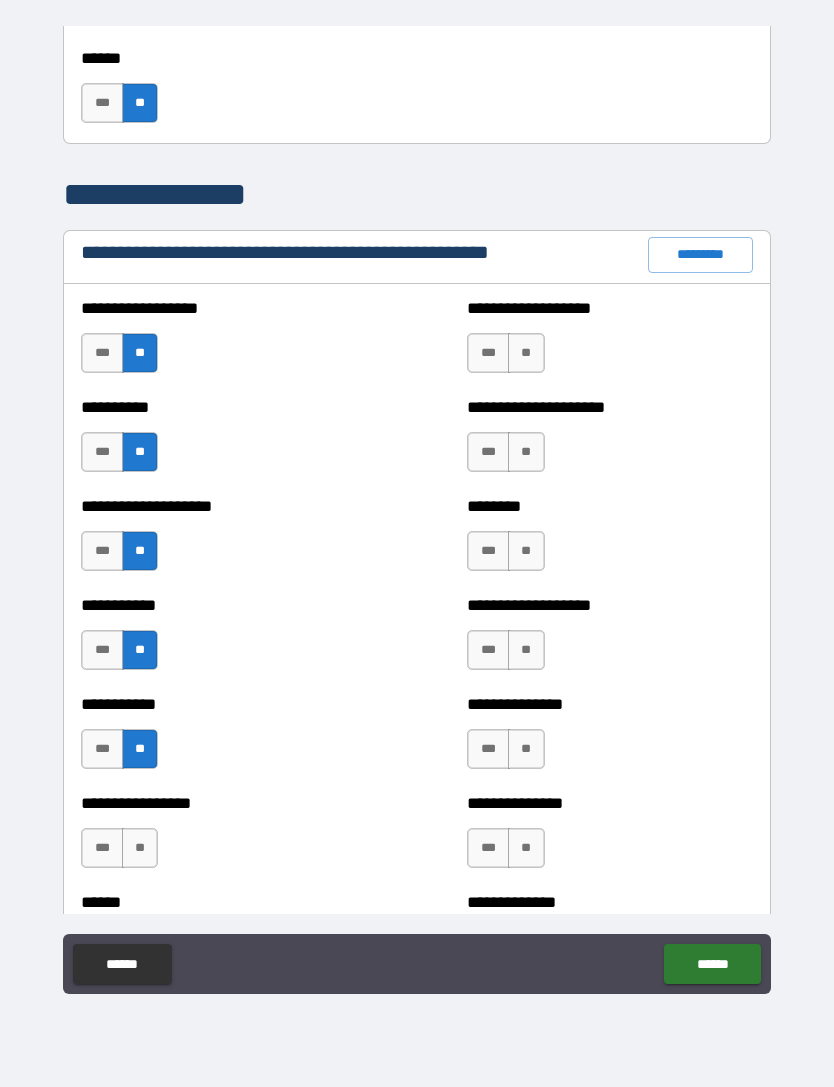 click on "**" at bounding box center (140, 848) 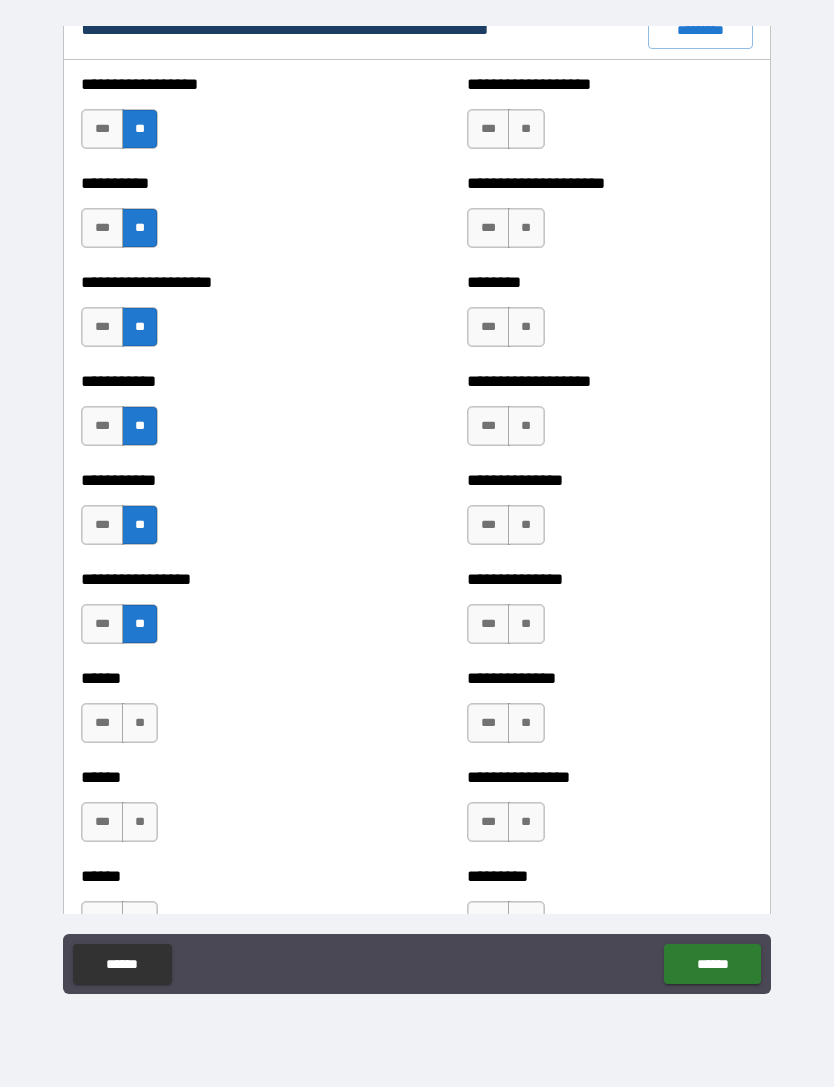 scroll, scrollTop: 2426, scrollLeft: 0, axis: vertical 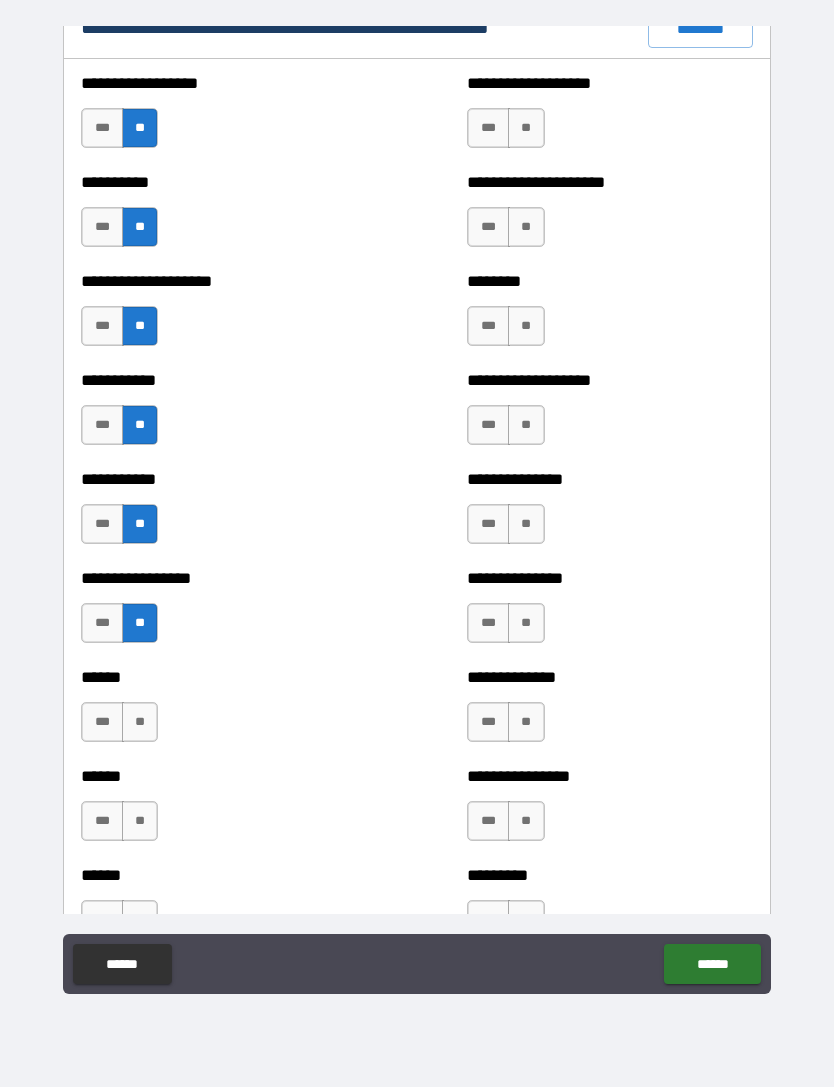 click on "**" at bounding box center [140, 722] 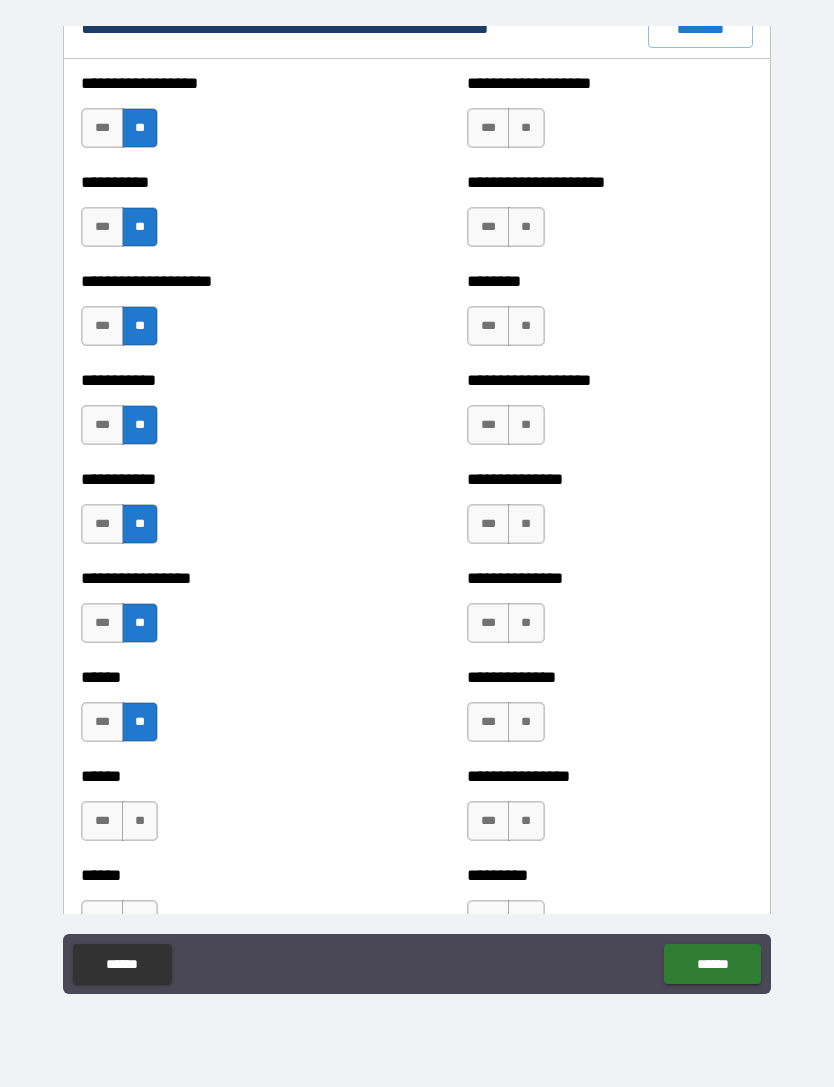 click on "**" at bounding box center (140, 821) 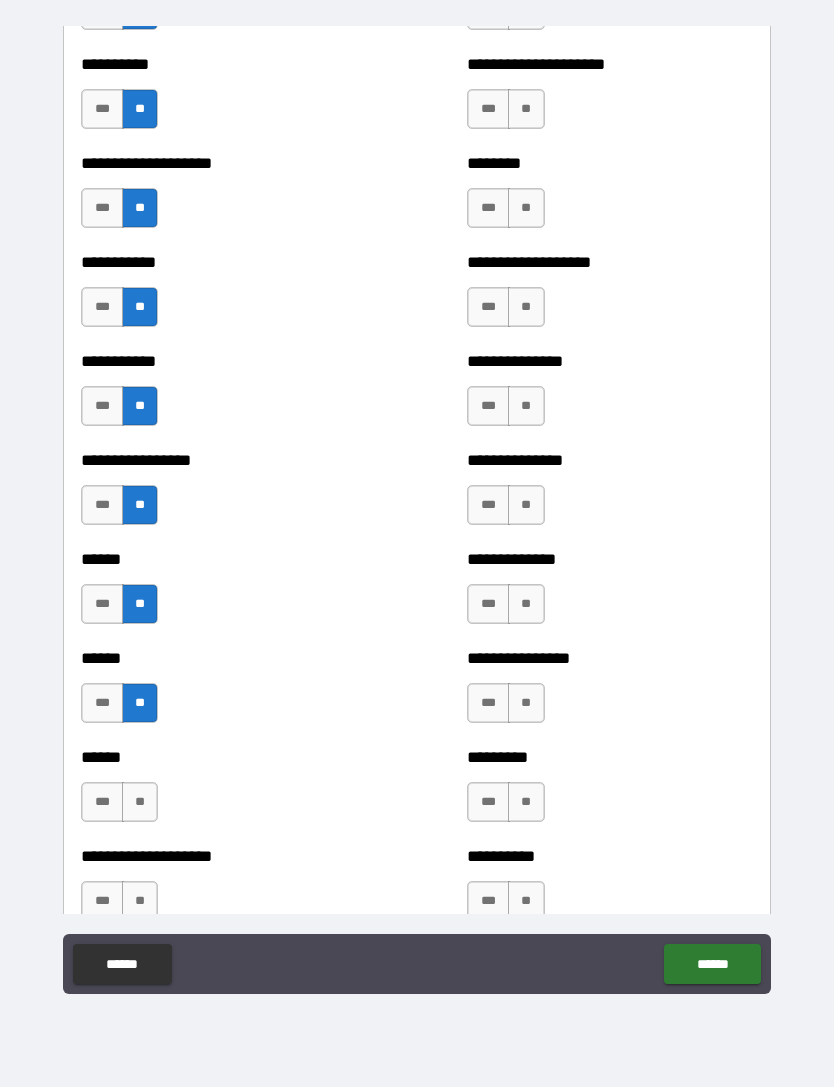 scroll, scrollTop: 2630, scrollLeft: 0, axis: vertical 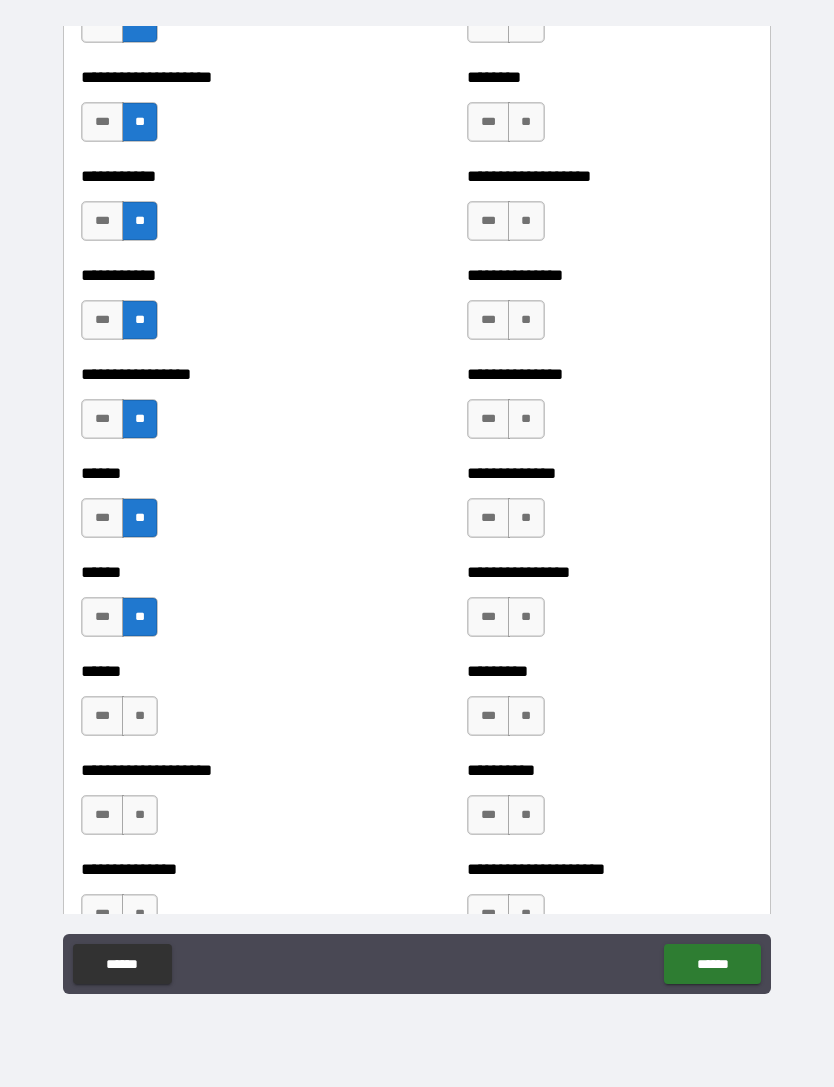 click on "**" at bounding box center (140, 716) 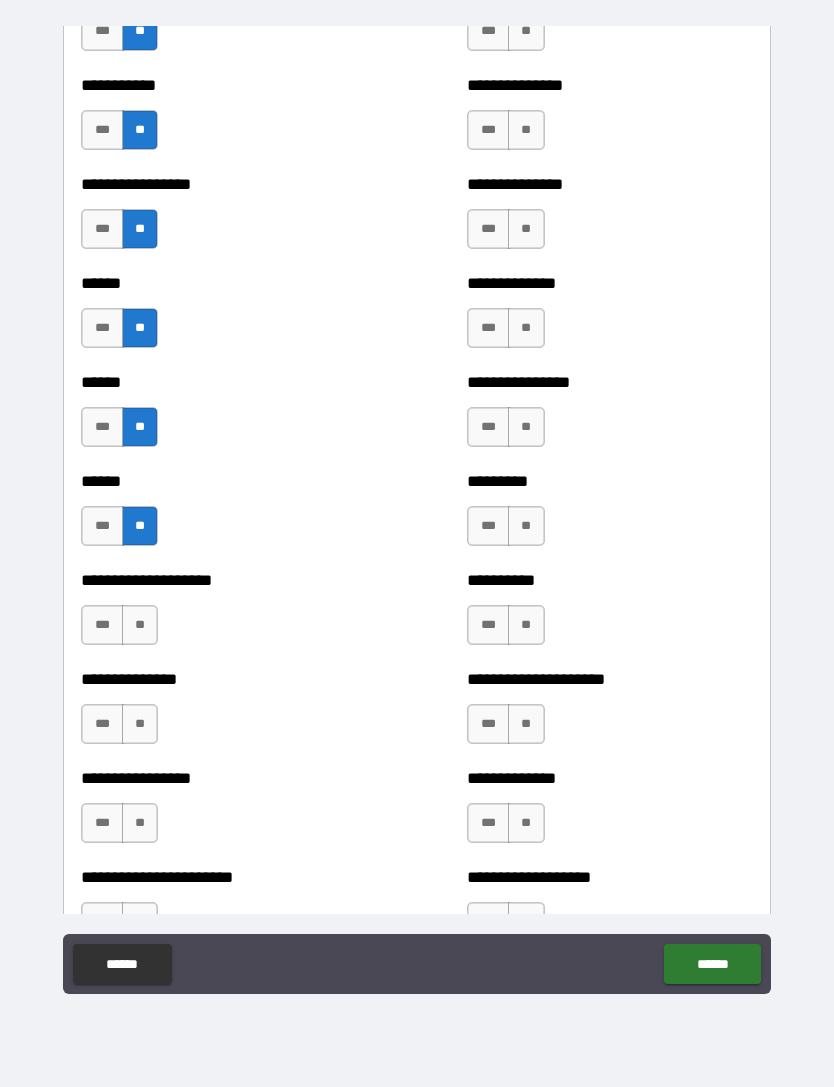 scroll, scrollTop: 2846, scrollLeft: 0, axis: vertical 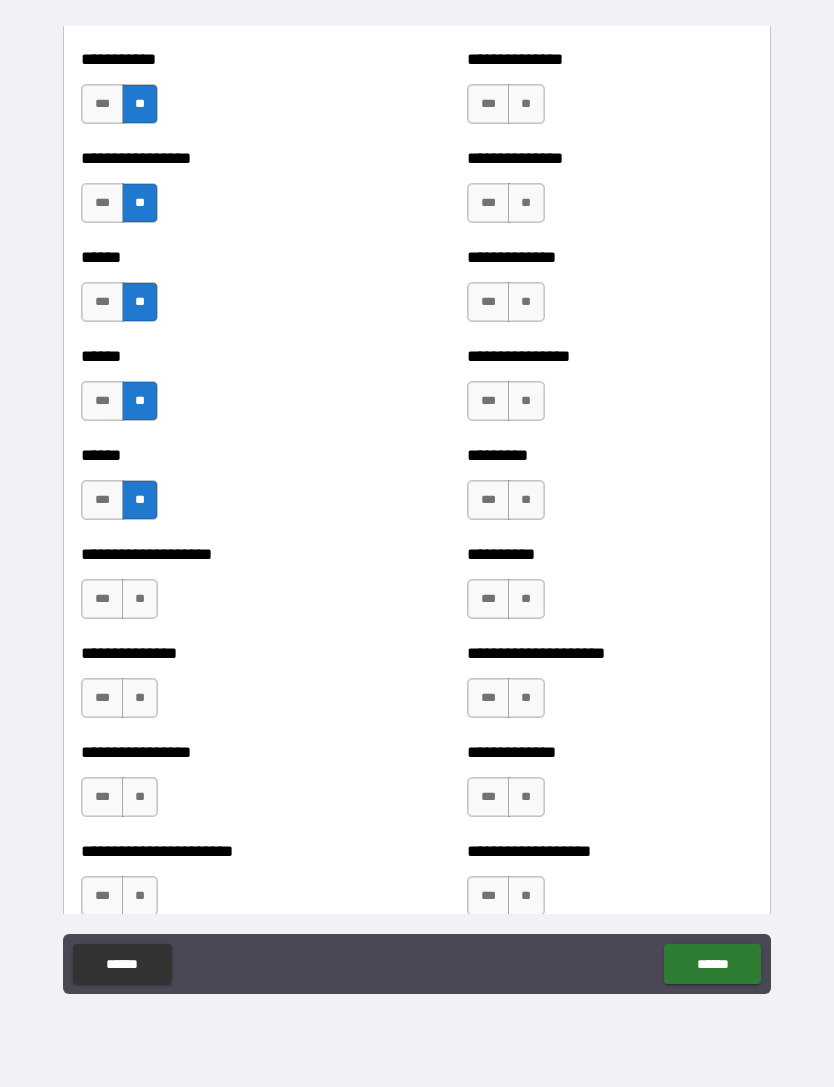 click on "**" at bounding box center (140, 599) 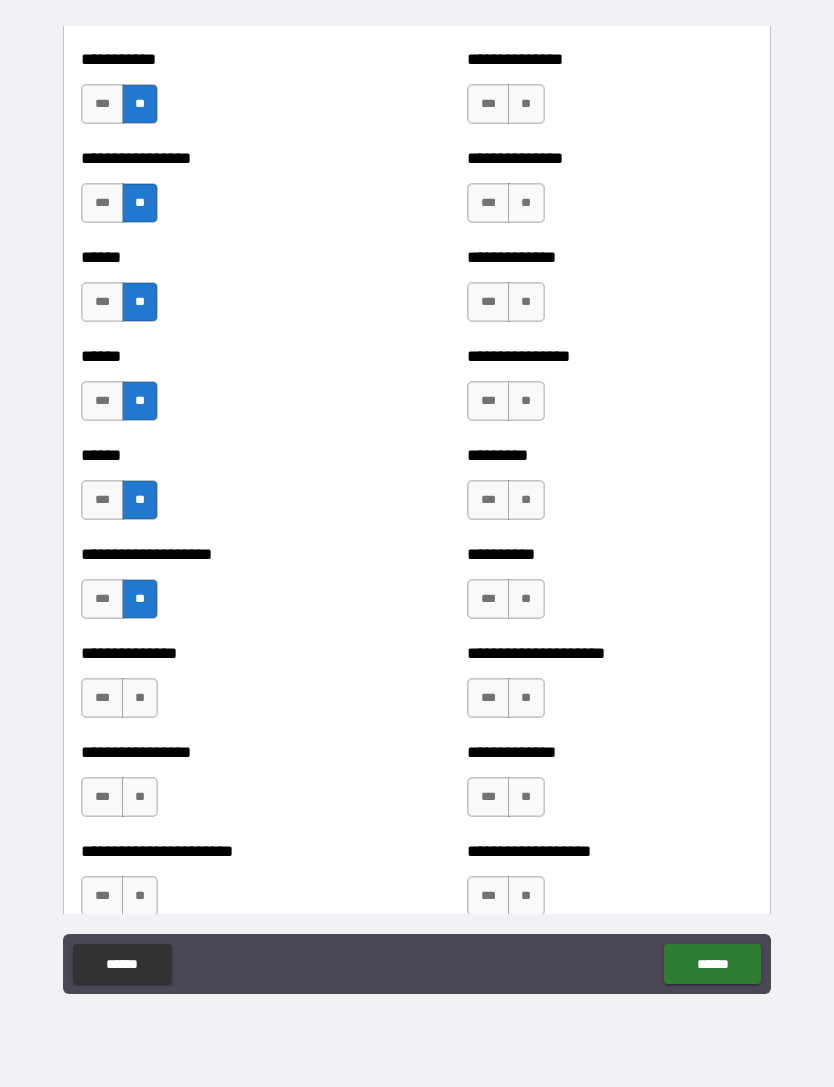 click on "**" at bounding box center [140, 698] 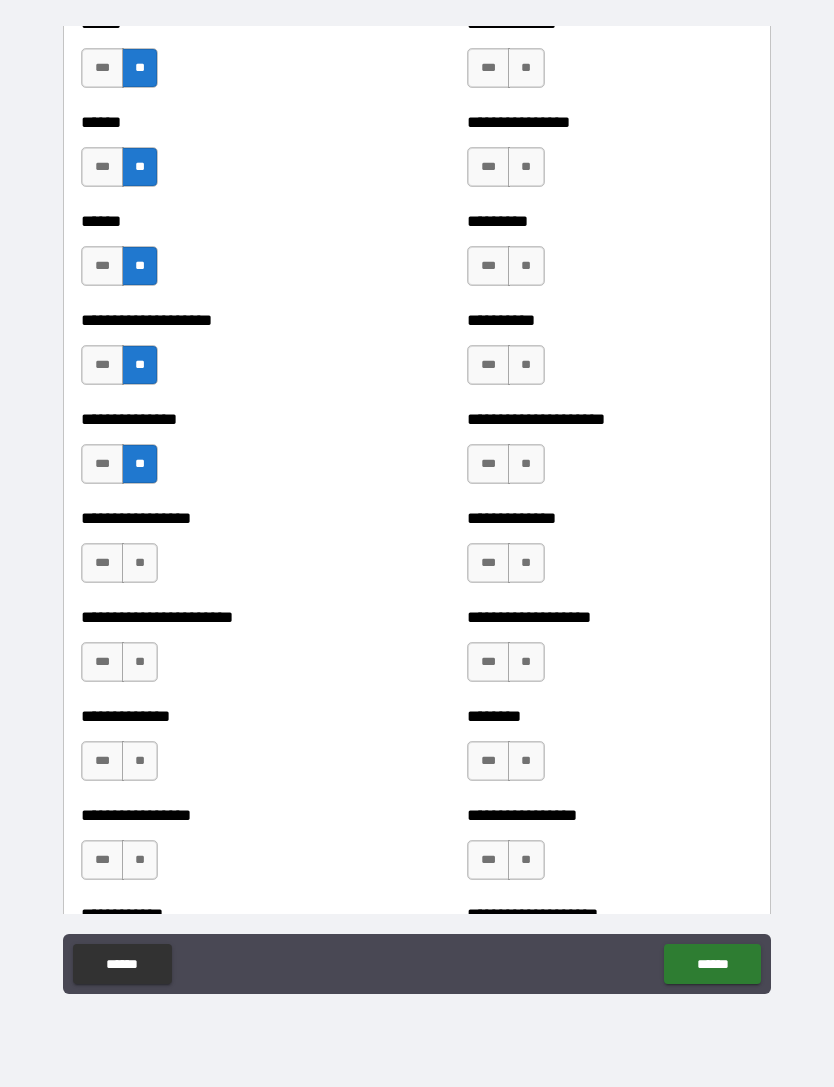 scroll, scrollTop: 3084, scrollLeft: 0, axis: vertical 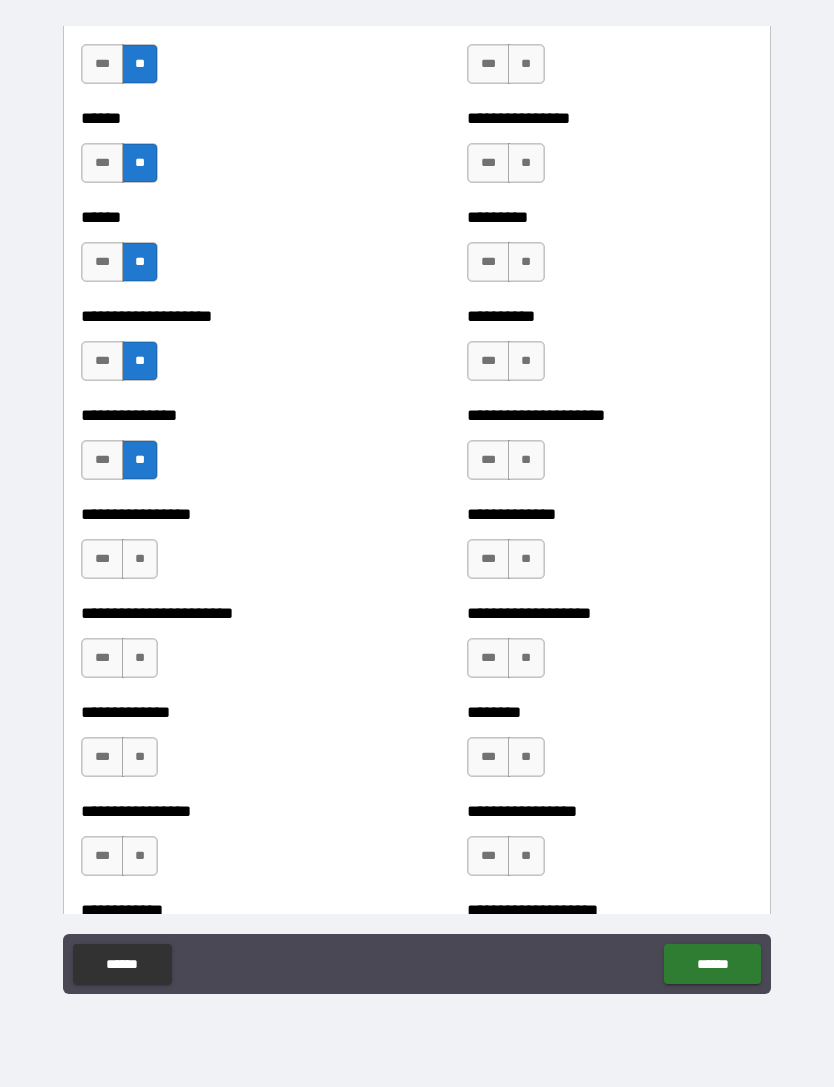 click on "**" at bounding box center [140, 559] 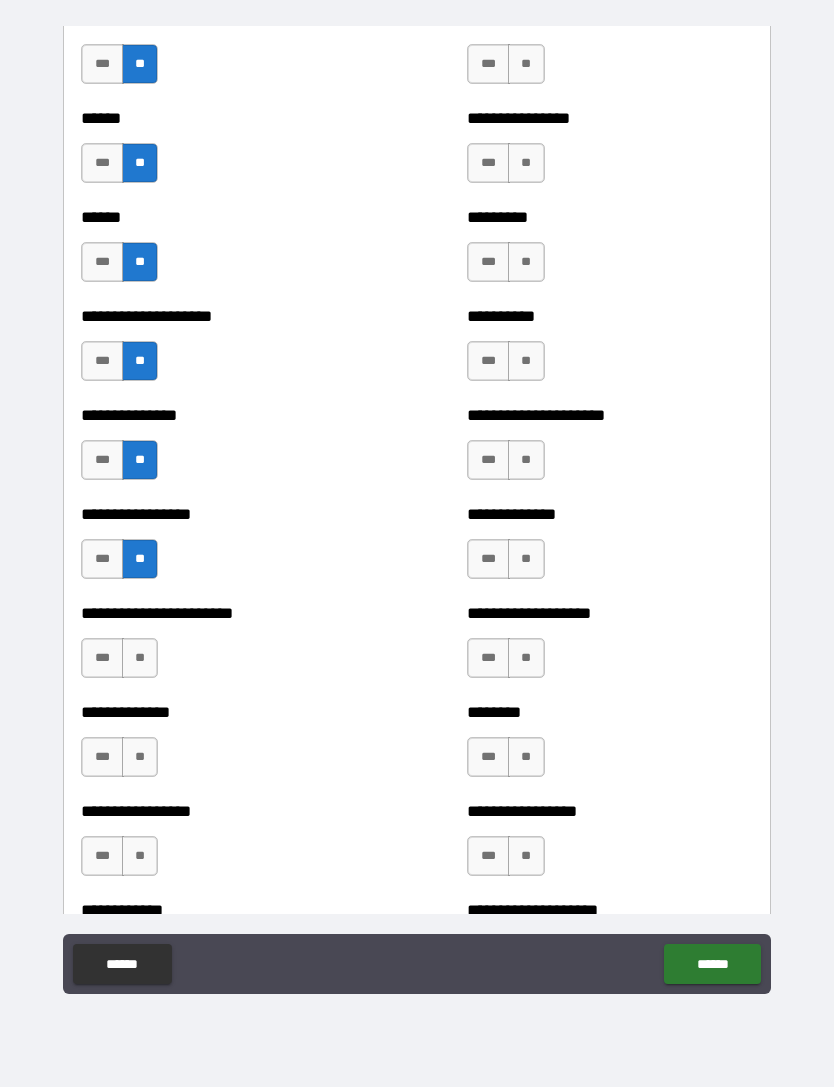 click on "**" at bounding box center [140, 658] 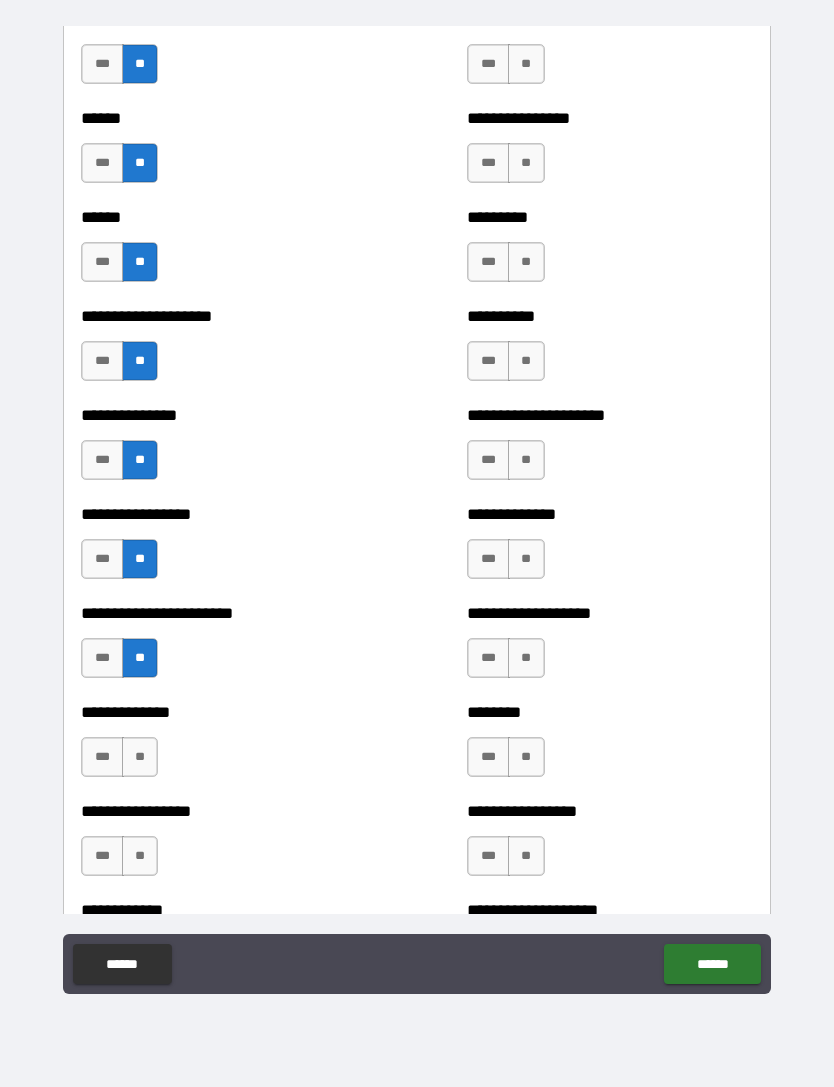 click on "**" at bounding box center [140, 757] 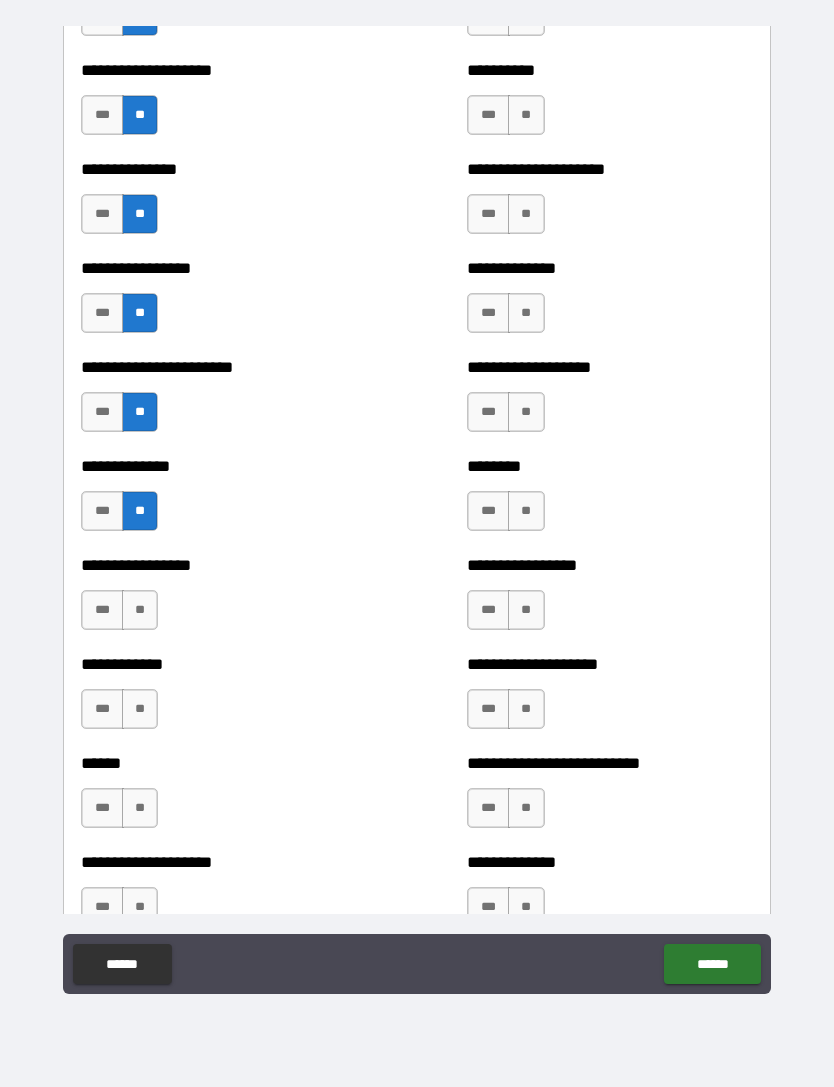 scroll, scrollTop: 3362, scrollLeft: 0, axis: vertical 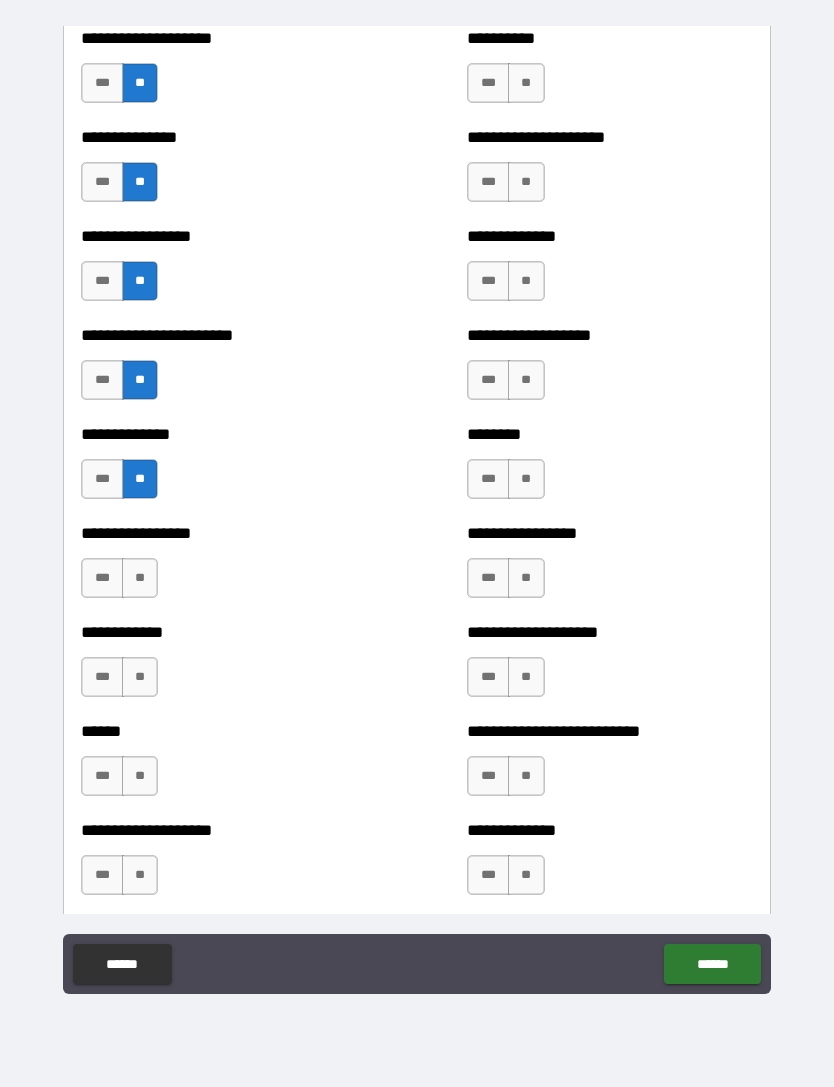 click on "**" at bounding box center [140, 578] 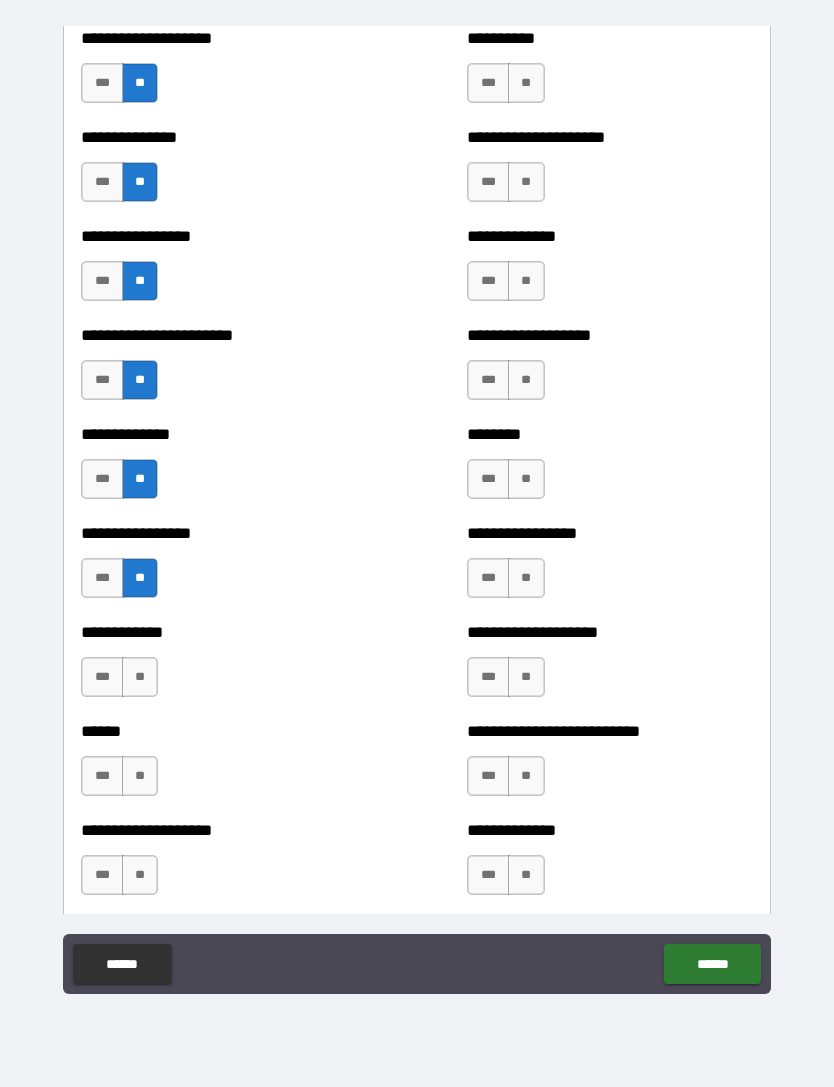 click on "**" at bounding box center (140, 677) 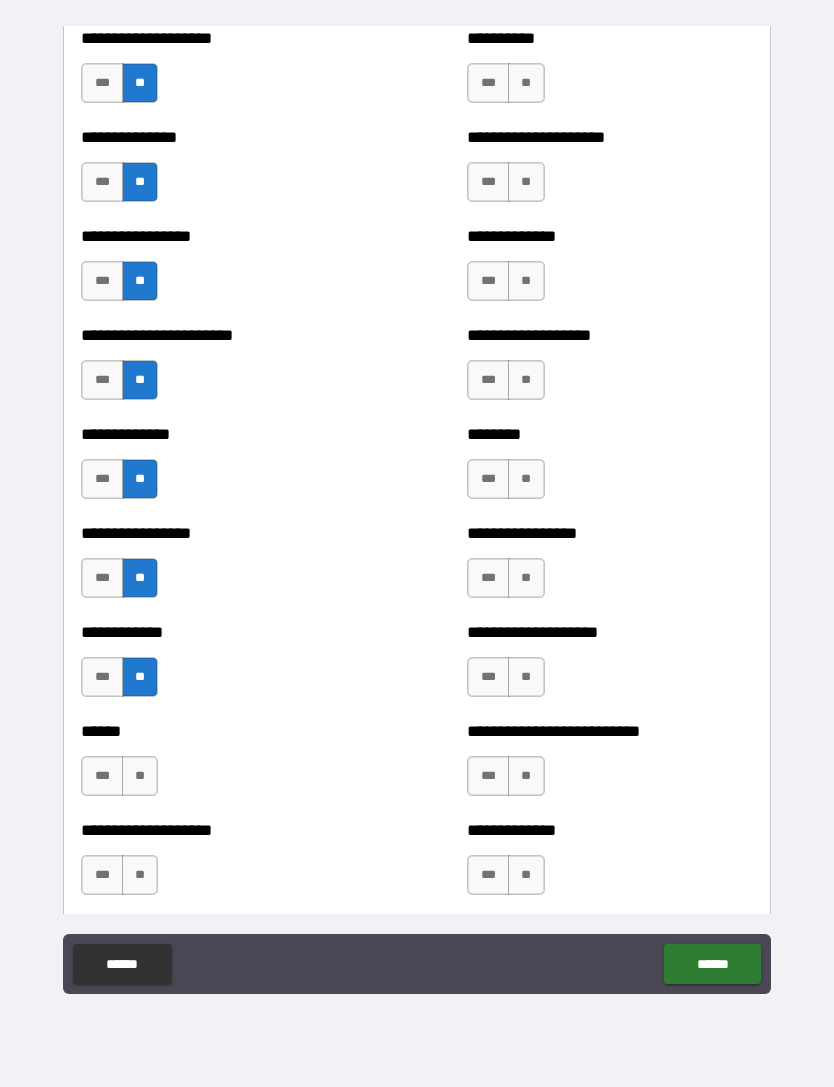click on "**" at bounding box center [140, 776] 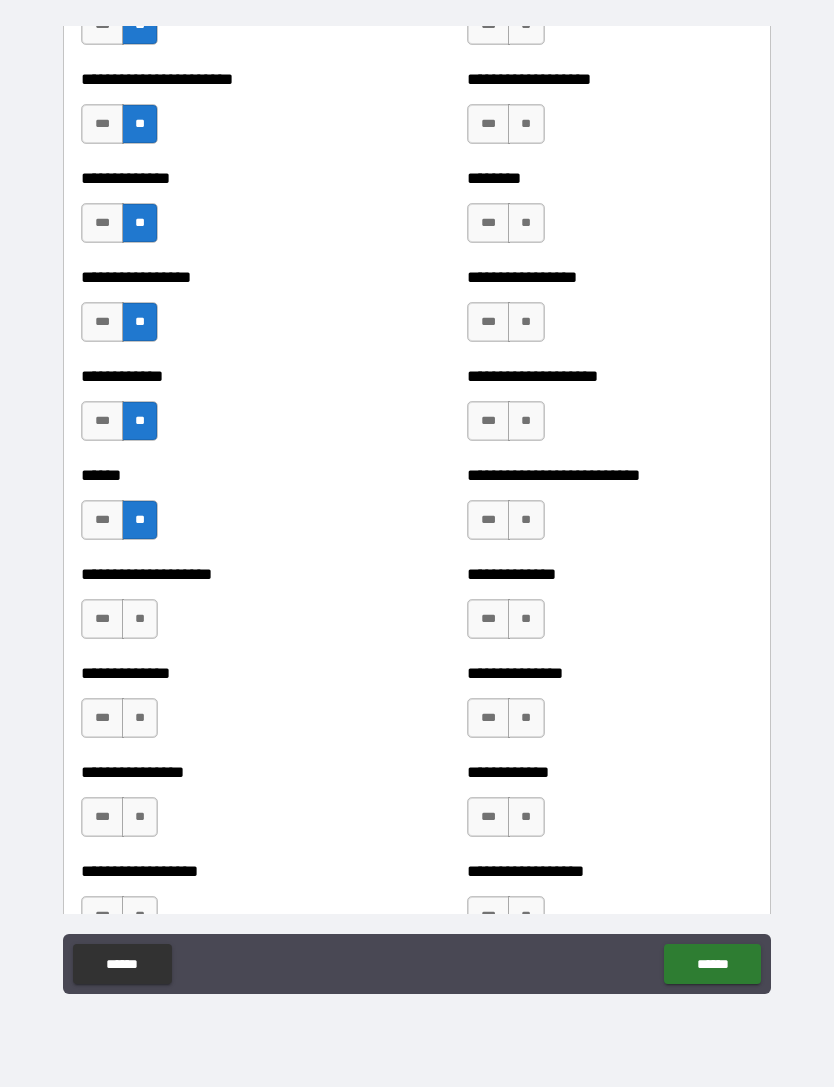 scroll, scrollTop: 3669, scrollLeft: 0, axis: vertical 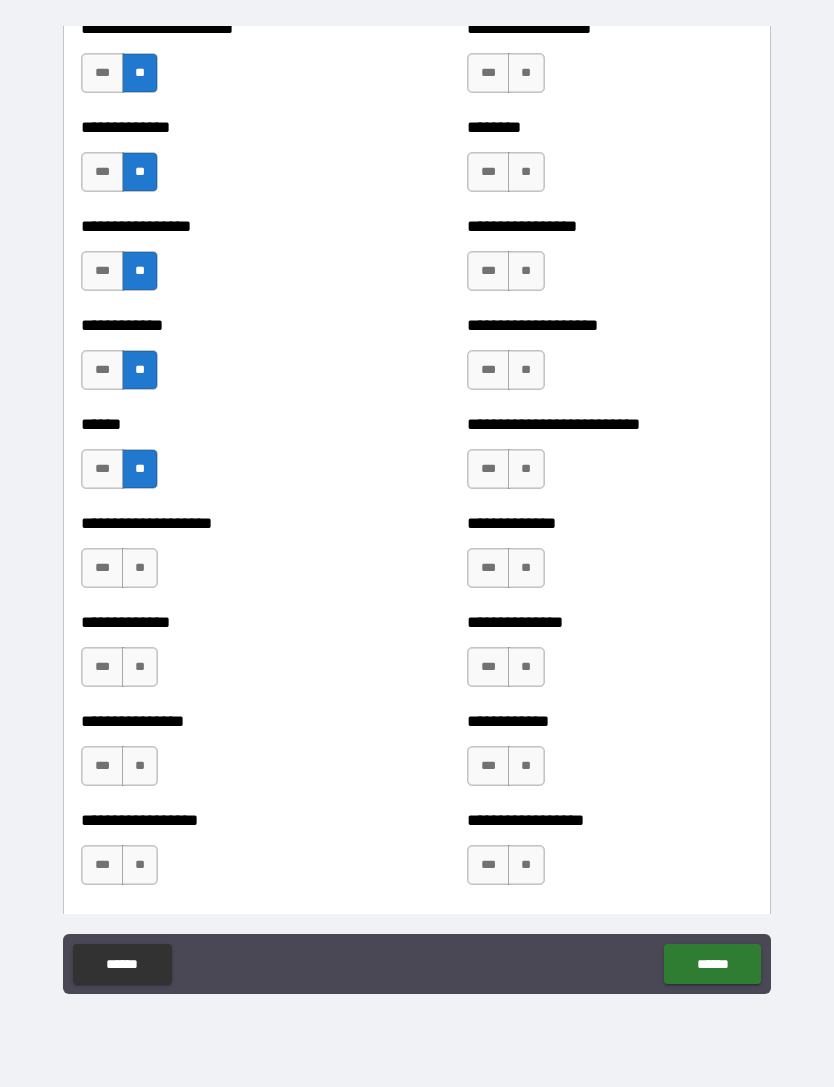 click on "**" at bounding box center (140, 568) 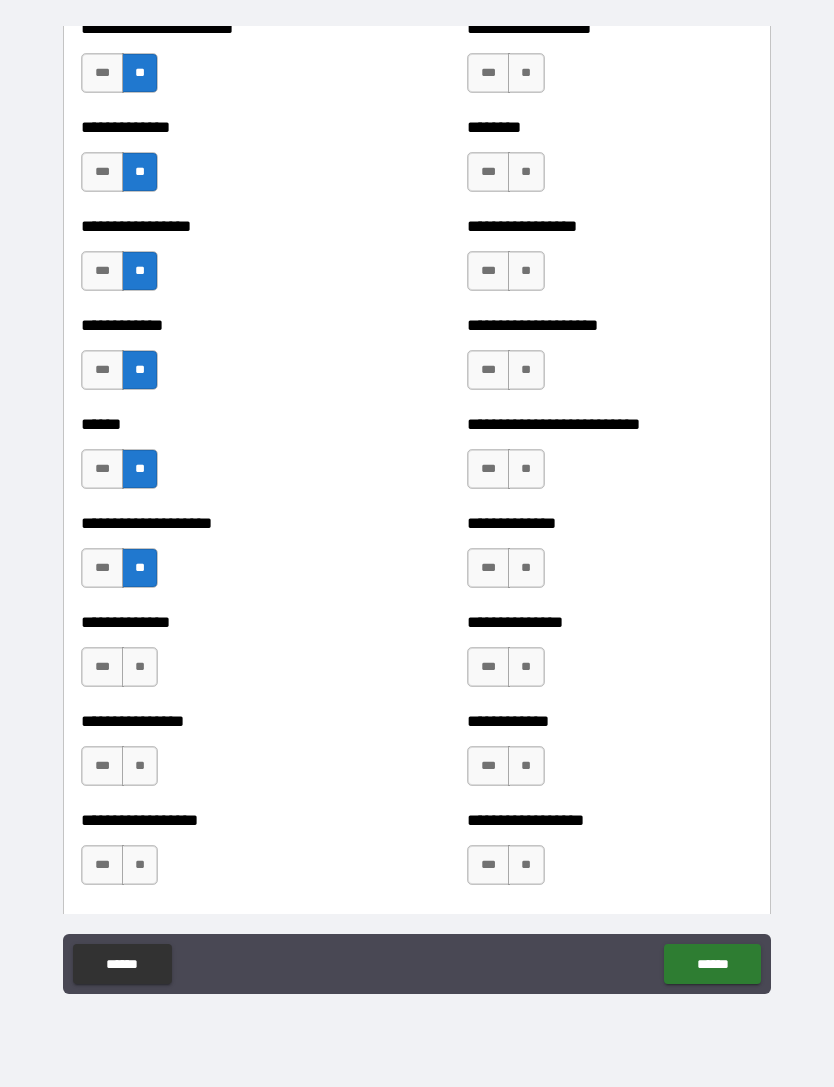 click on "**" at bounding box center [140, 667] 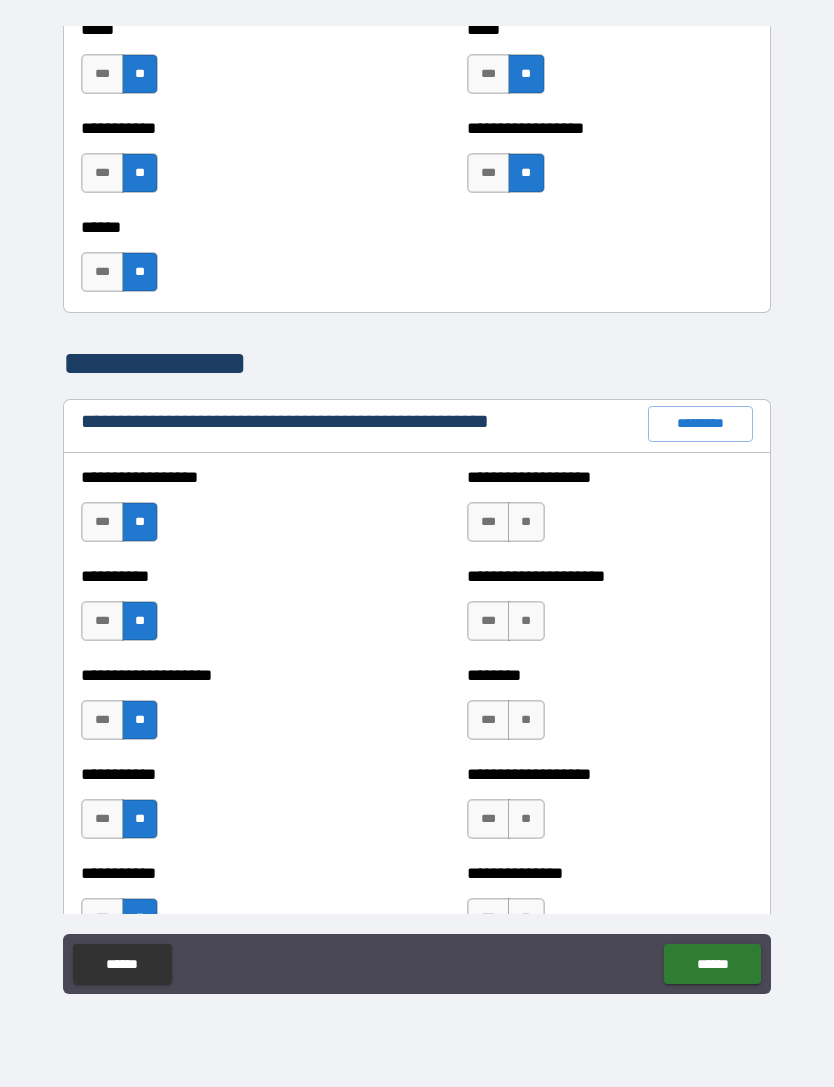 scroll, scrollTop: 2042, scrollLeft: 0, axis: vertical 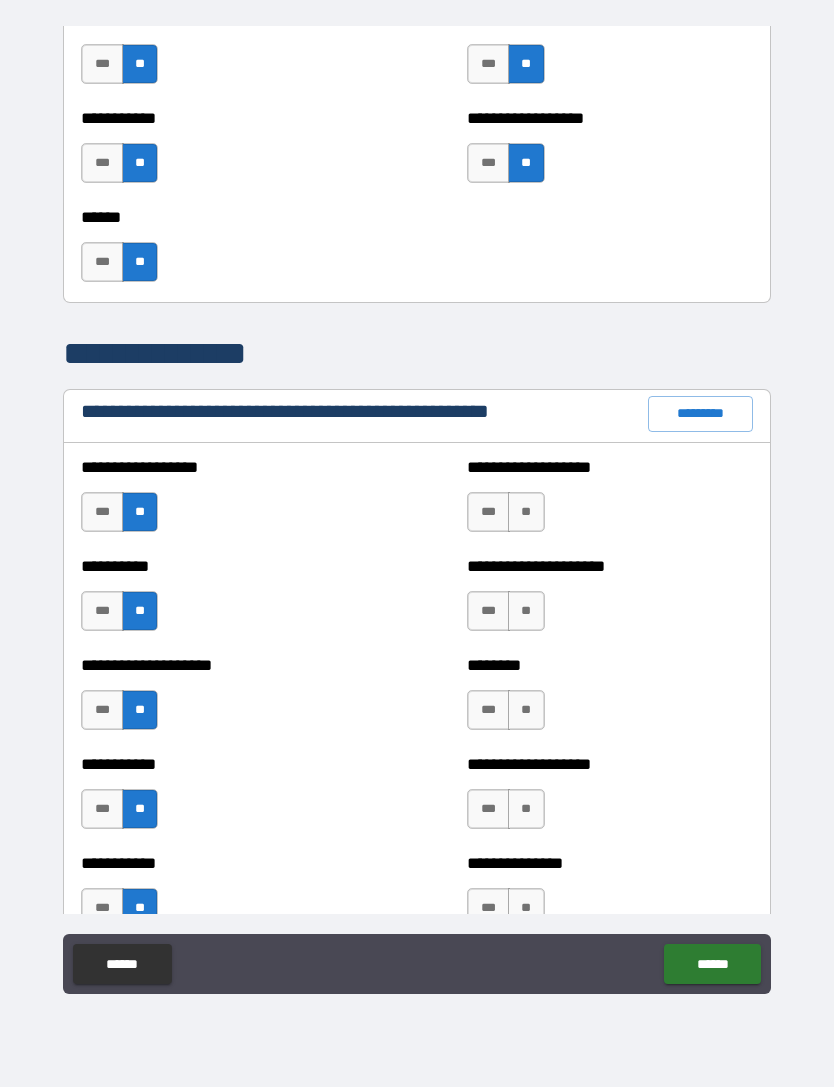click on "*********" at bounding box center [700, 414] 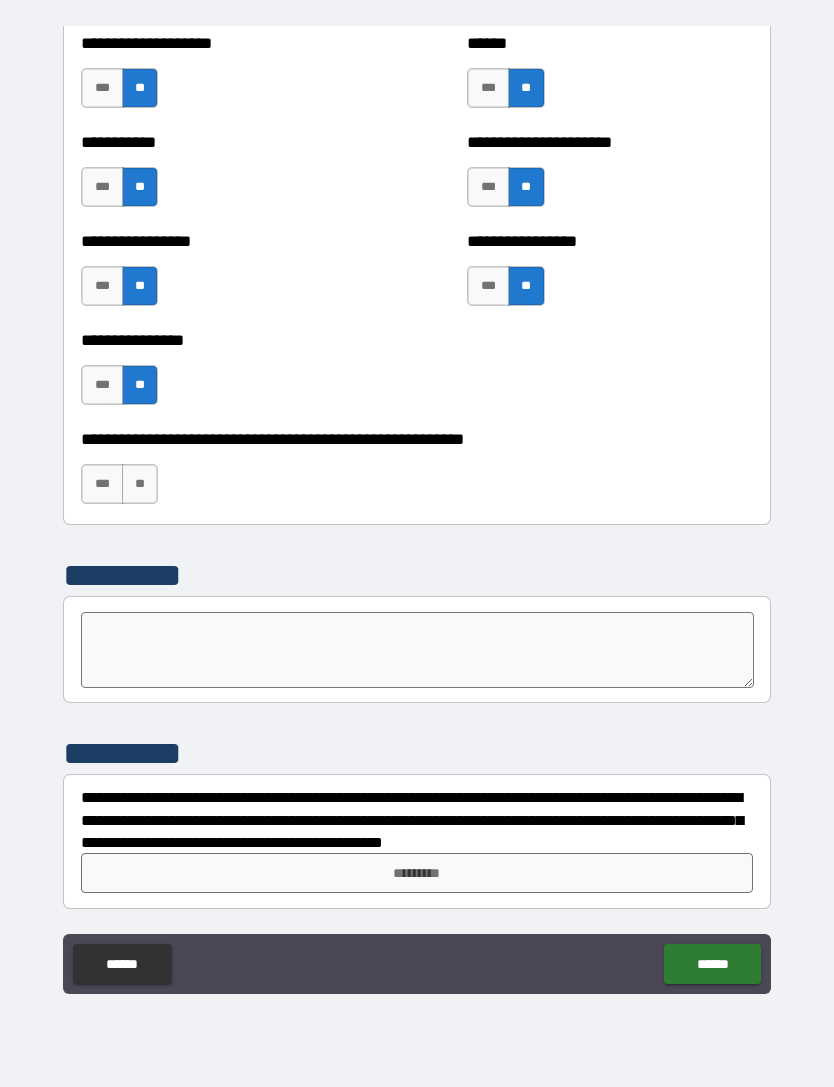 scroll, scrollTop: 5931, scrollLeft: 0, axis: vertical 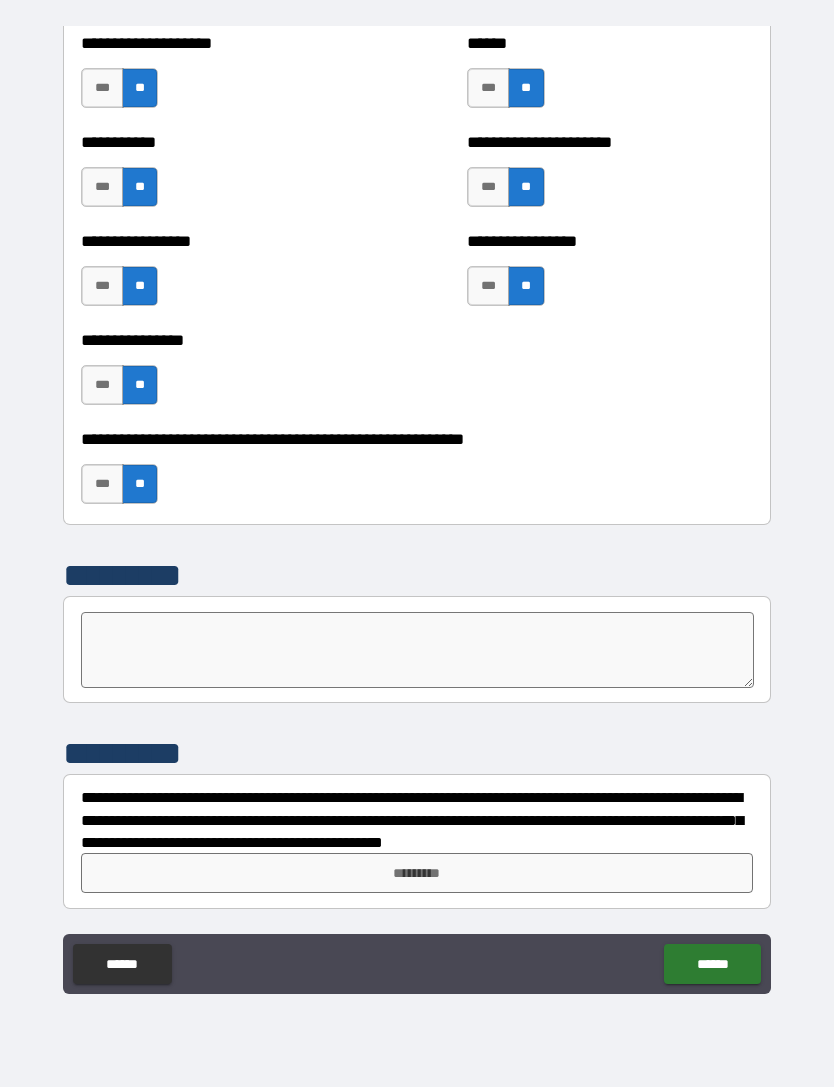 click on "*********" at bounding box center [417, 873] 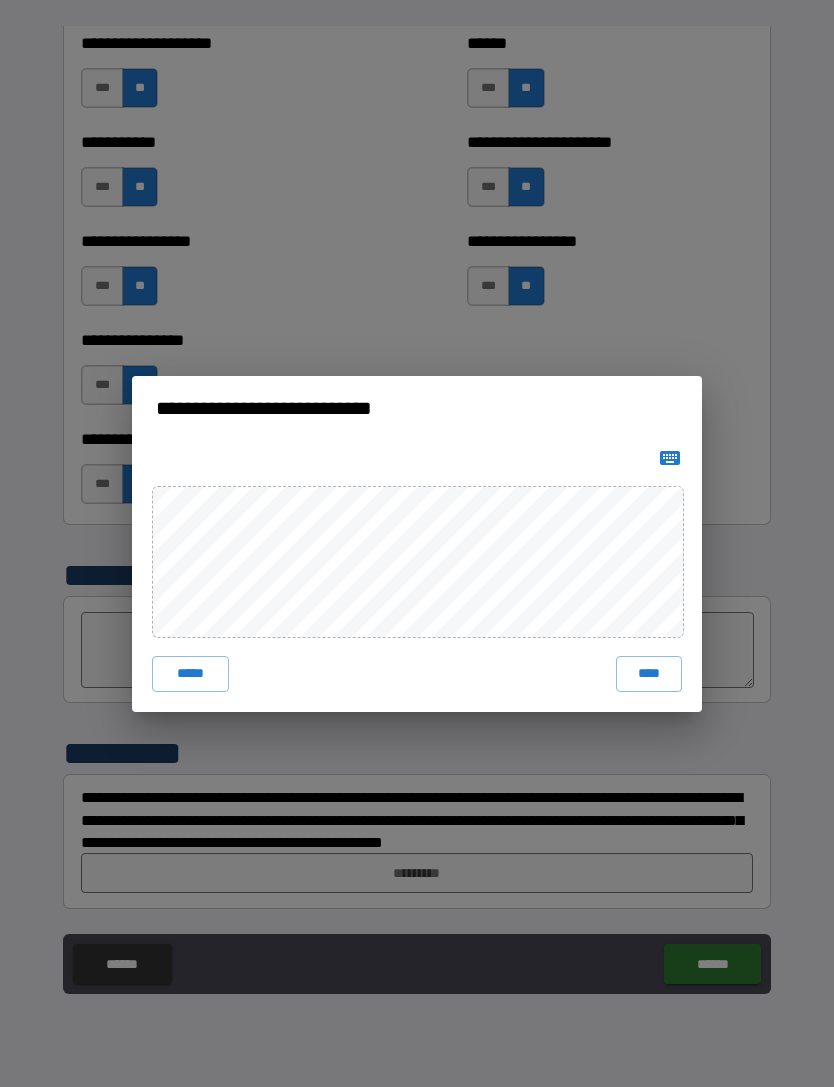 click on "****" at bounding box center [649, 674] 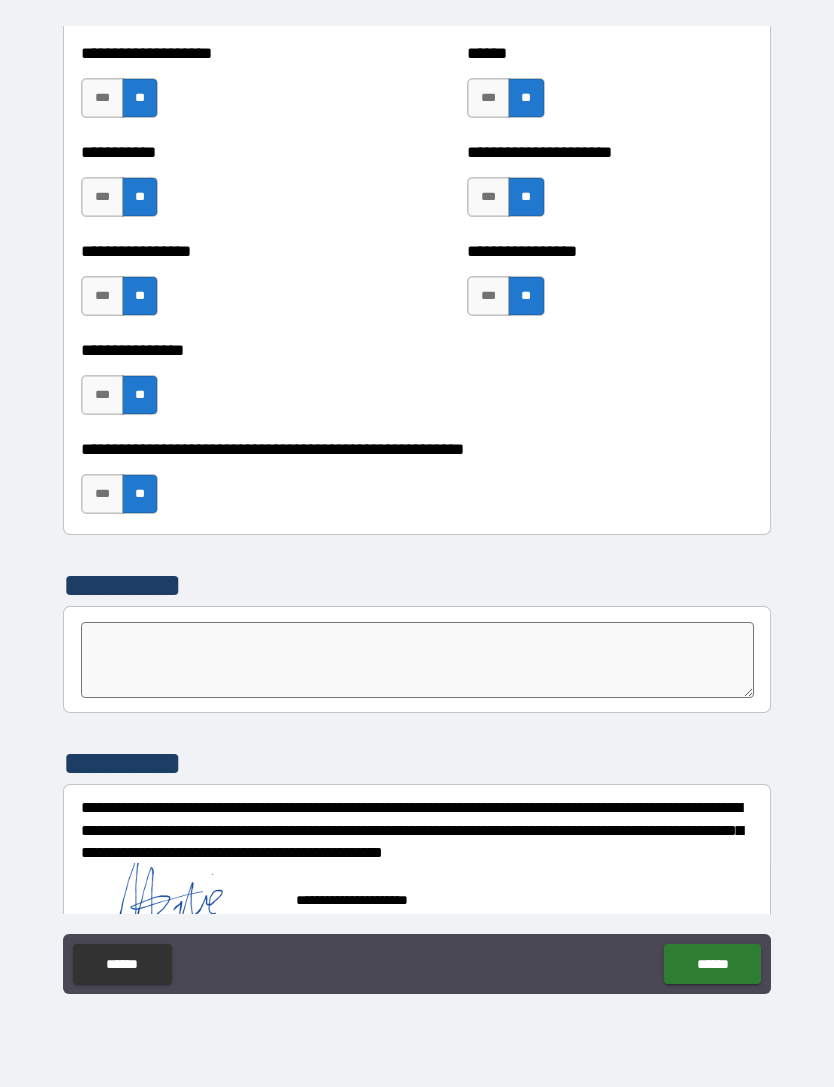 click on "******" at bounding box center [712, 964] 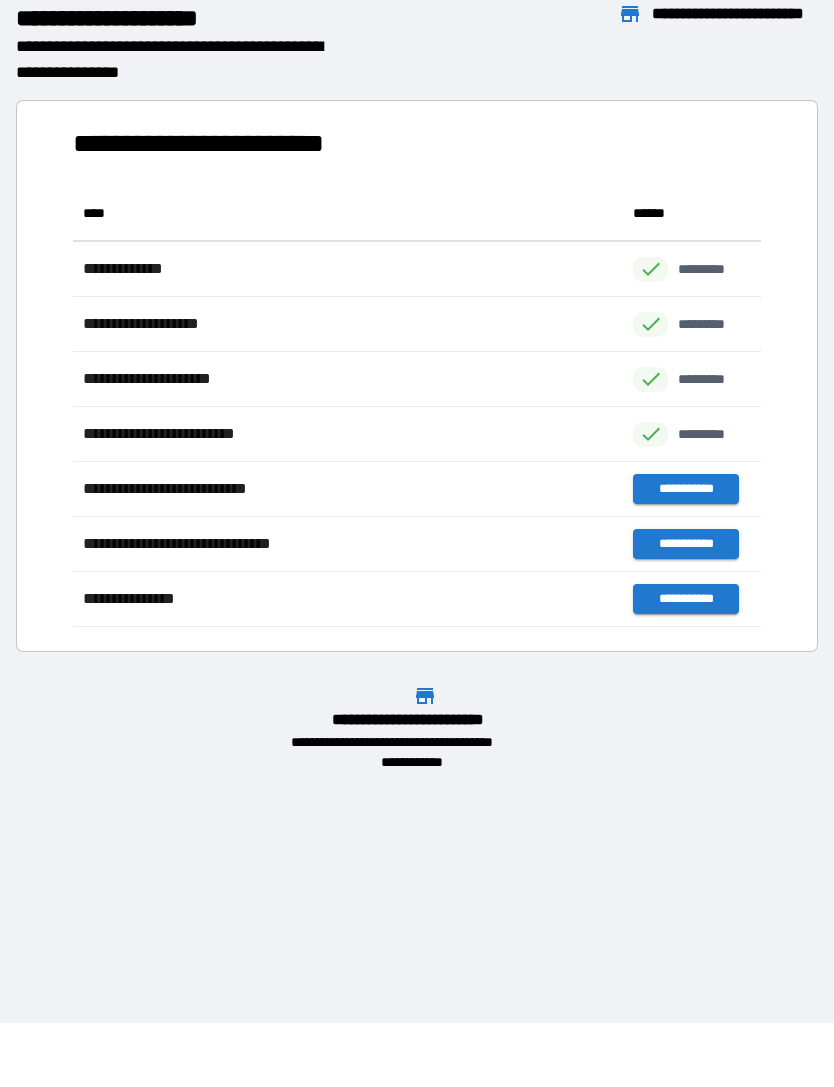 scroll, scrollTop: 1, scrollLeft: 1, axis: both 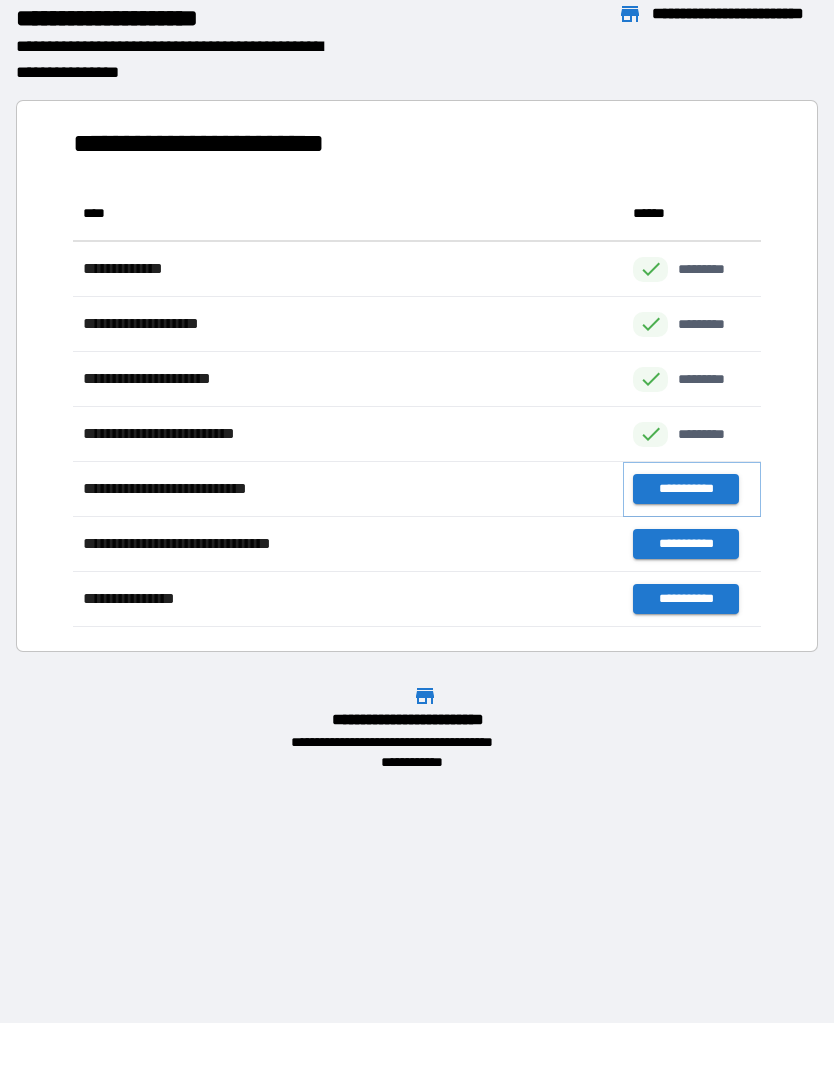 click on "**********" at bounding box center [685, 489] 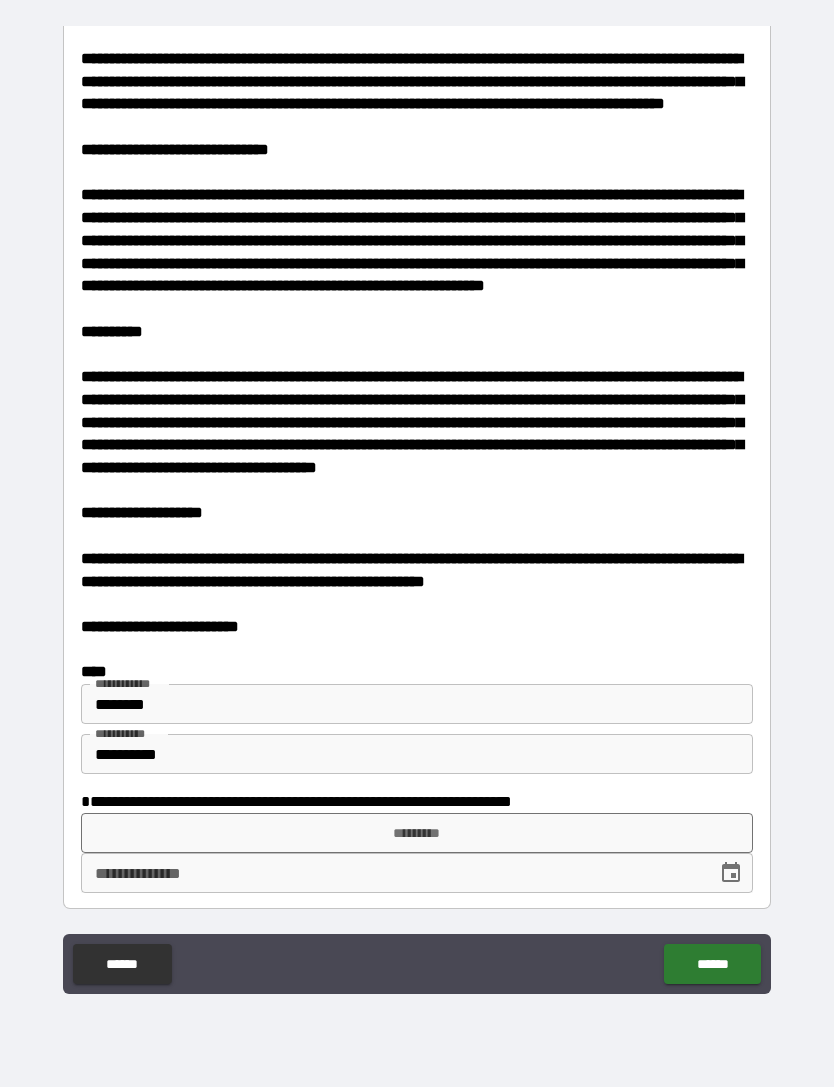 scroll, scrollTop: 3429, scrollLeft: 0, axis: vertical 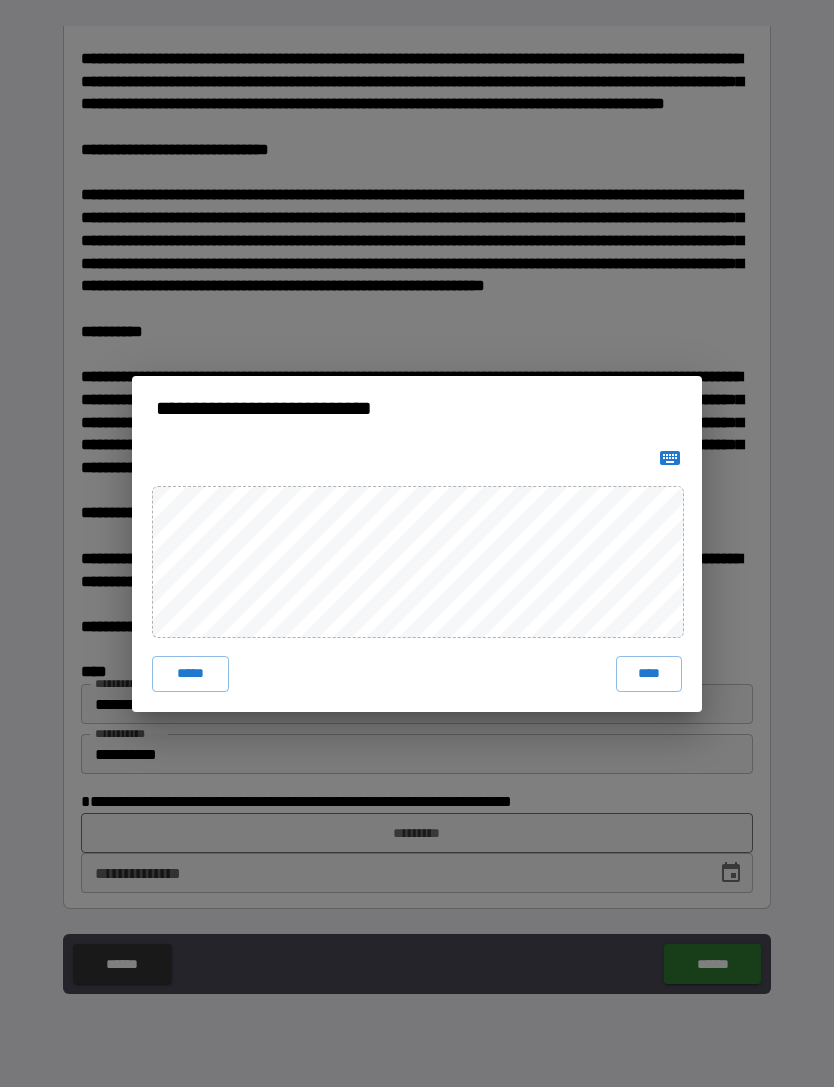 click on "****" at bounding box center (649, 674) 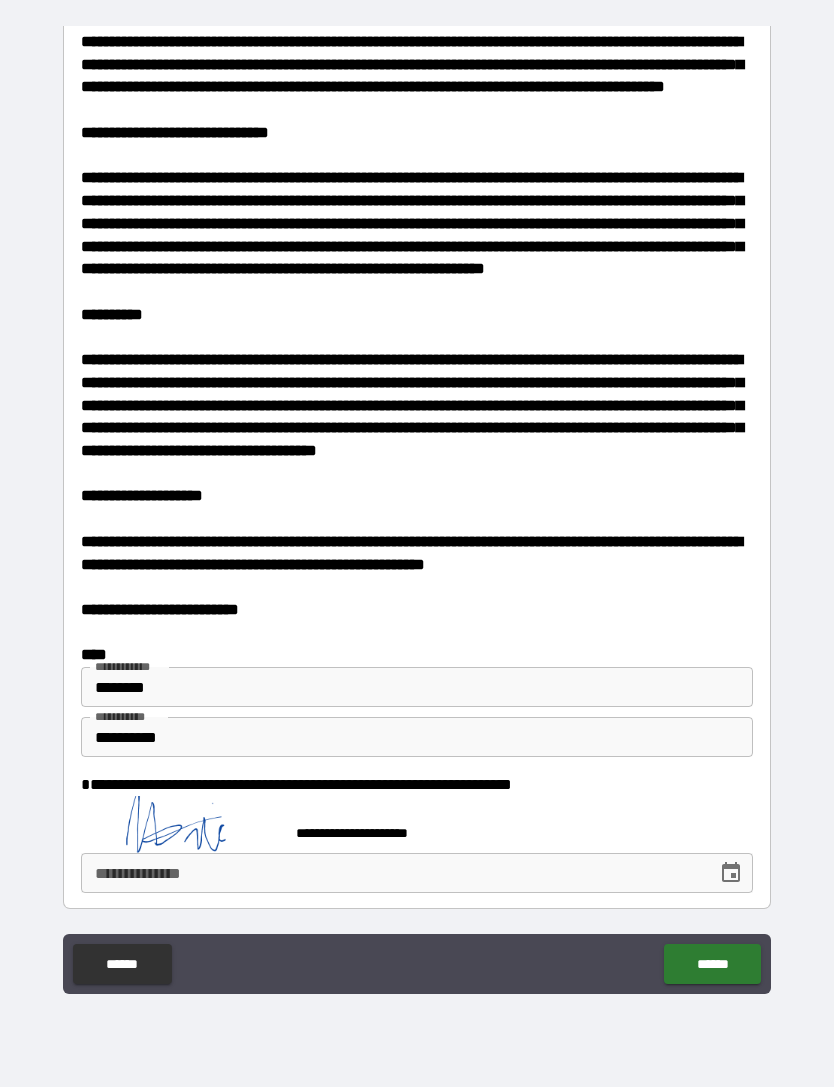 click on "******" at bounding box center (712, 964) 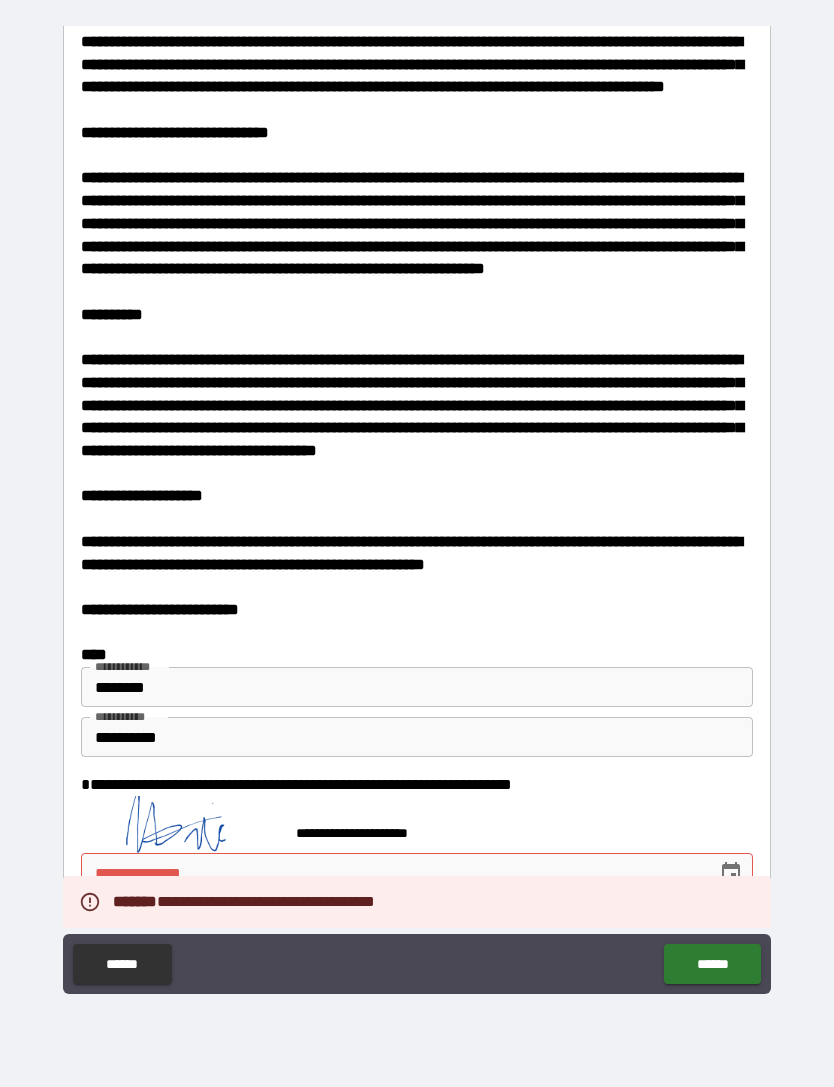 scroll, scrollTop: 3446, scrollLeft: 0, axis: vertical 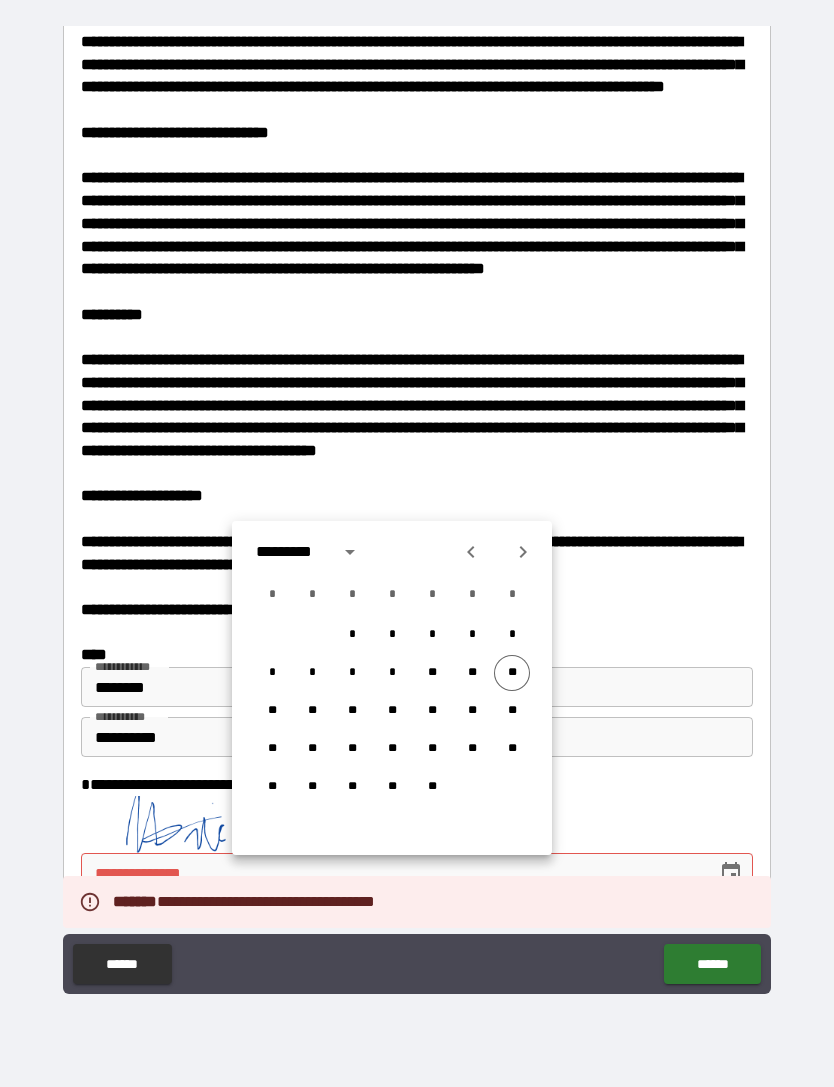 click on "**" at bounding box center (512, 673) 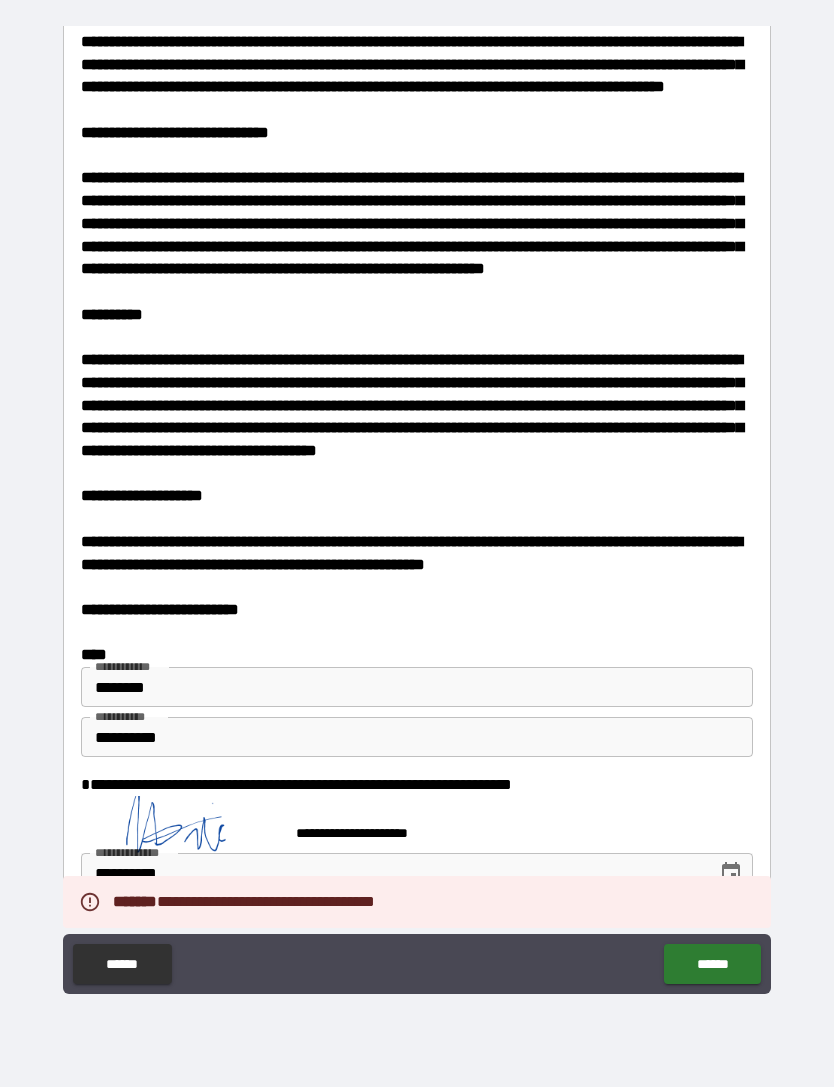 click on "******" at bounding box center (712, 964) 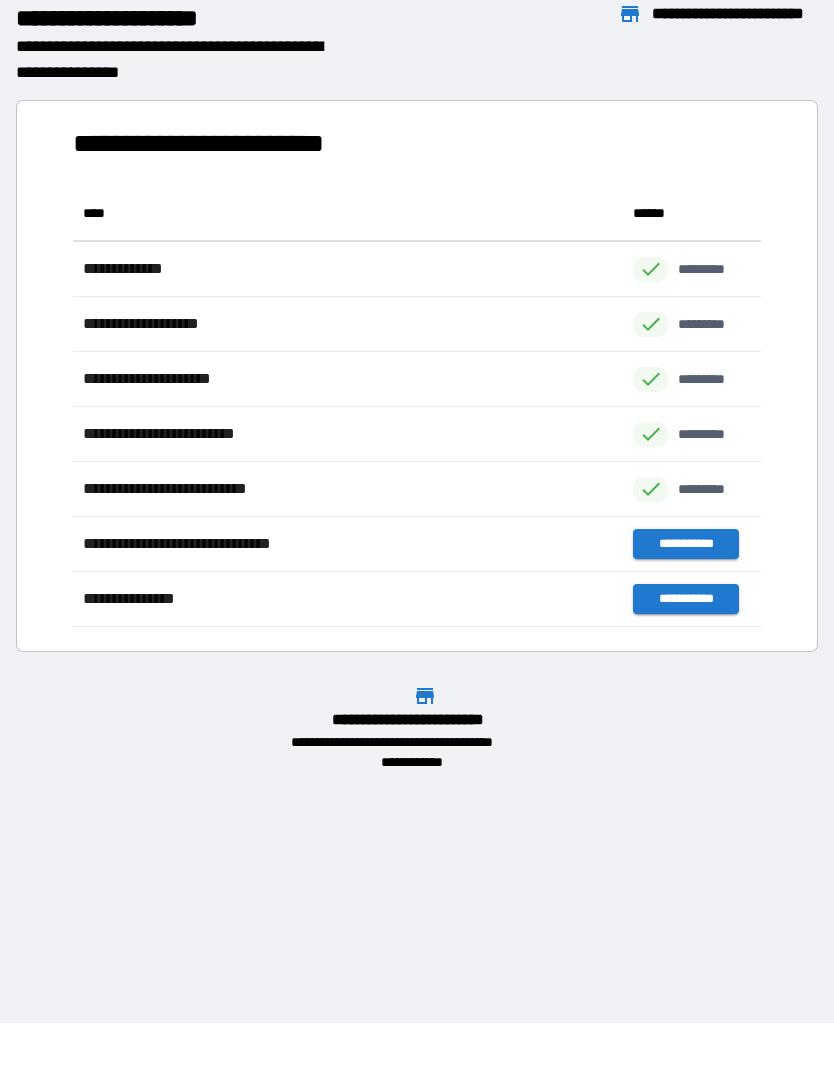scroll, scrollTop: 1, scrollLeft: 1, axis: both 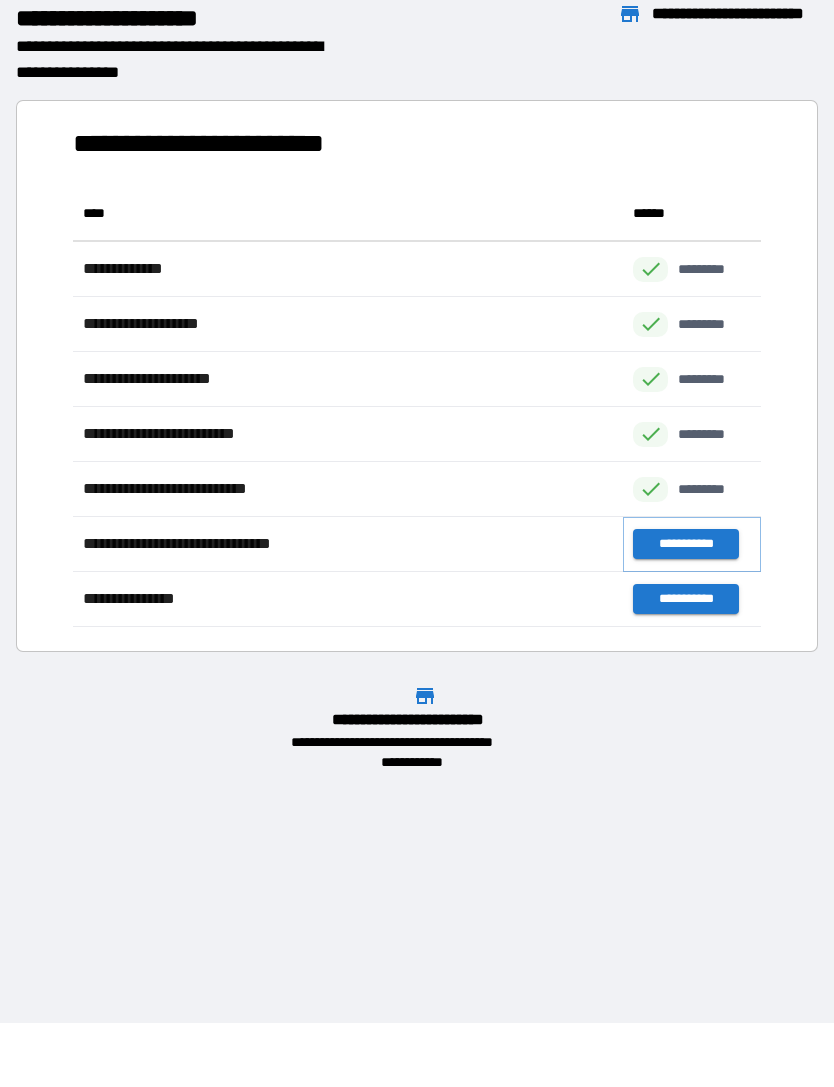 click on "**********" at bounding box center (685, 544) 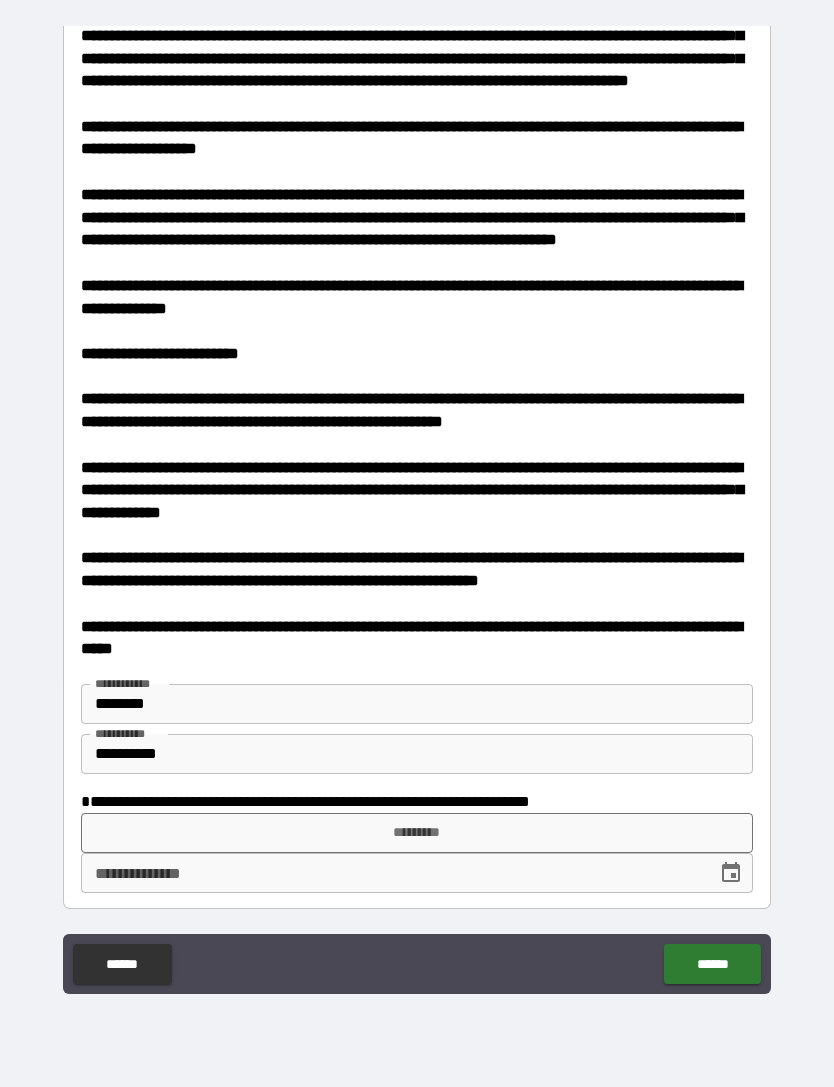 click on "*********" at bounding box center (417, 833) 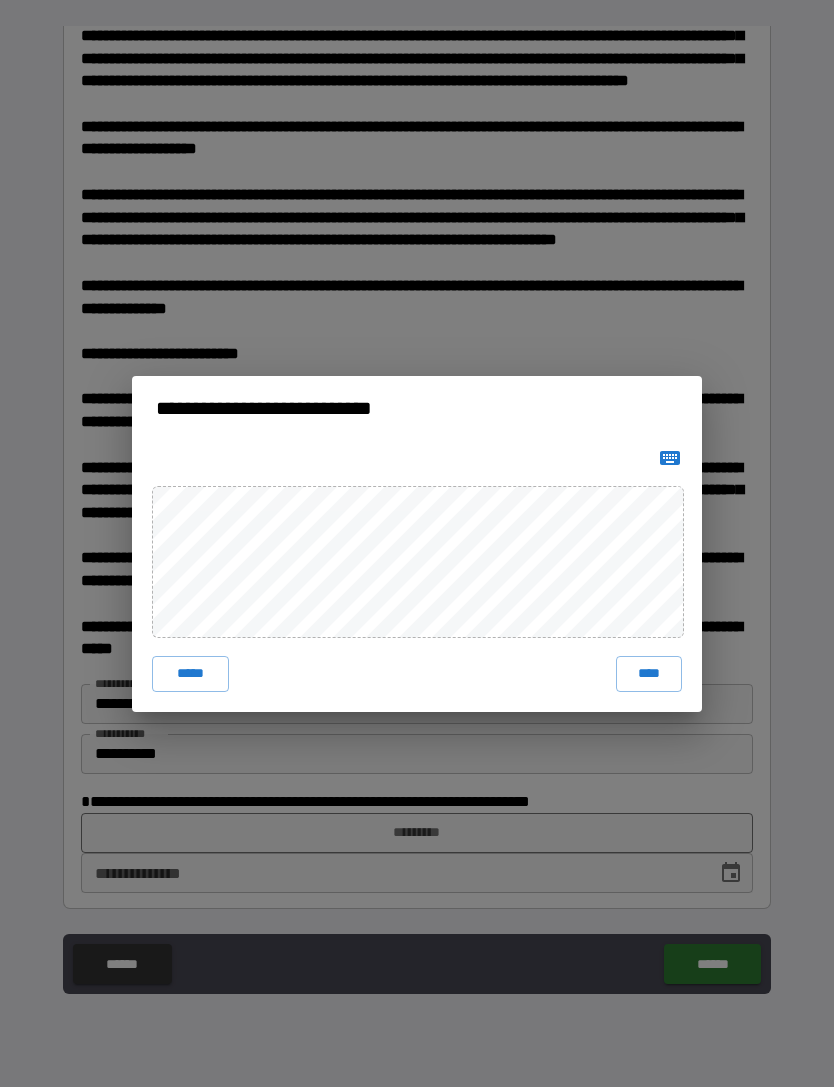 click on "****" at bounding box center (649, 674) 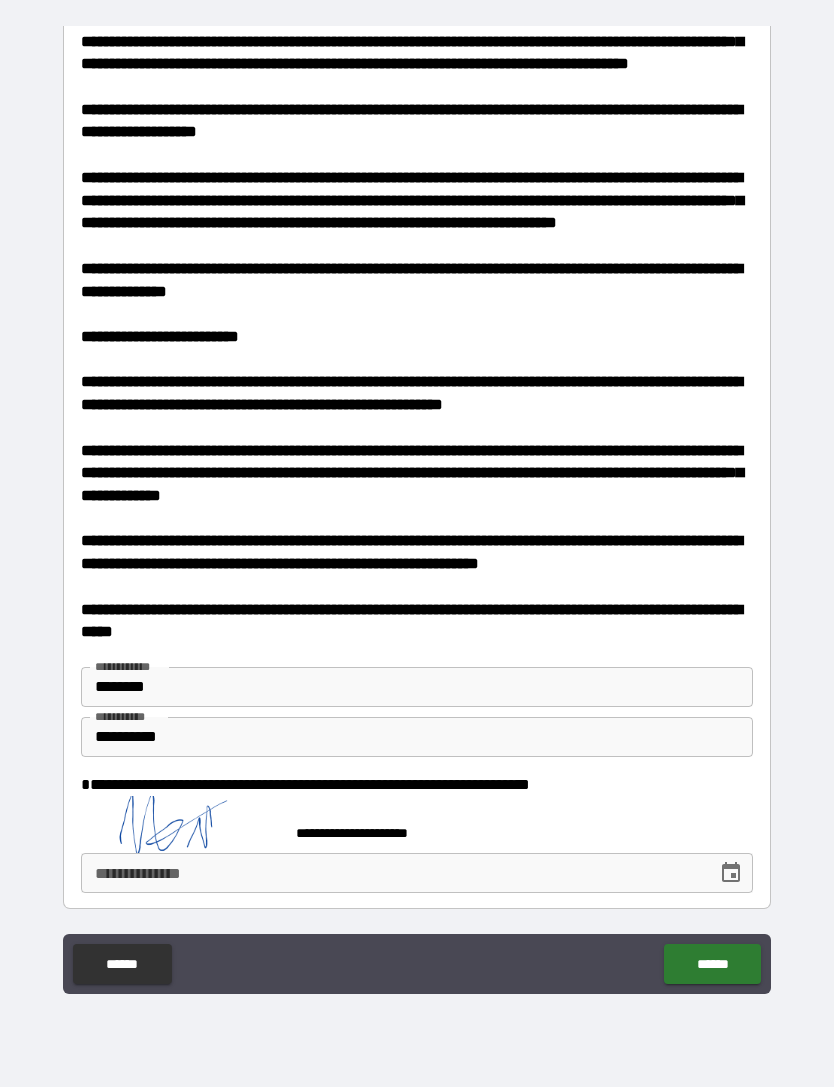 click 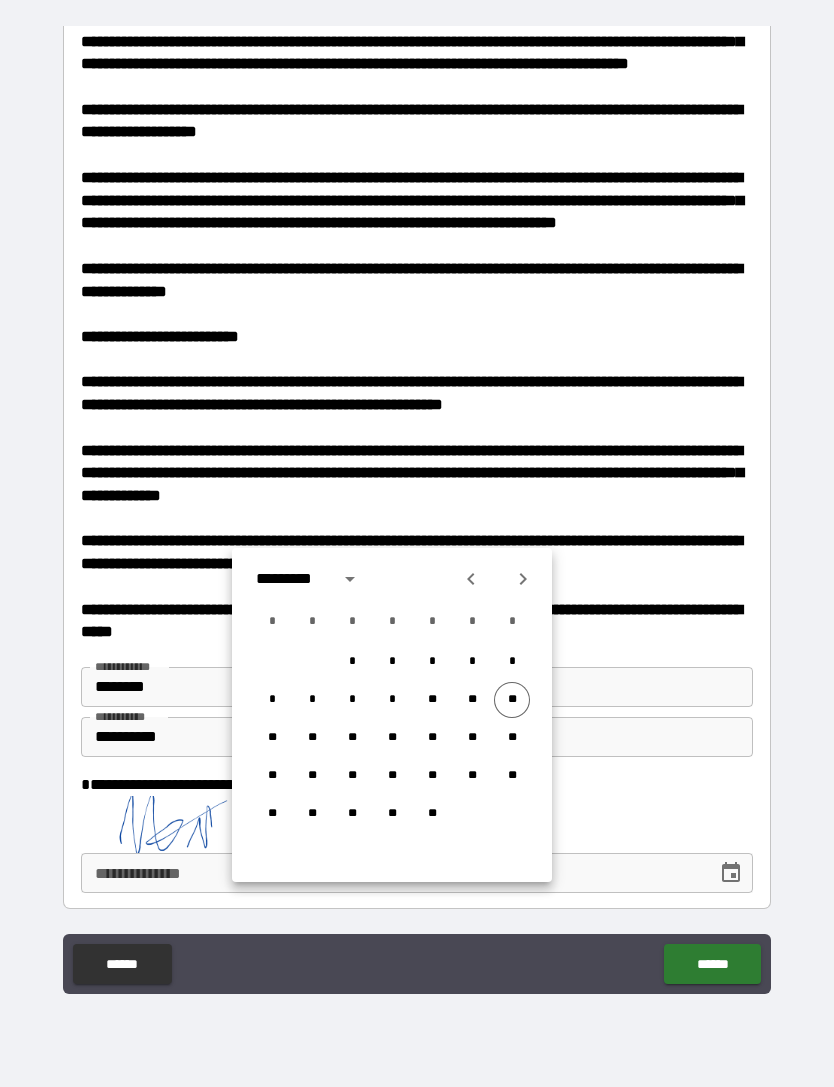 click on "**" at bounding box center (512, 700) 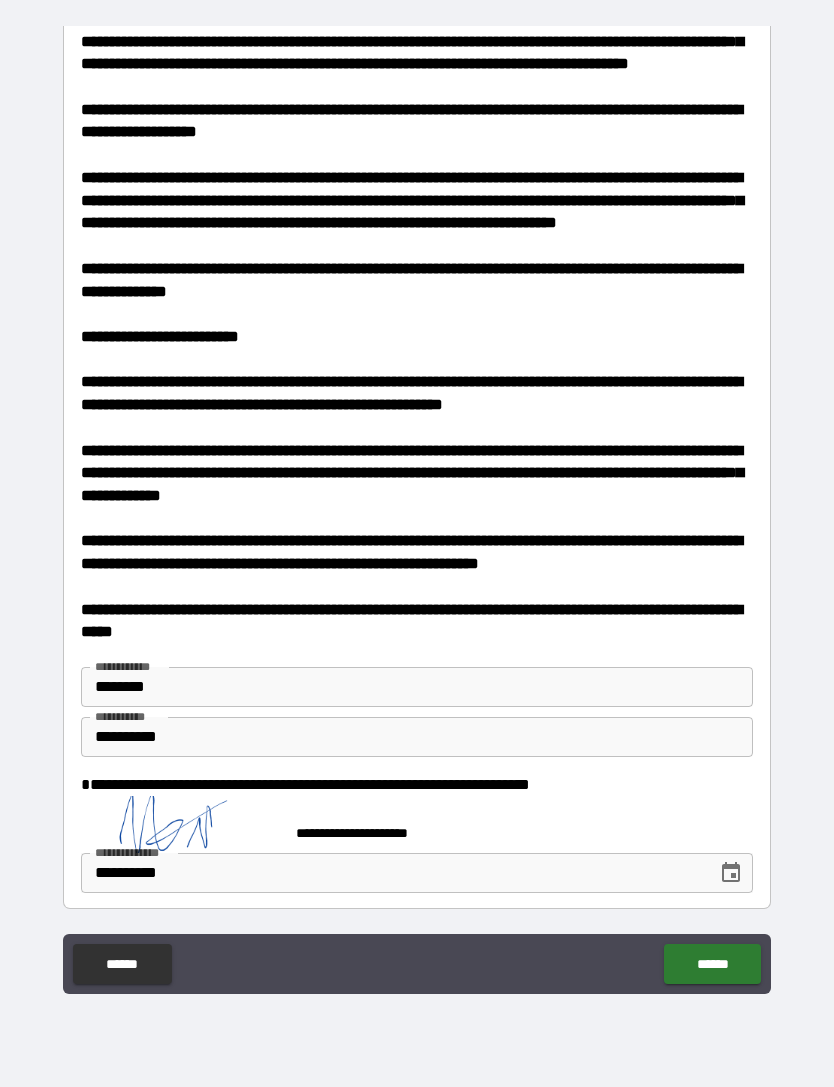scroll, scrollTop: 998, scrollLeft: 0, axis: vertical 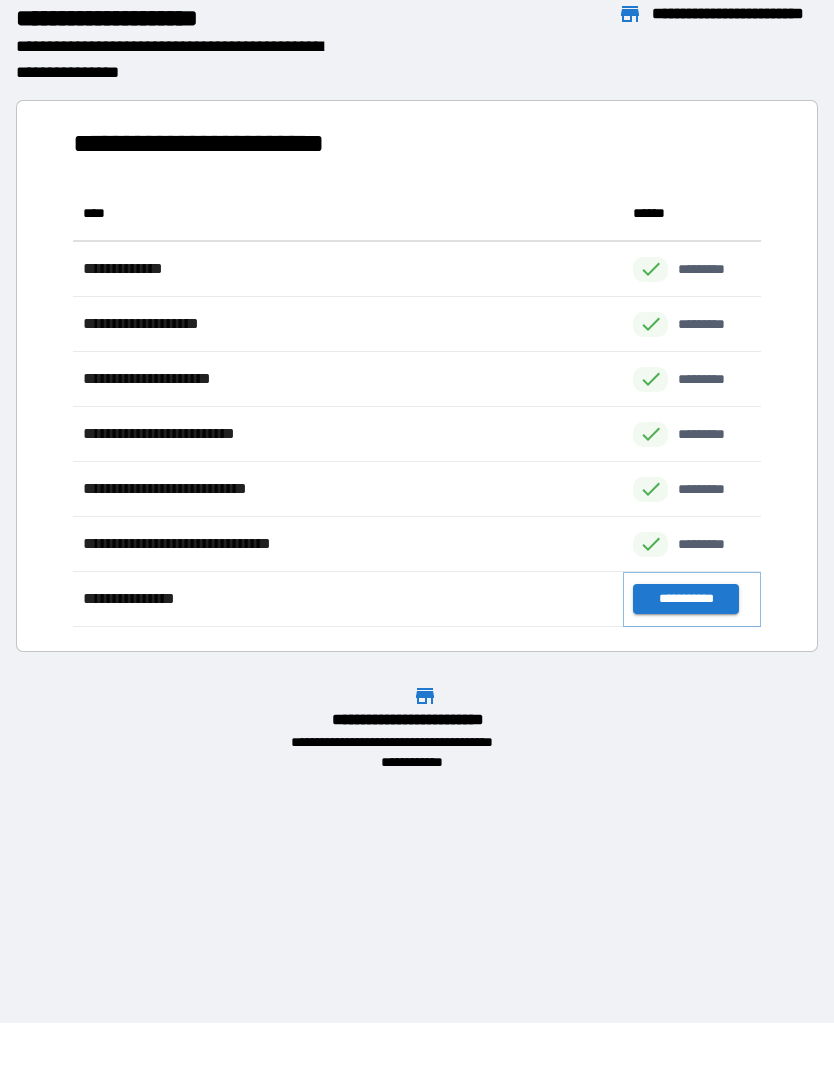 click on "**********" at bounding box center [685, 599] 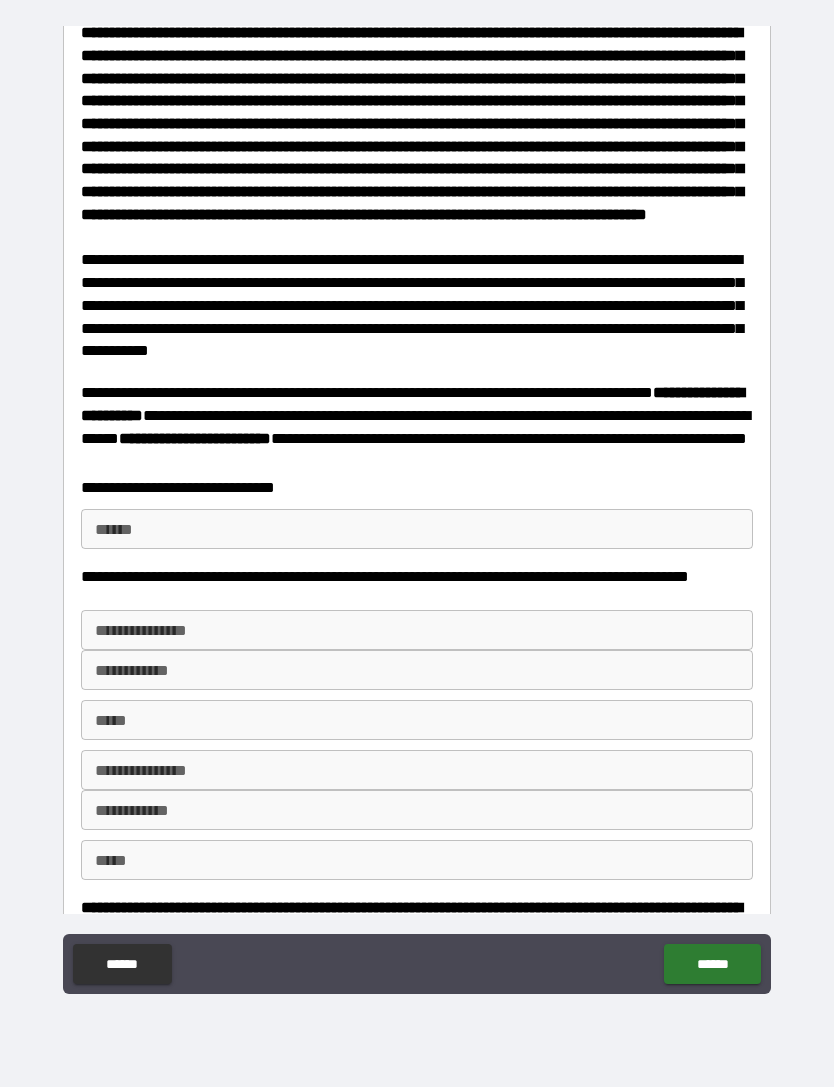 scroll, scrollTop: 143, scrollLeft: 0, axis: vertical 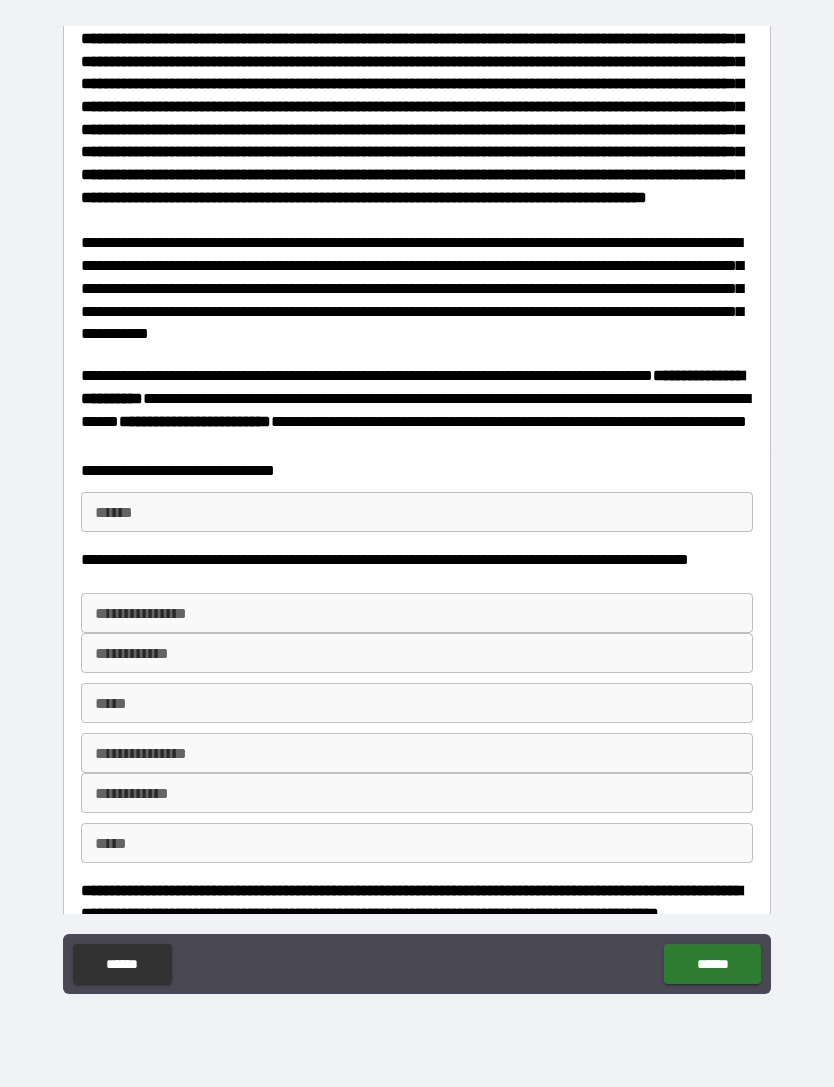 click on "****   *" at bounding box center [417, 512] 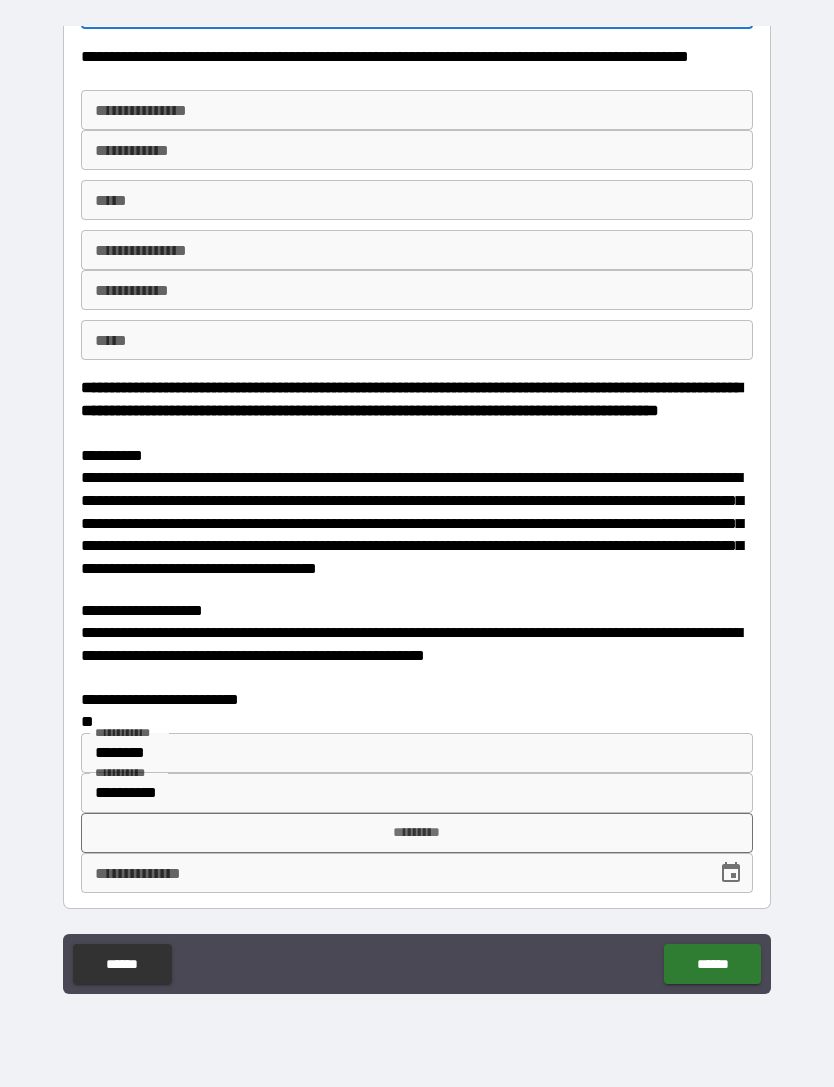 scroll, scrollTop: 720, scrollLeft: 0, axis: vertical 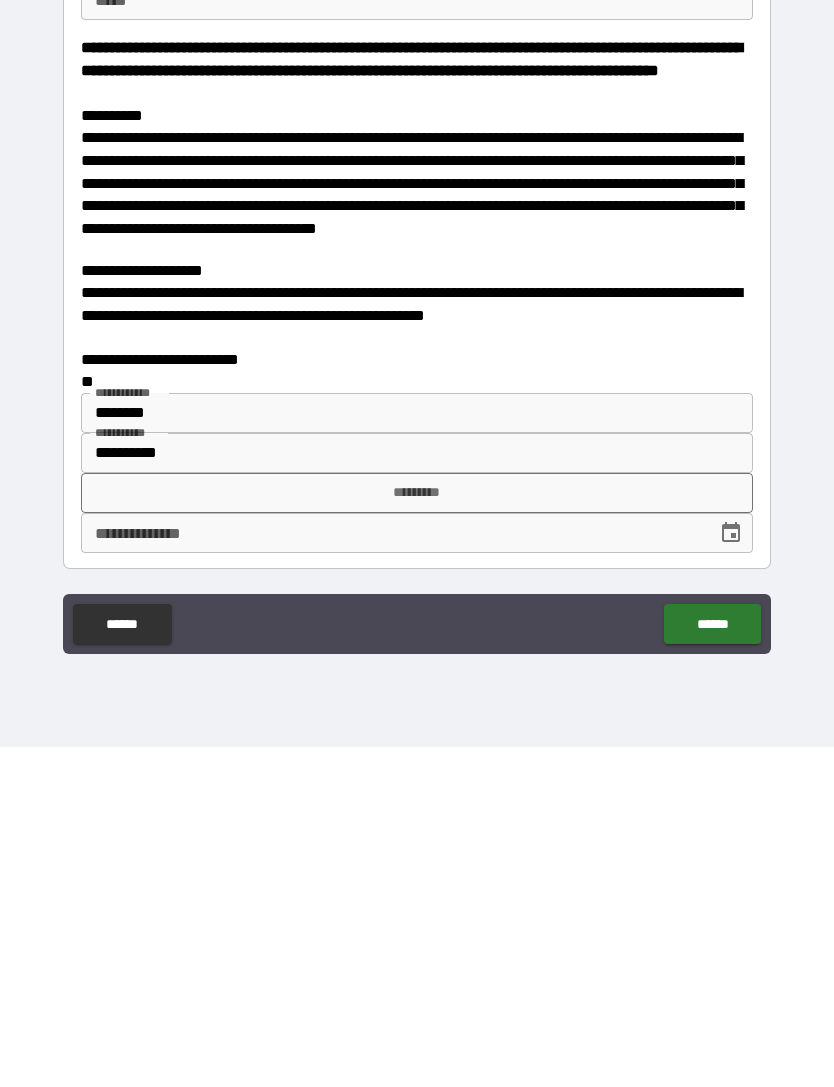 type on "**********" 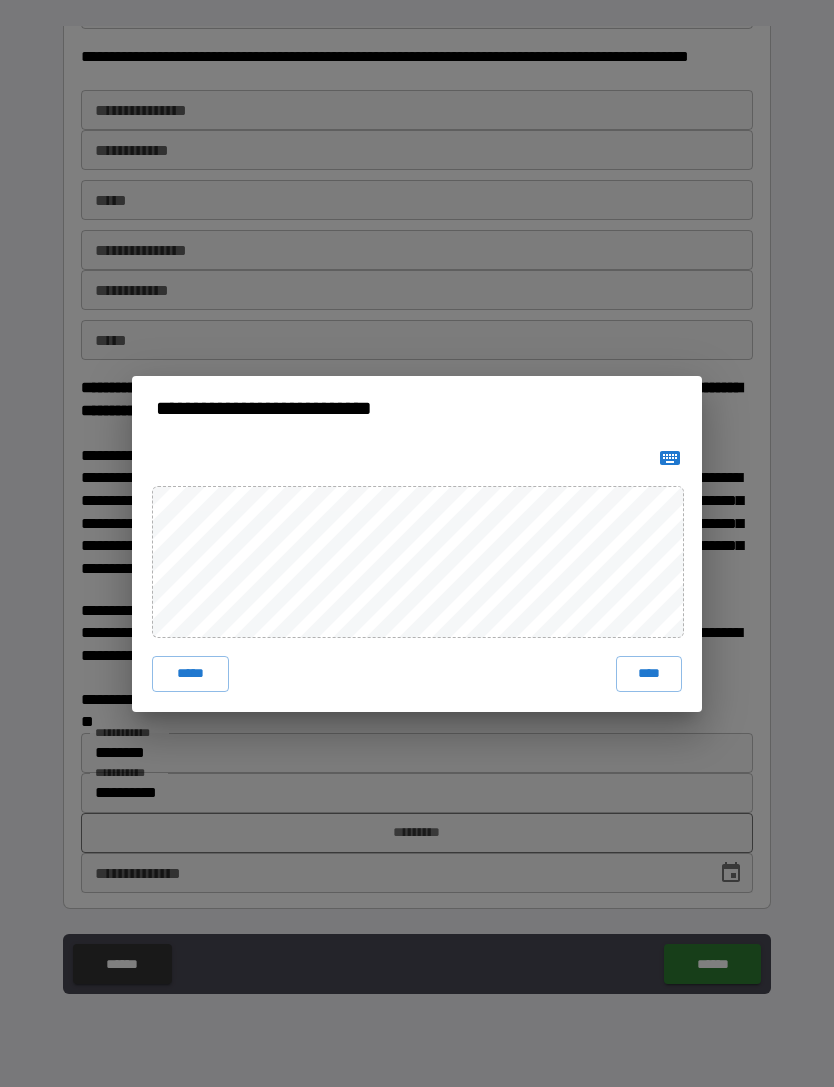 click on "****" at bounding box center [649, 674] 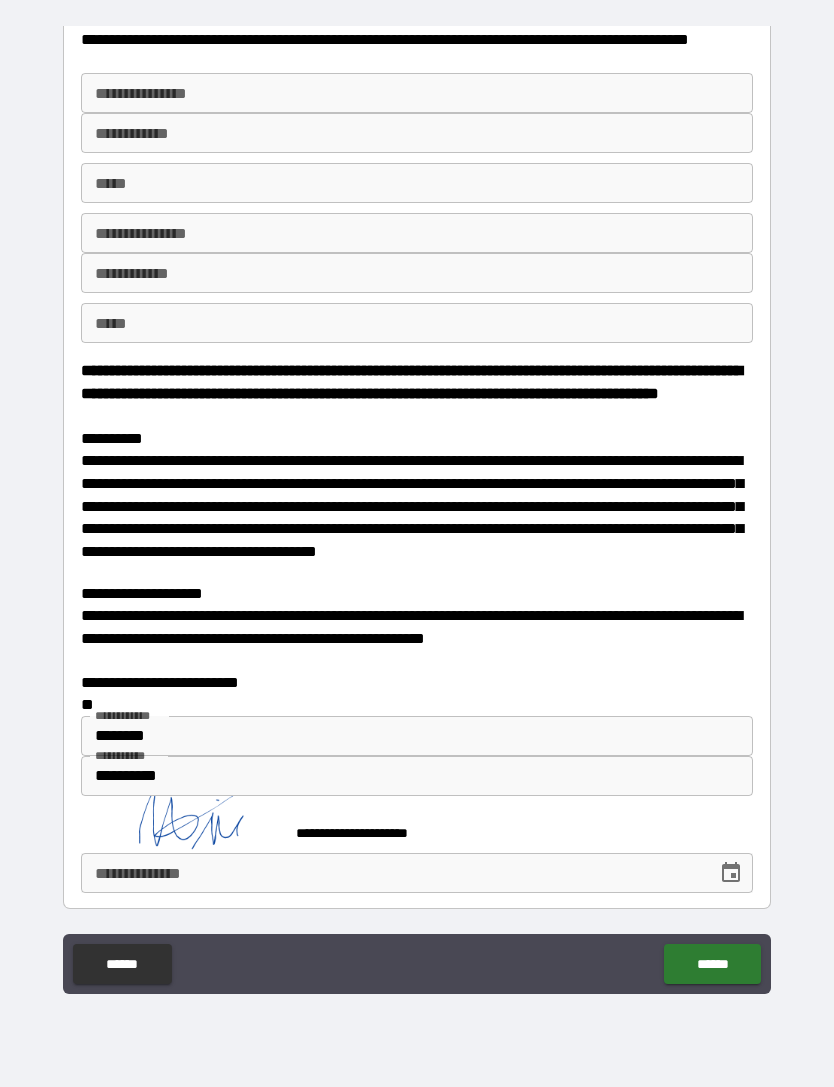 scroll, scrollTop: 710, scrollLeft: 0, axis: vertical 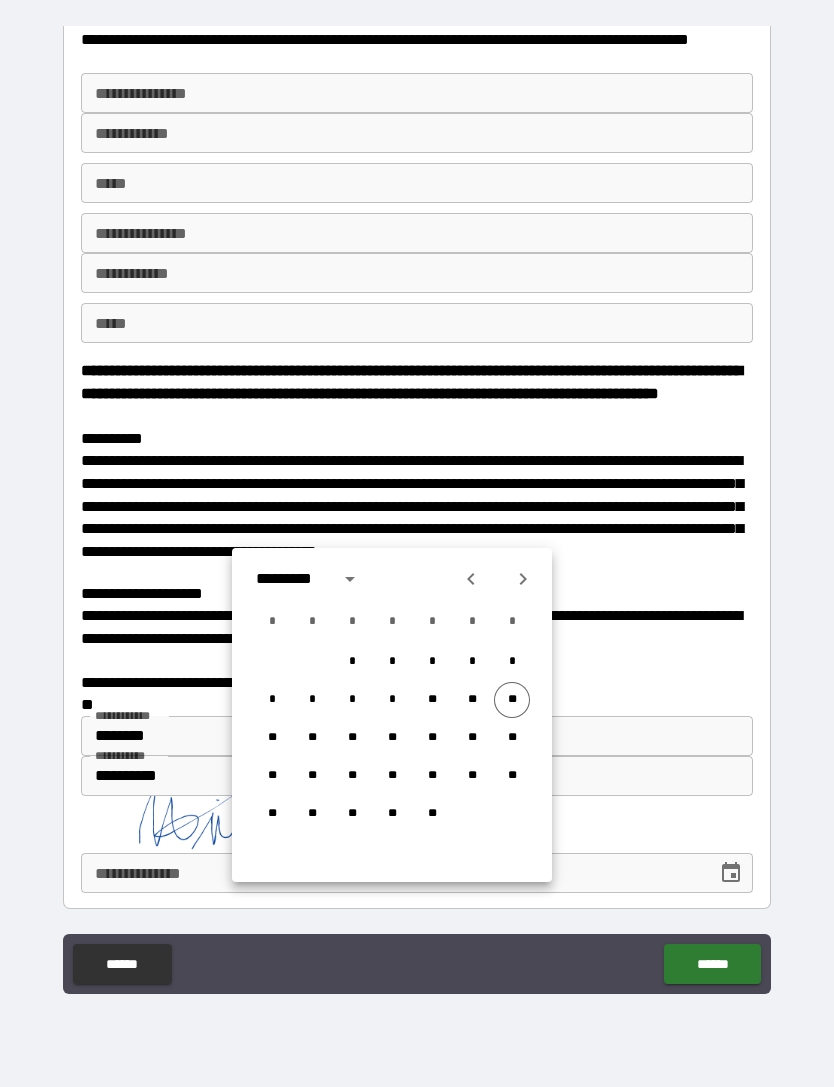 click on "**" at bounding box center [512, 700] 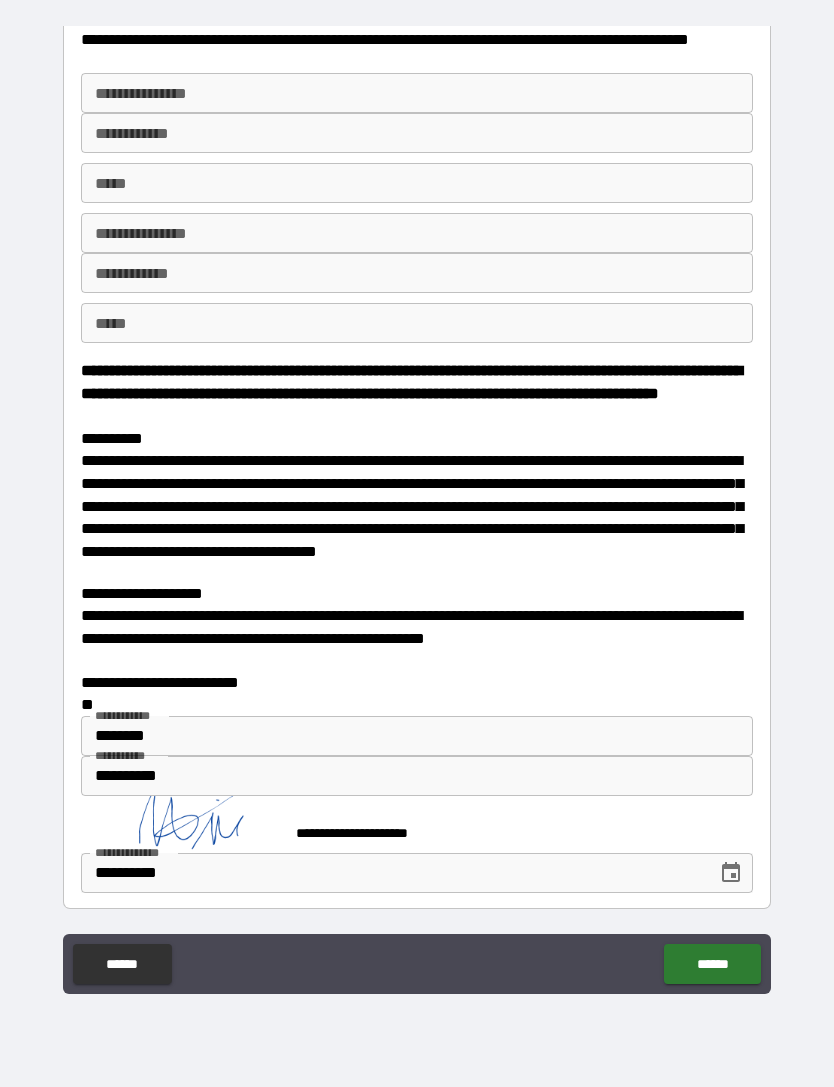 scroll, scrollTop: 716, scrollLeft: 0, axis: vertical 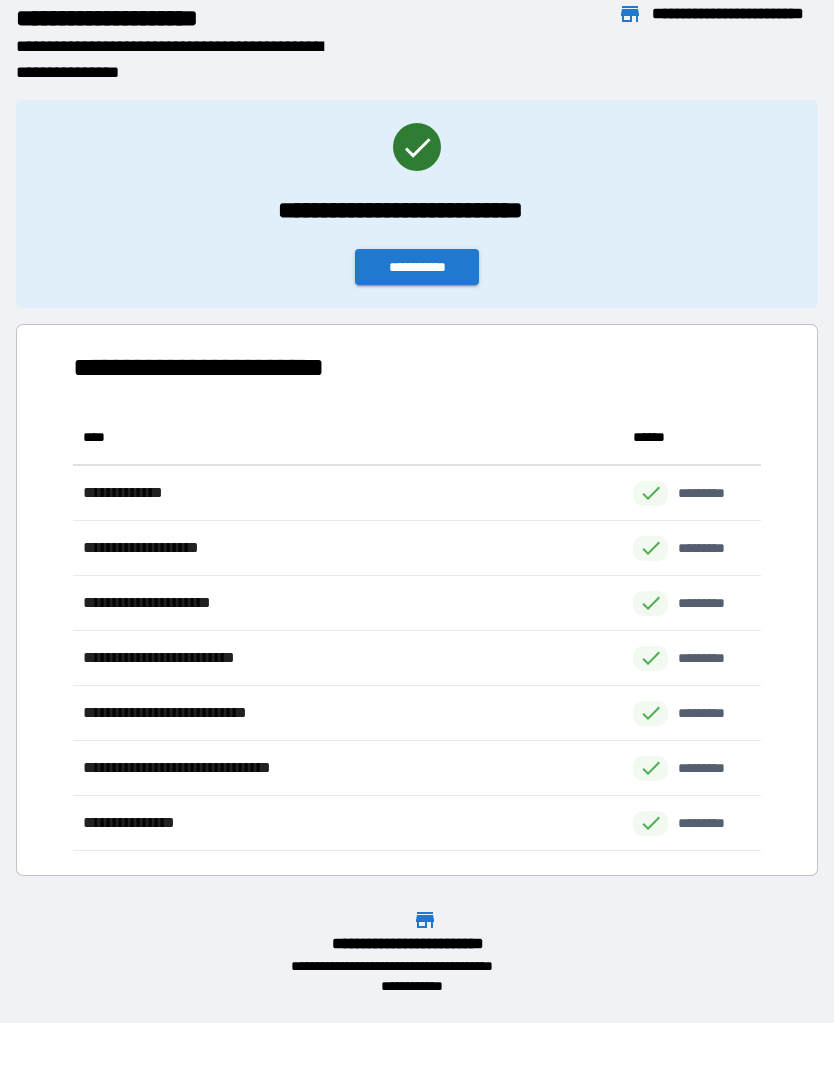 click on "**********" at bounding box center (417, 267) 